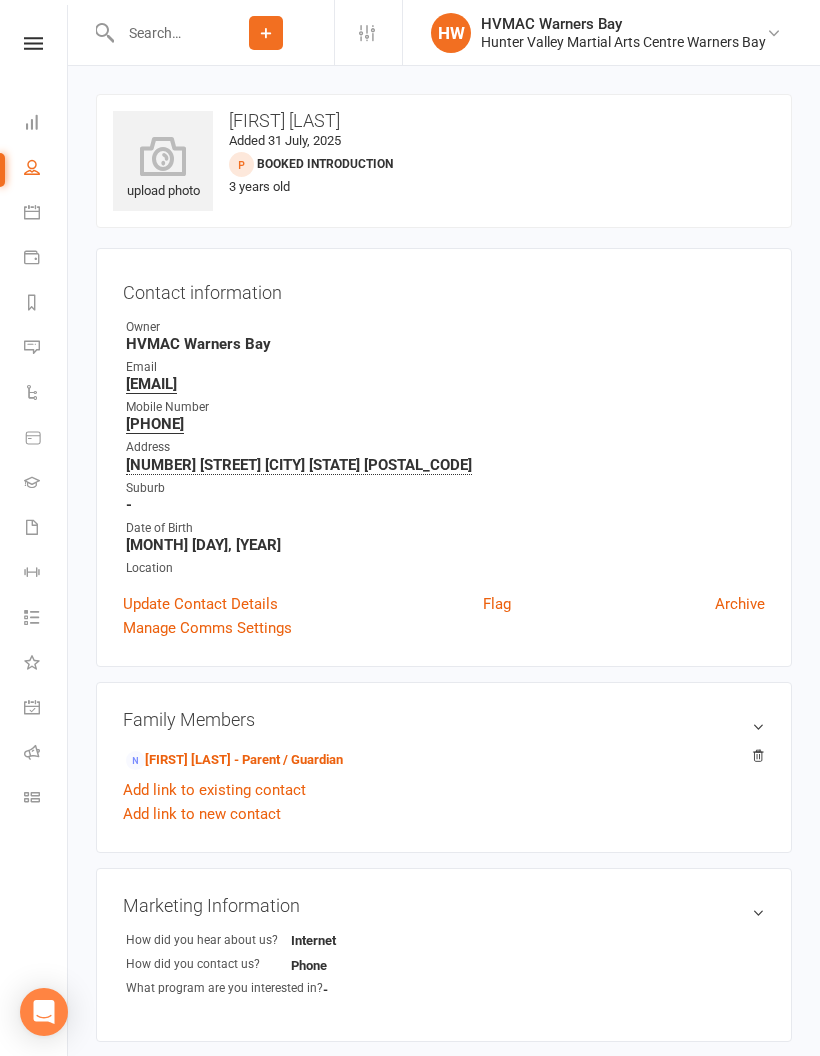 scroll, scrollTop: 722, scrollLeft: 0, axis: vertical 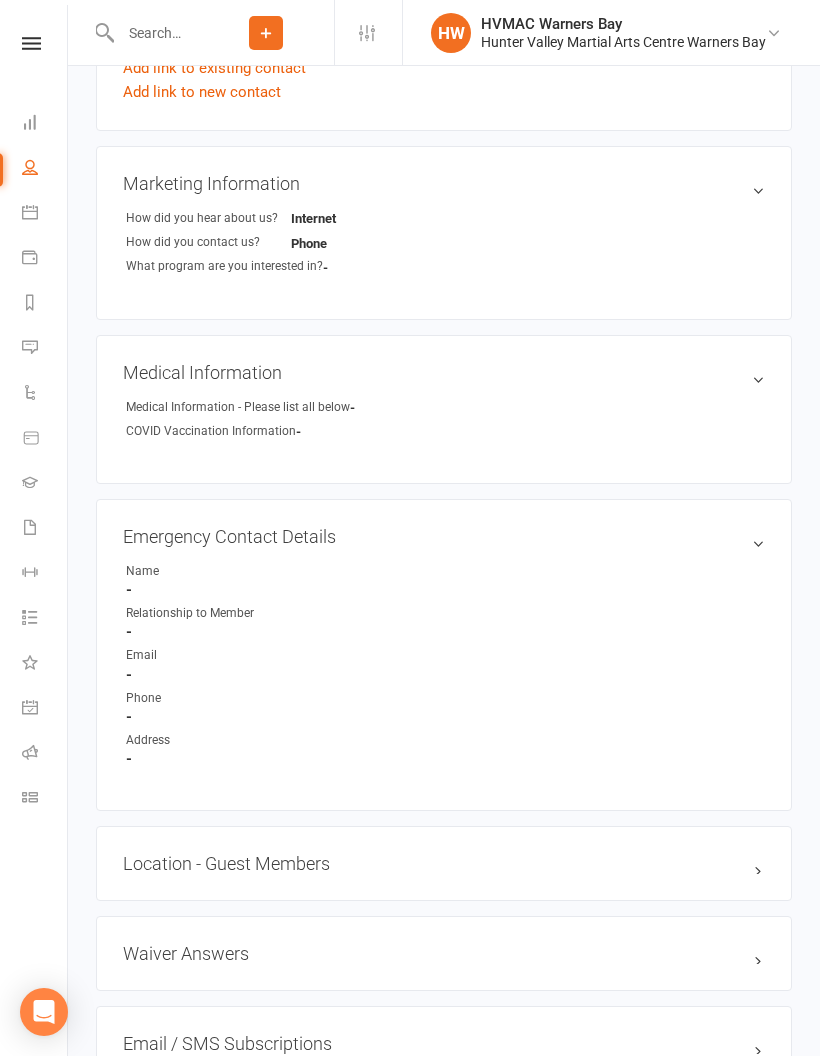 click at bounding box center (30, 212) 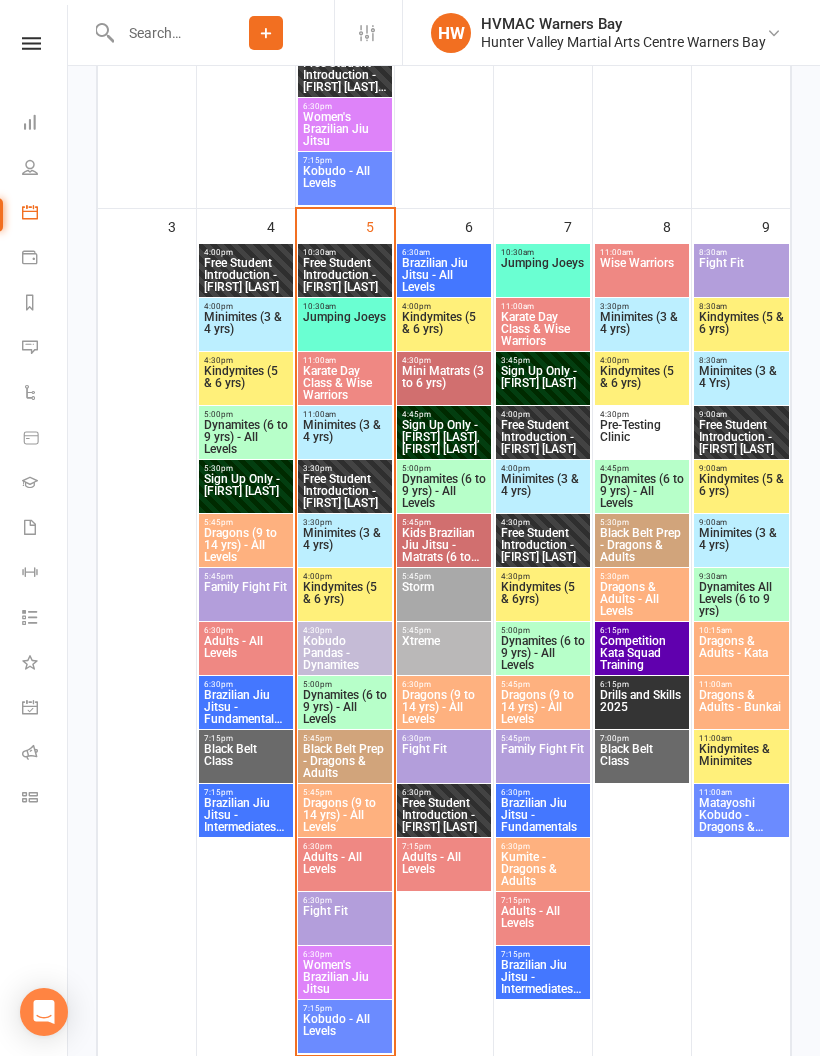 scroll, scrollTop: 1646, scrollLeft: 0, axis: vertical 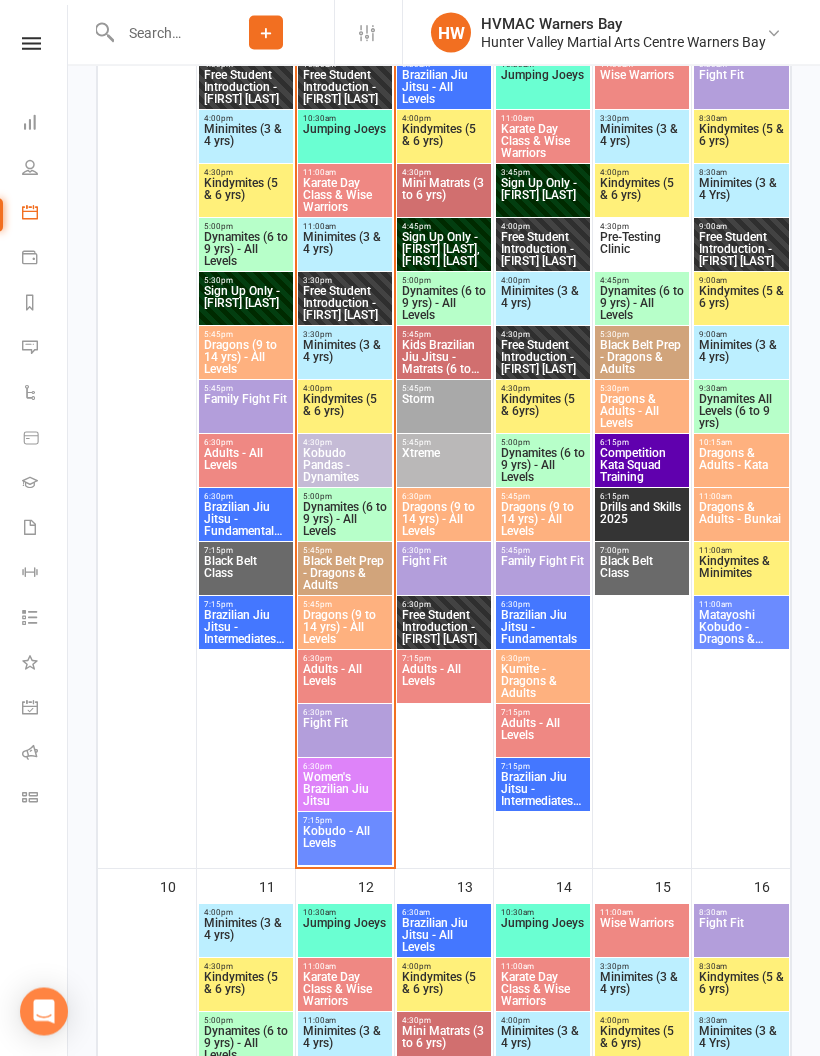 click on "Dragons (9 to 14 yrs) - All Levels" at bounding box center (345, 628) 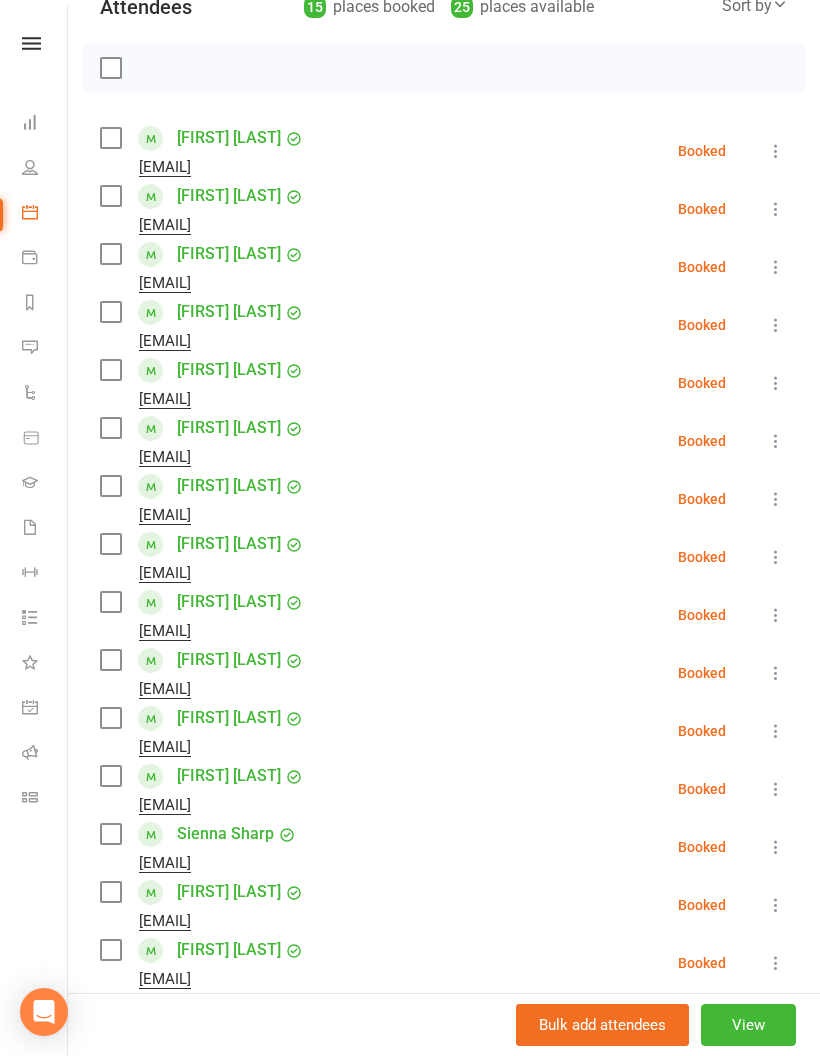 scroll, scrollTop: 246, scrollLeft: 0, axis: vertical 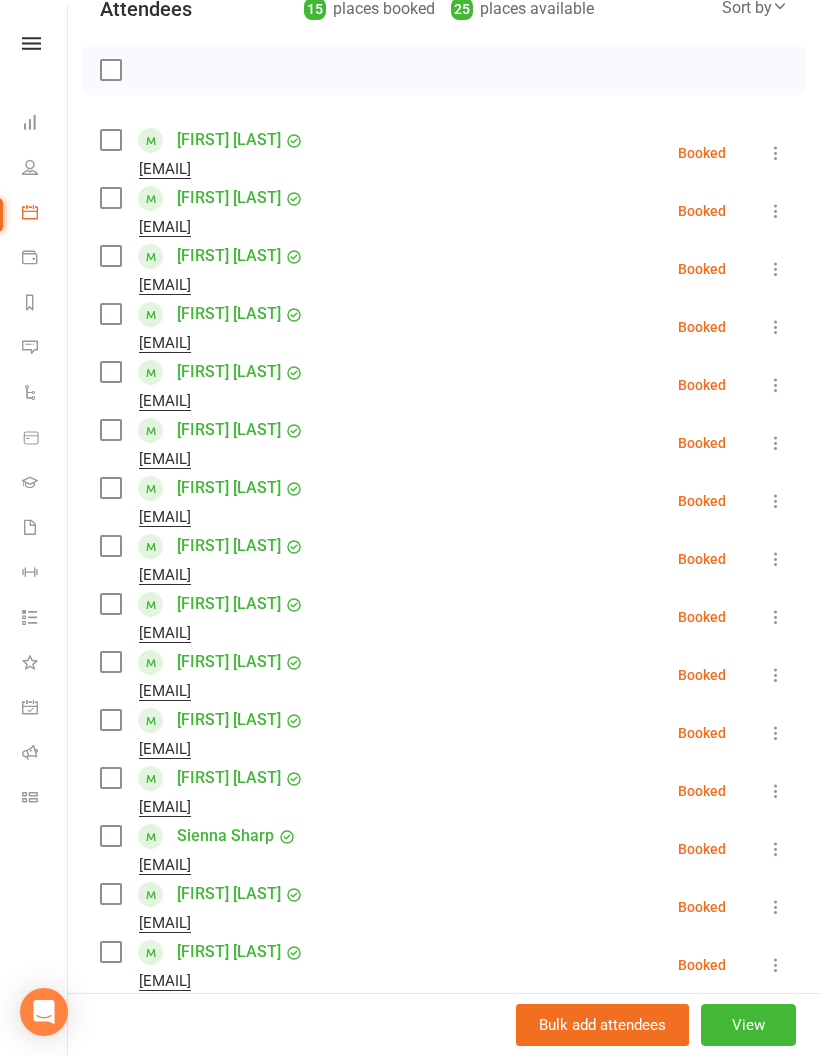 click at bounding box center (444, 1049) 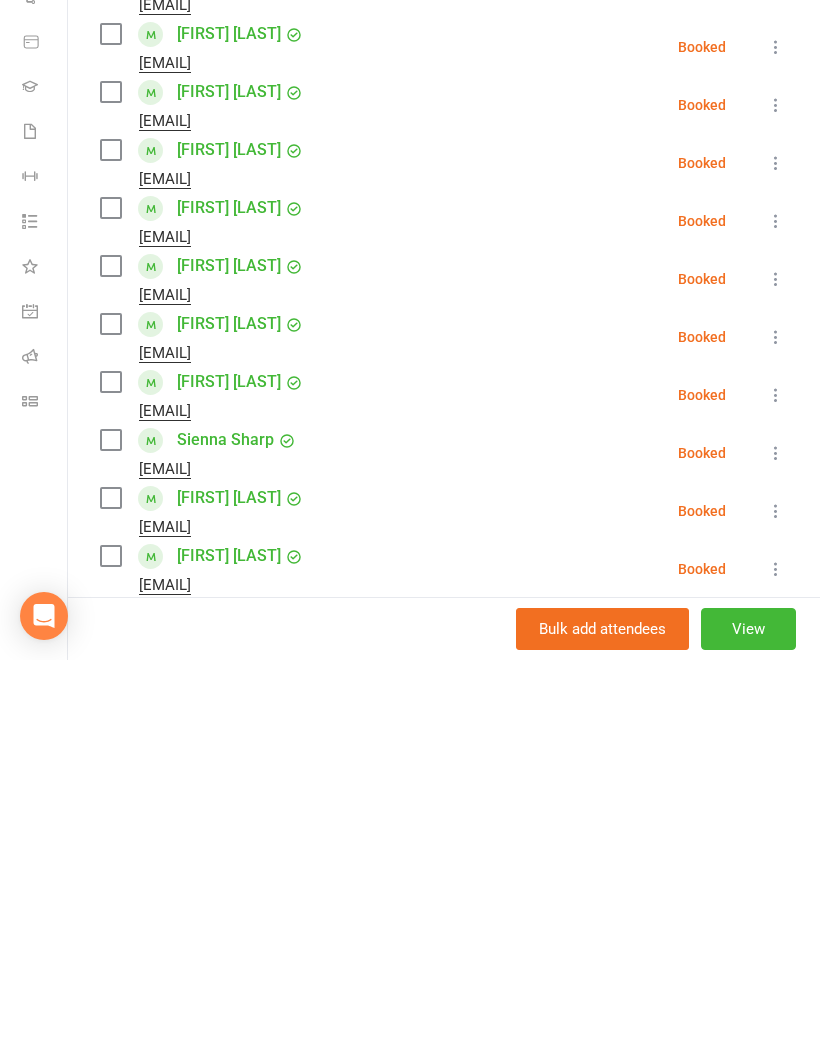 scroll, scrollTop: 2327, scrollLeft: 0, axis: vertical 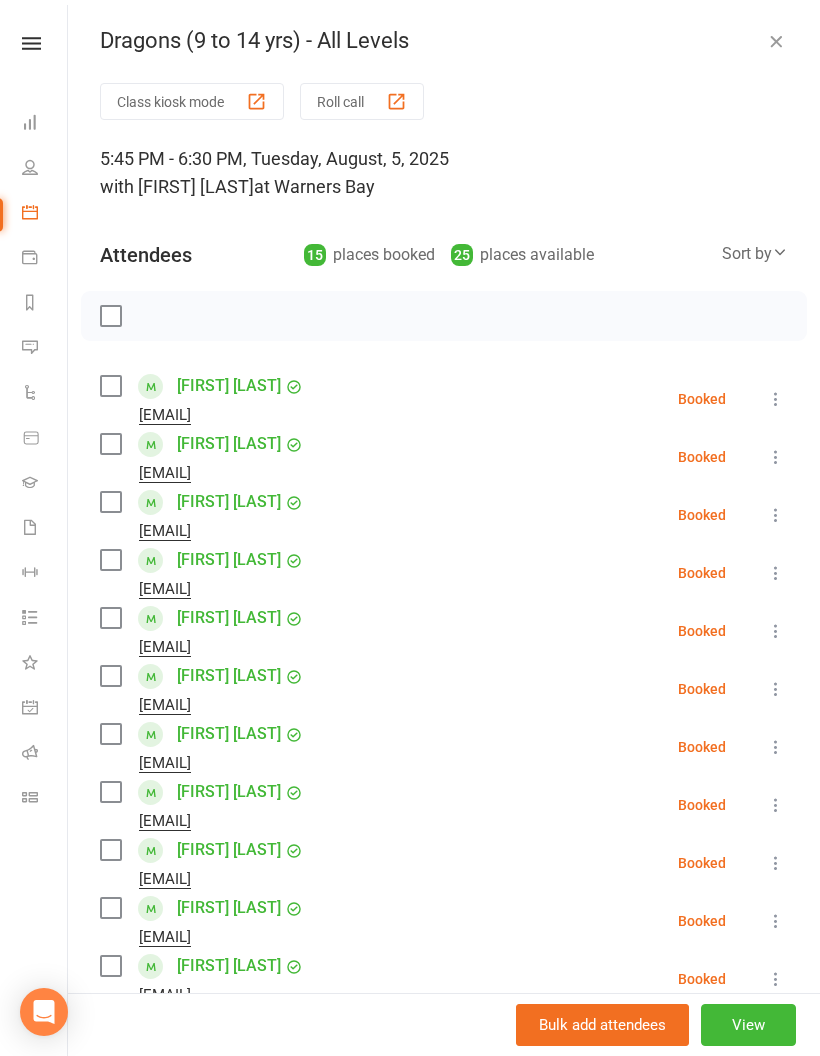 click on "Dragons (9 to 14 yrs) - All Levels Class kiosk mode  Roll call  5:45 PM - 6:30 PM, Tuesday, August, 5, 2025 with [FIRST] [LAST]  at  Warners Bay  Attendees  15  places booked 25  places available Sort by  Last name  First name  Booking created    [FIRST] [LAST]  [EMAIL] Booked More info  Remove  Check in  Mark absent  Send message  All bookings for series    [FIRST] [LAST]  [EMAIL] Booked More info  Remove  Check in  Mark absent  Send message  All bookings for series    [FIRST] [LAST]  [EMAIL] Booked More info  Remove  Check in  Mark absent  Send message  All bookings for series    [FIRST] [LAST]  [EMAIL] Booked More info  Remove  Check in  Mark absent  Send message  All bookings for series    [FIRST] [LAST]  [EMAIL] Booked More info  Remove  Check in  Mark absent  Send message  All bookings for series    [FIRST] [LAST]  [EMAIL] Booked More info  Remove  Check in  Mark absent  Send message  All bookings for series    [FIRST] [LAST]  Booked" at bounding box center [444, 528] 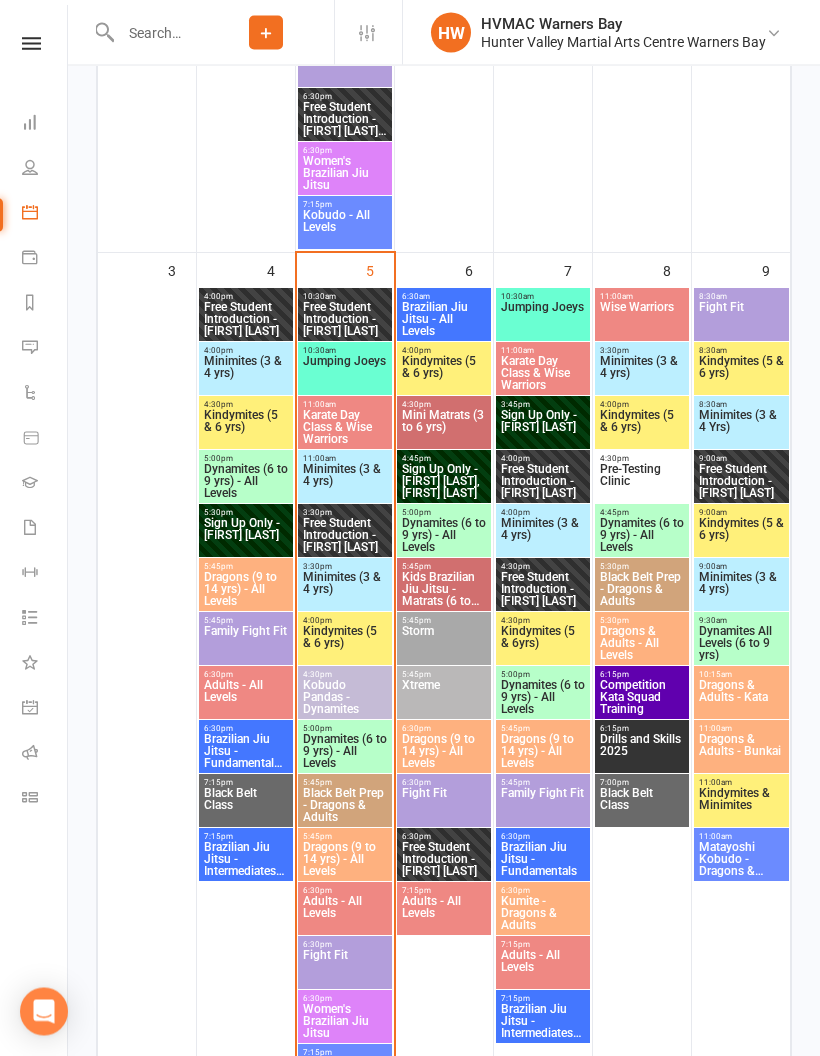 click on "Dragons (9 to 14 yrs) - All Levels" at bounding box center (345, 860) 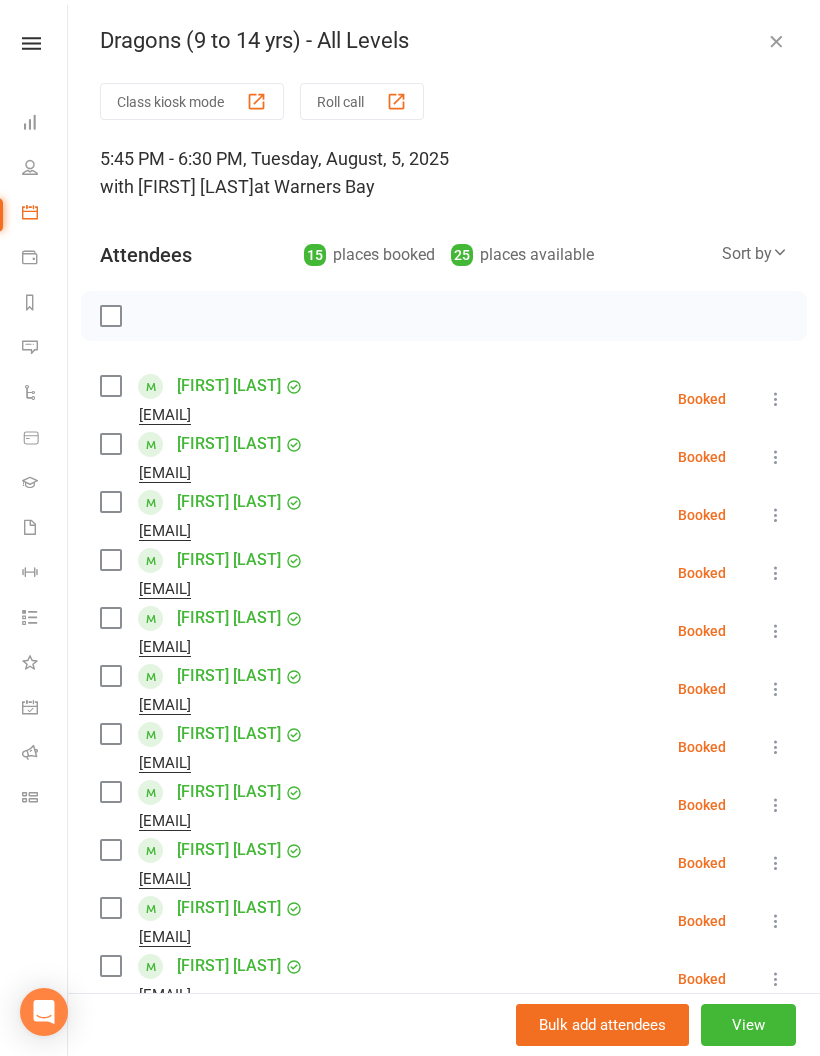 scroll, scrollTop: 0, scrollLeft: 0, axis: both 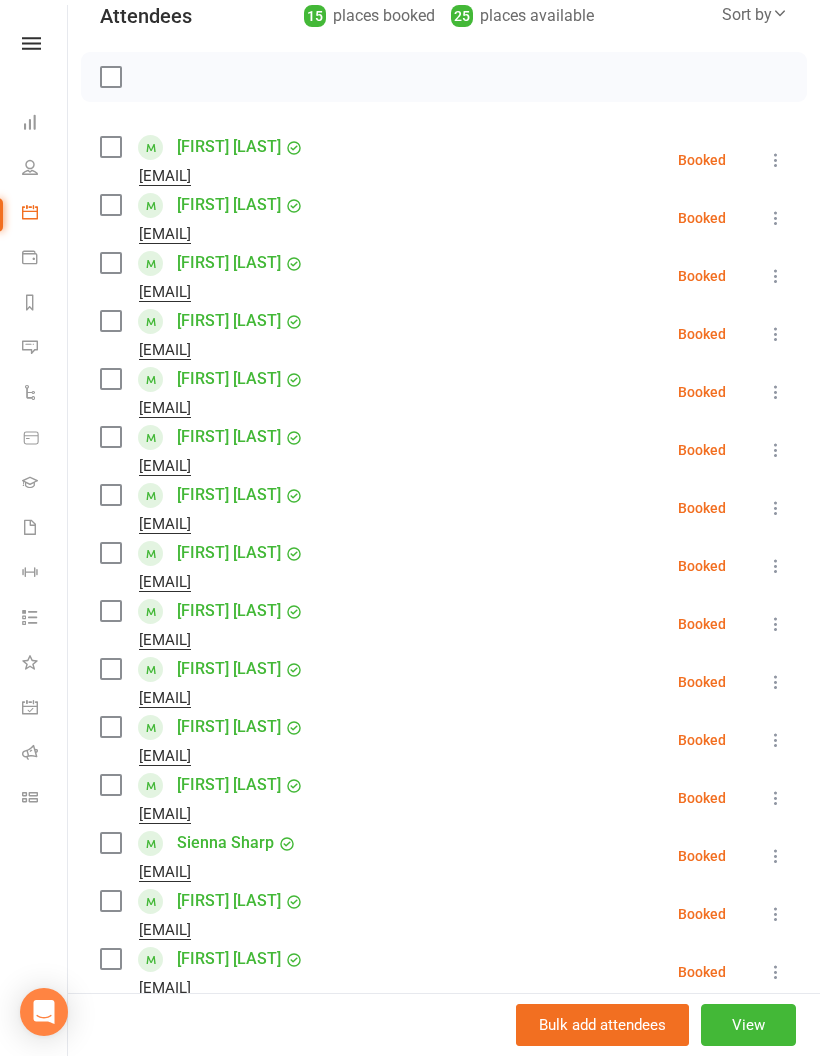 click at bounding box center (444, 1056) 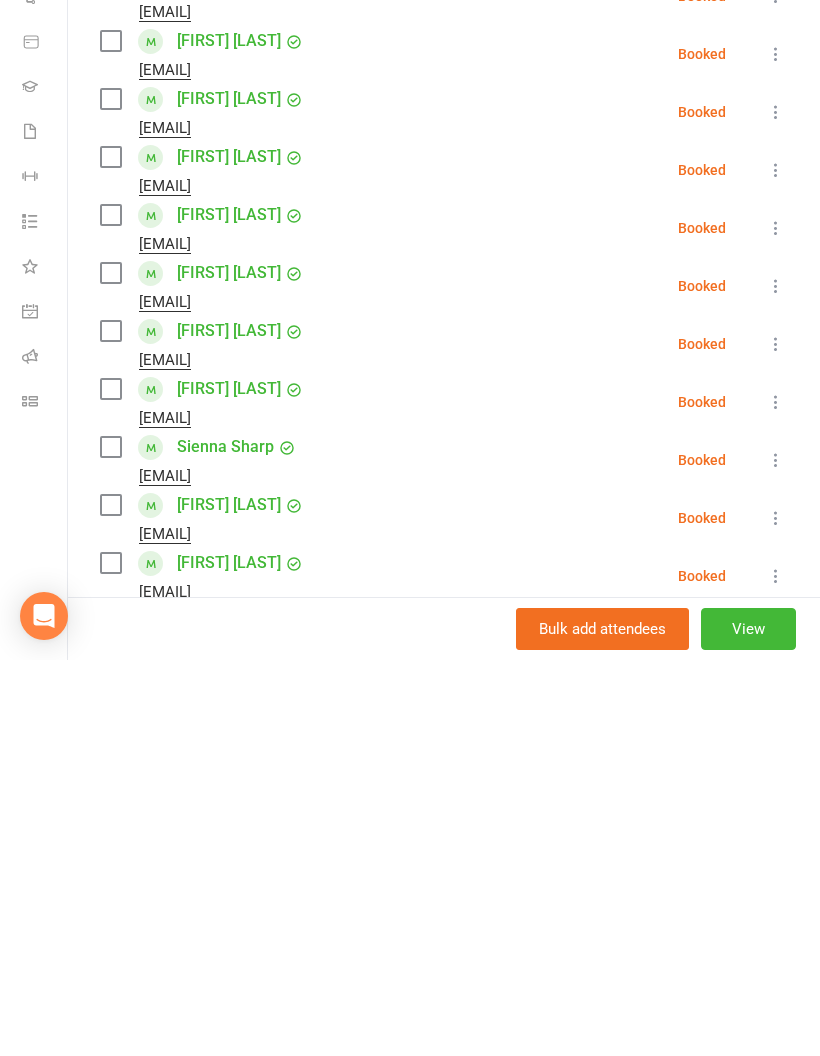 type on "[FIRST] [LAST]" 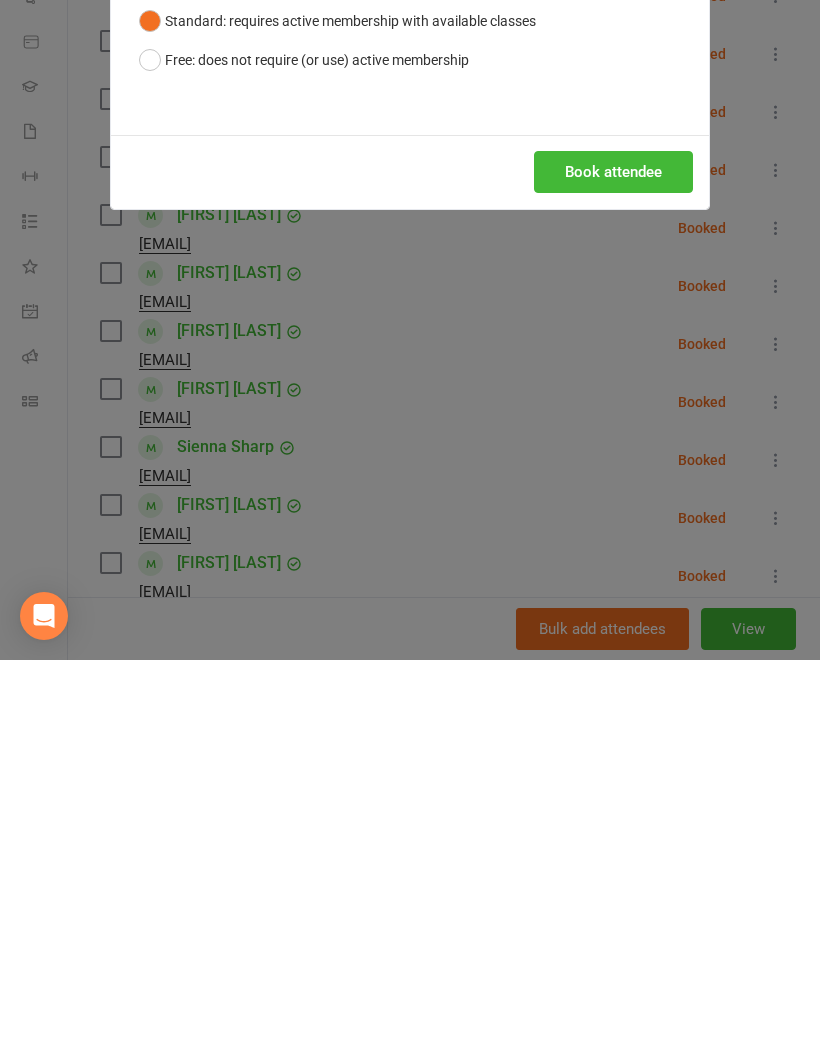 scroll, scrollTop: 2102, scrollLeft: 0, axis: vertical 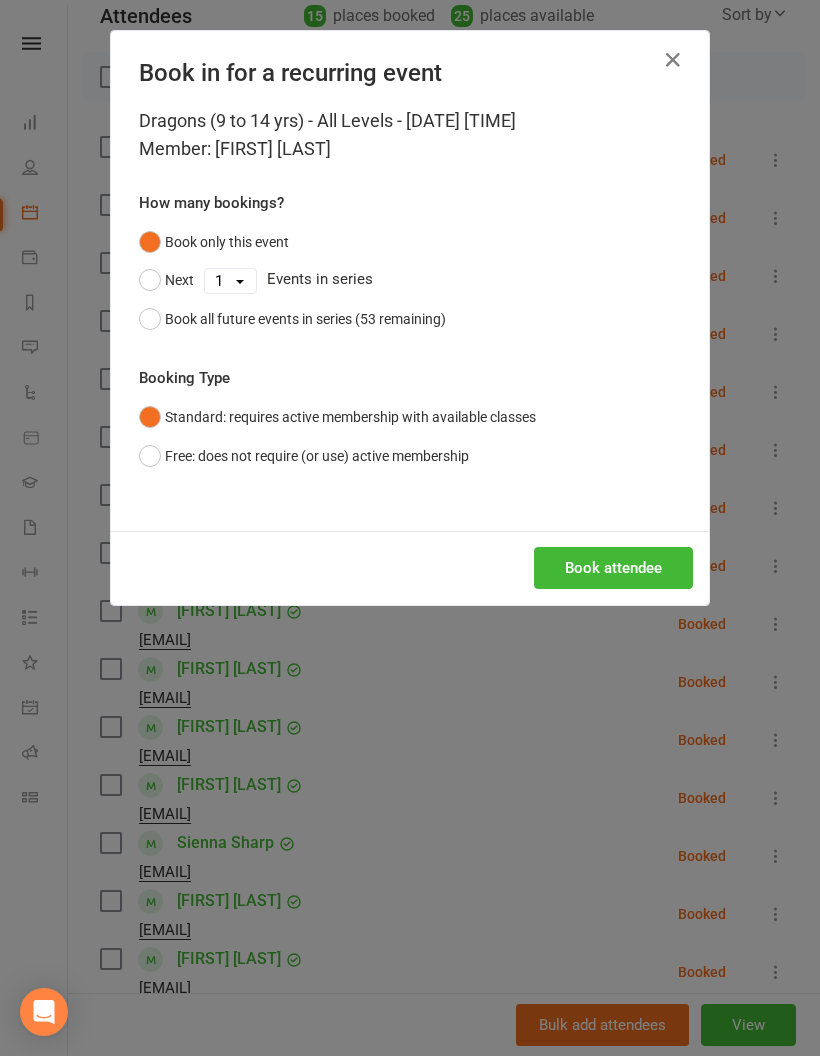 click on "Book attendee" at bounding box center (613, 568) 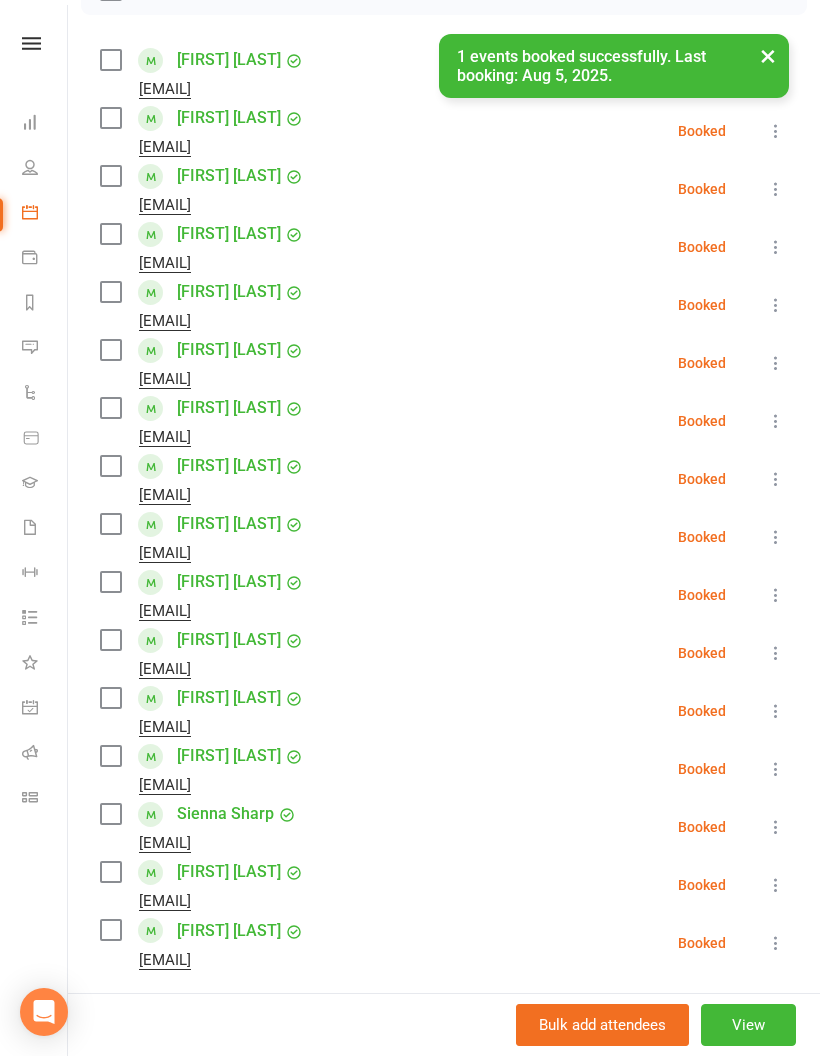 scroll, scrollTop: 327, scrollLeft: 0, axis: vertical 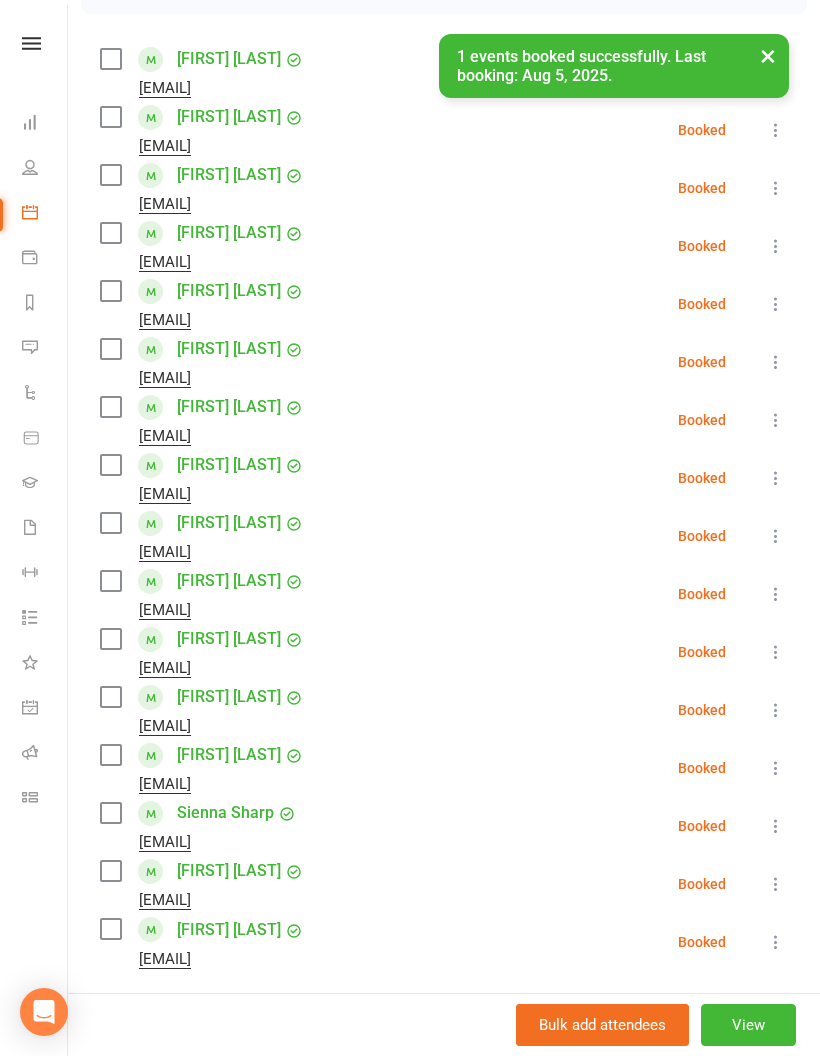 click at bounding box center [776, 710] 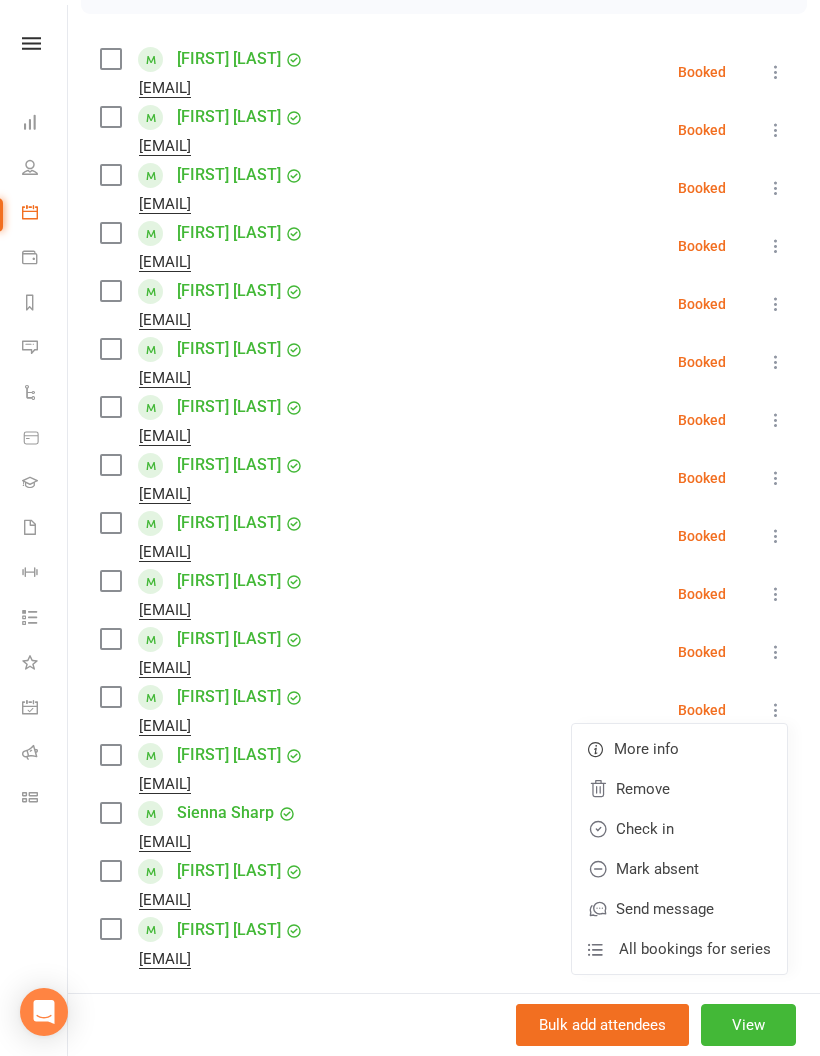 click on "Send message" at bounding box center (679, 909) 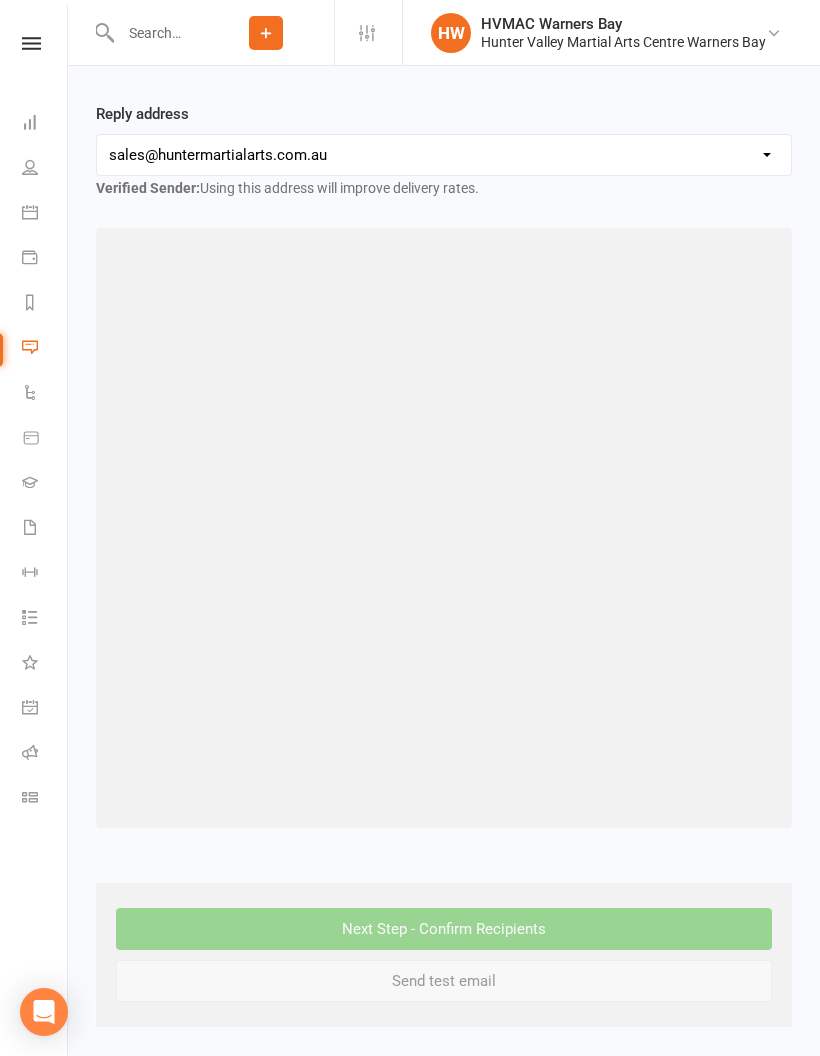 scroll, scrollTop: 0, scrollLeft: 0, axis: both 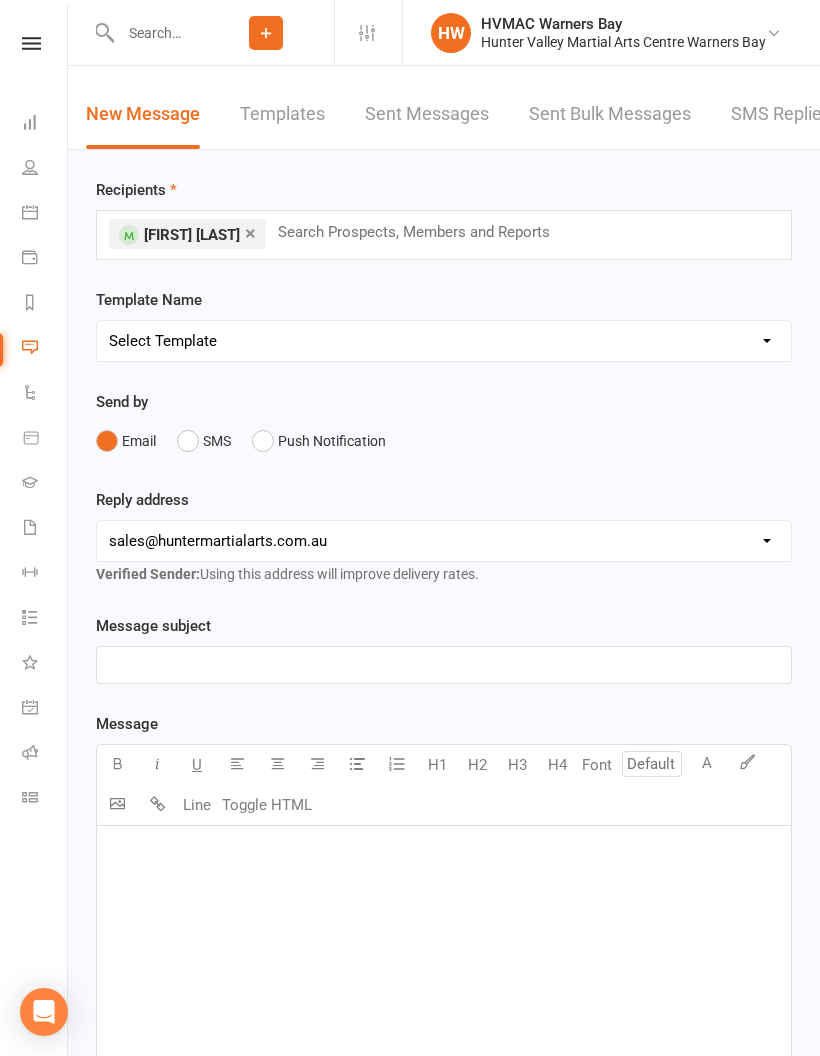 click on "×" at bounding box center (250, 233) 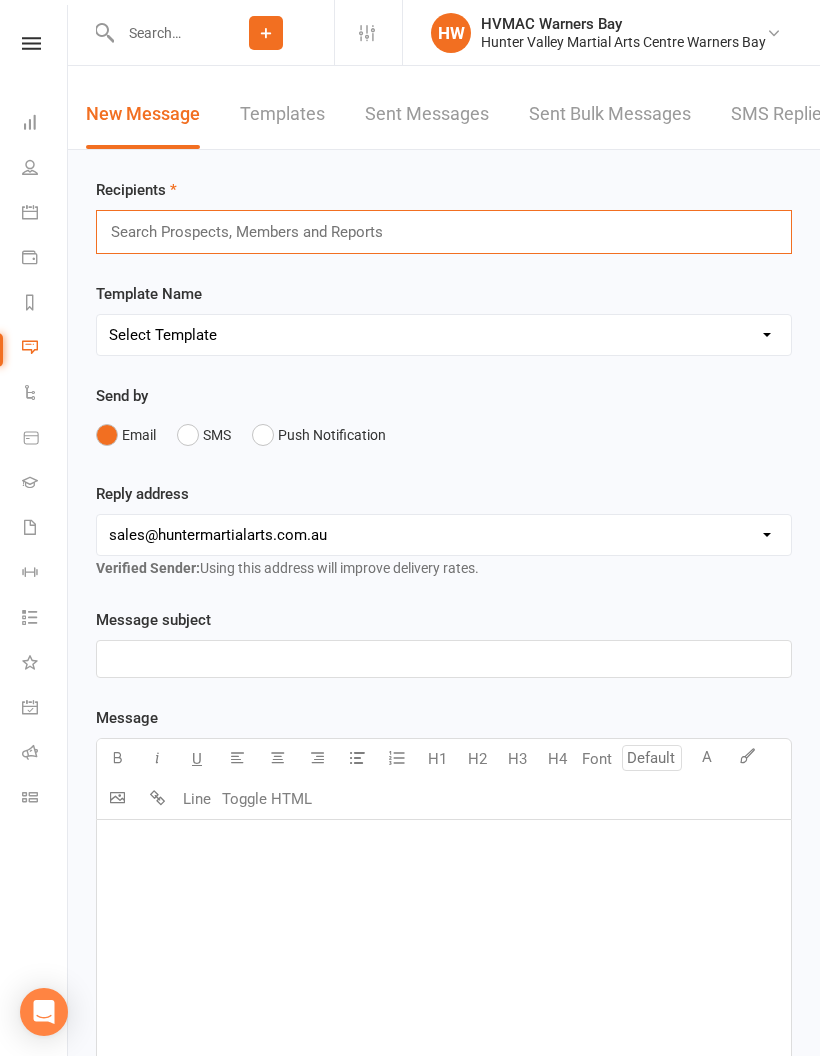 click at bounding box center (30, 212) 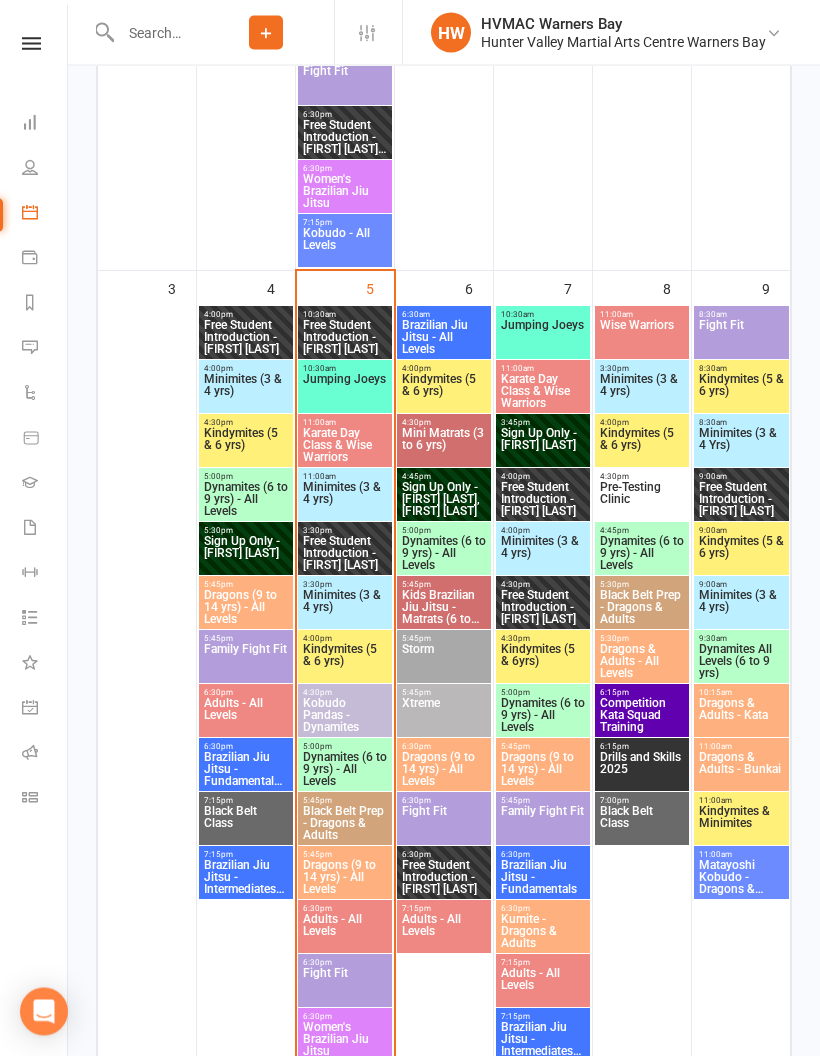 scroll, scrollTop: 1432, scrollLeft: 0, axis: vertical 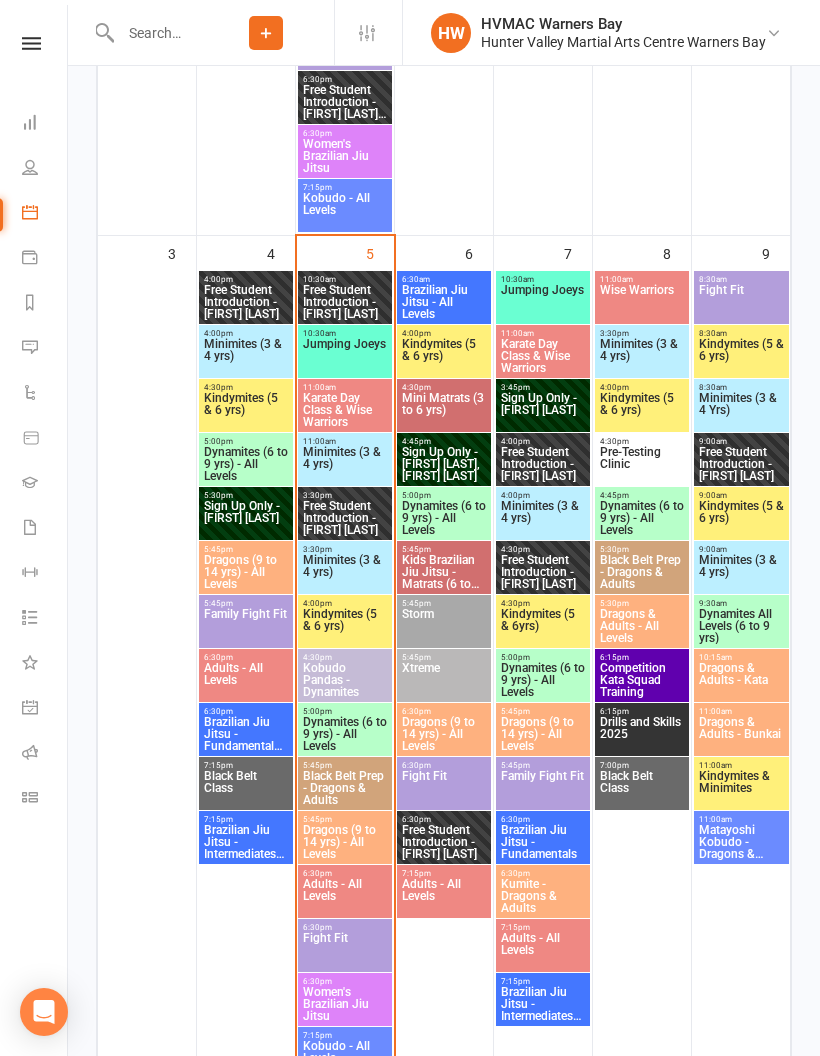 click on "Dragons (9 to 14 yrs) - All Levels" at bounding box center (345, 842) 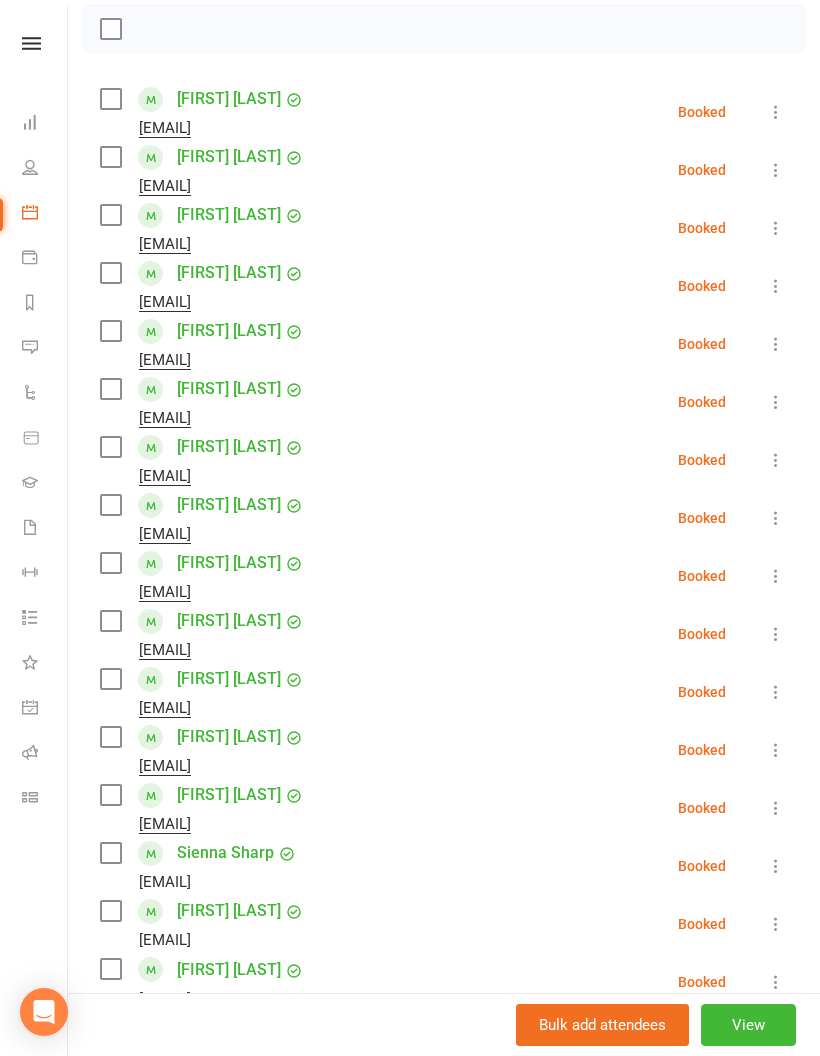 scroll, scrollTop: 307, scrollLeft: 0, axis: vertical 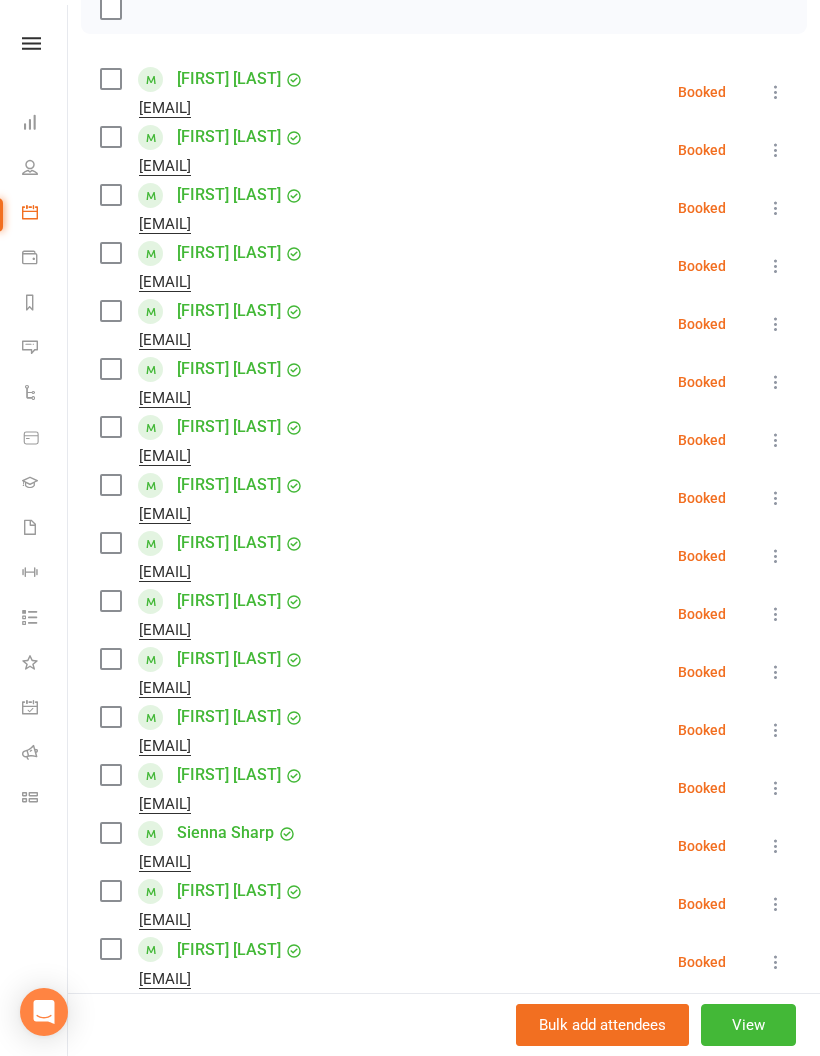 click on "Class kiosk mode  Roll call  5:45 PM - 6:30 PM, Tuesday, August, 5, 2025 with [FIRST] [LAST]  at  [CITY]  Attendees  16  places booked 24  places available Sort by  Last name  First name  Booking created    [FIRST] [LAST]  [EMAIL] Booked More info  Remove  Check in  Mark absent  Send message  All bookings for series    [FIRST] [LAST]  [EMAIL] Booked More info  Remove  Check in  Mark absent  Send message  All bookings for series    [FIRST] [LAST]  [EMAIL] Booked More info  Remove  Check in  Mark absent  Send message  All bookings for series    [FIRST] [LAST]  [EMAIL] Booked More info  Remove  Check in  Mark absent  Send message  All bookings for series    [FIRST] [LAST]  [EMAIL] Booked More info  Remove  Check in  Mark absent  Send message  All bookings for series    [FIRST] [LAST]  [EMAIL] Booked More info  Remove  Check in  Mark absent  Send message  All bookings for series    [FIRST] [LAST]  [EMAIL] Booked Remove" at bounding box center [444, 563] 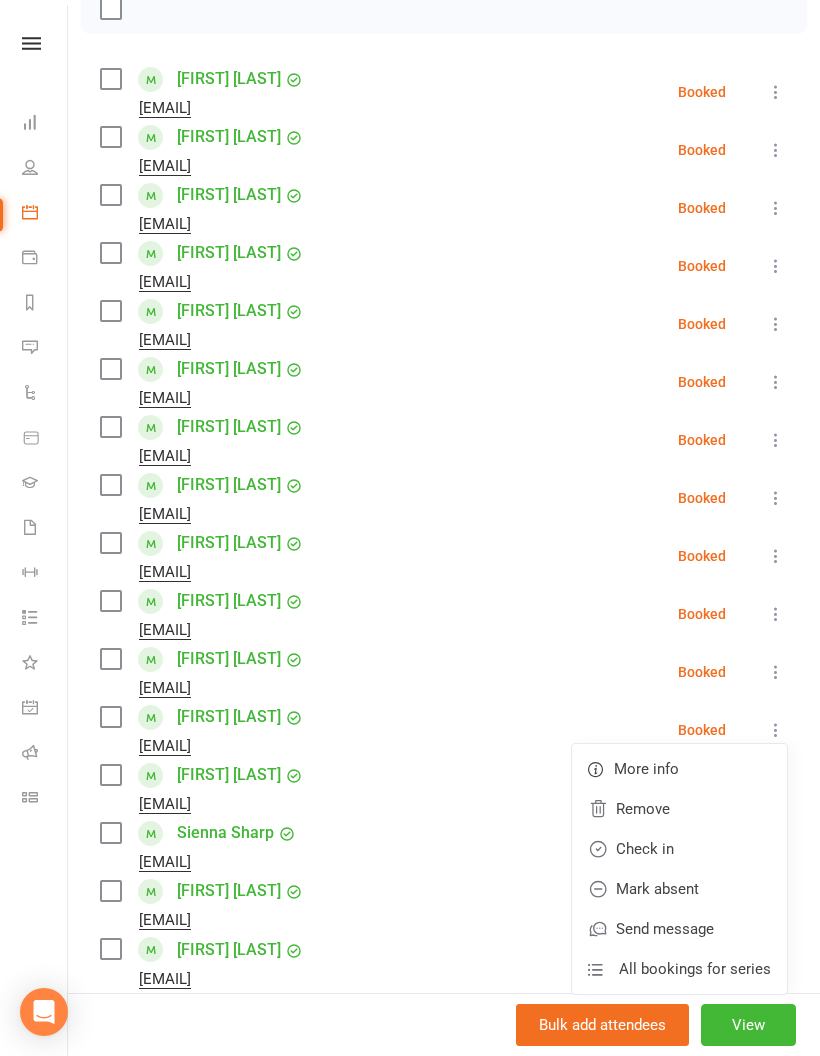 click on "Remove" at bounding box center [679, 809] 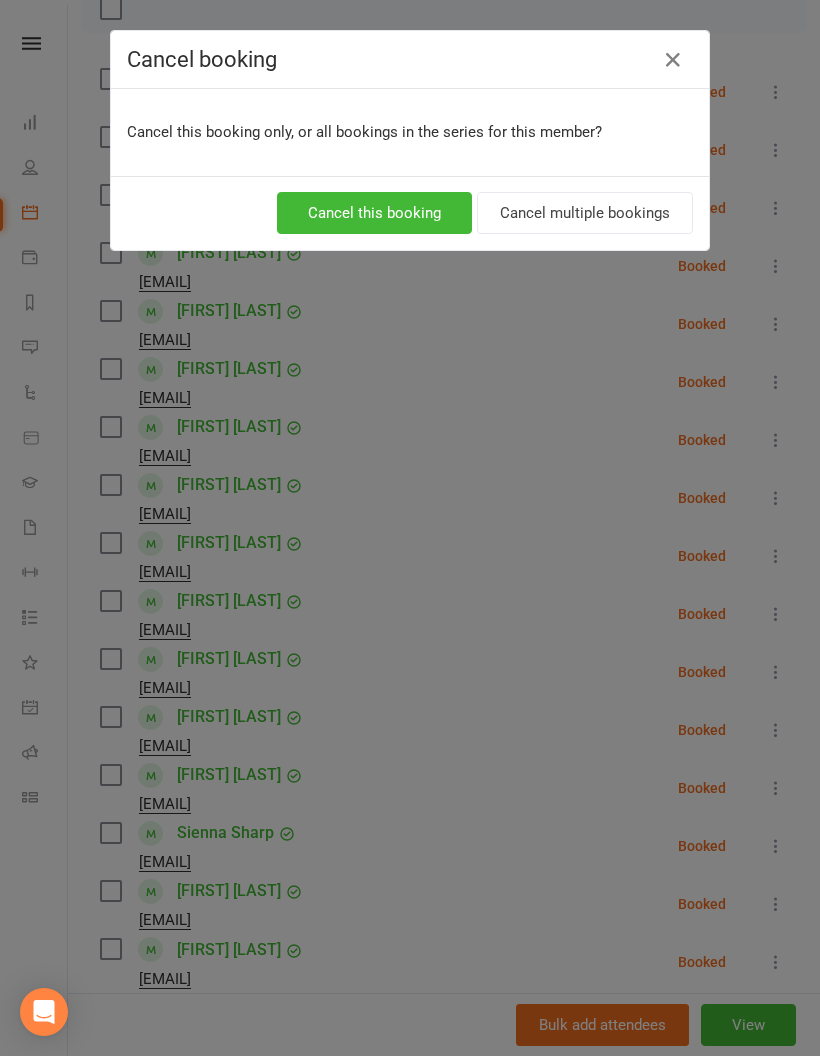 click on "Cancel this booking" at bounding box center [374, 213] 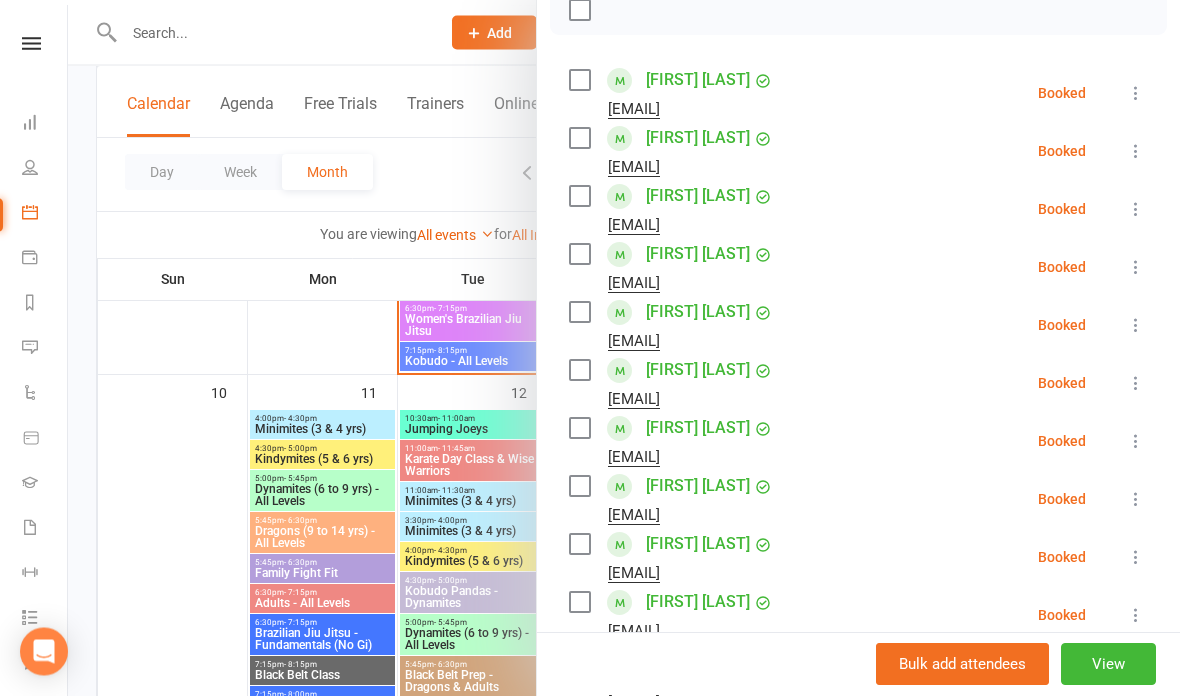 scroll, scrollTop: 1683, scrollLeft: 0, axis: vertical 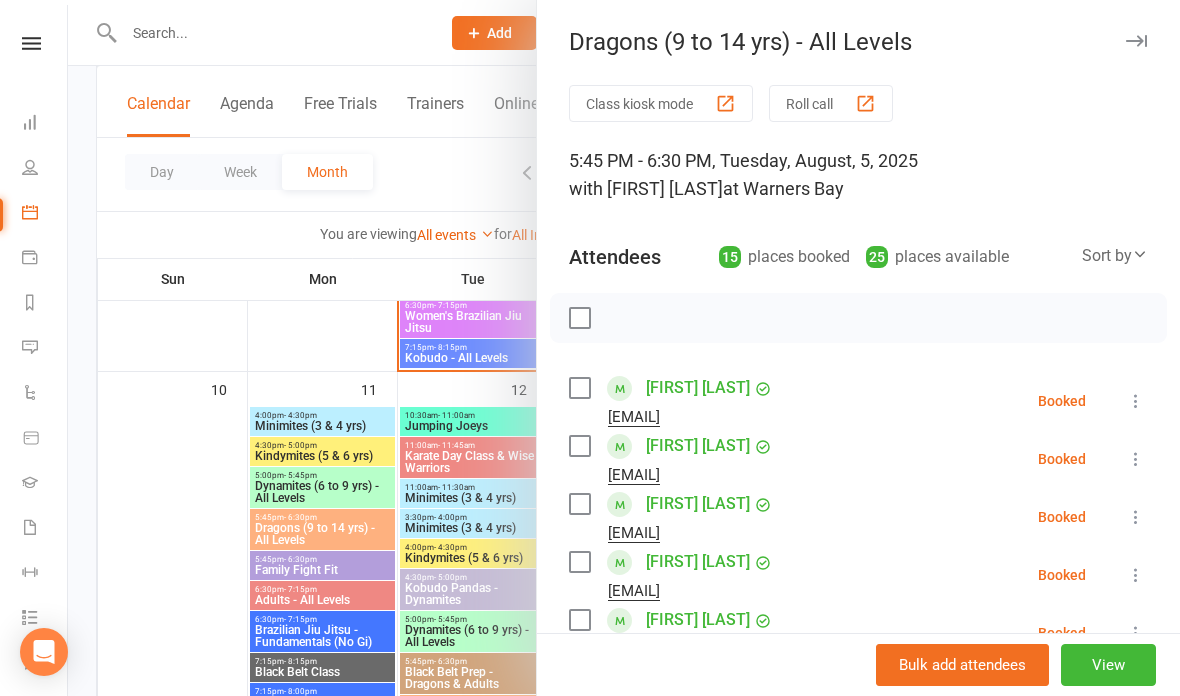 click at bounding box center (1136, 41) 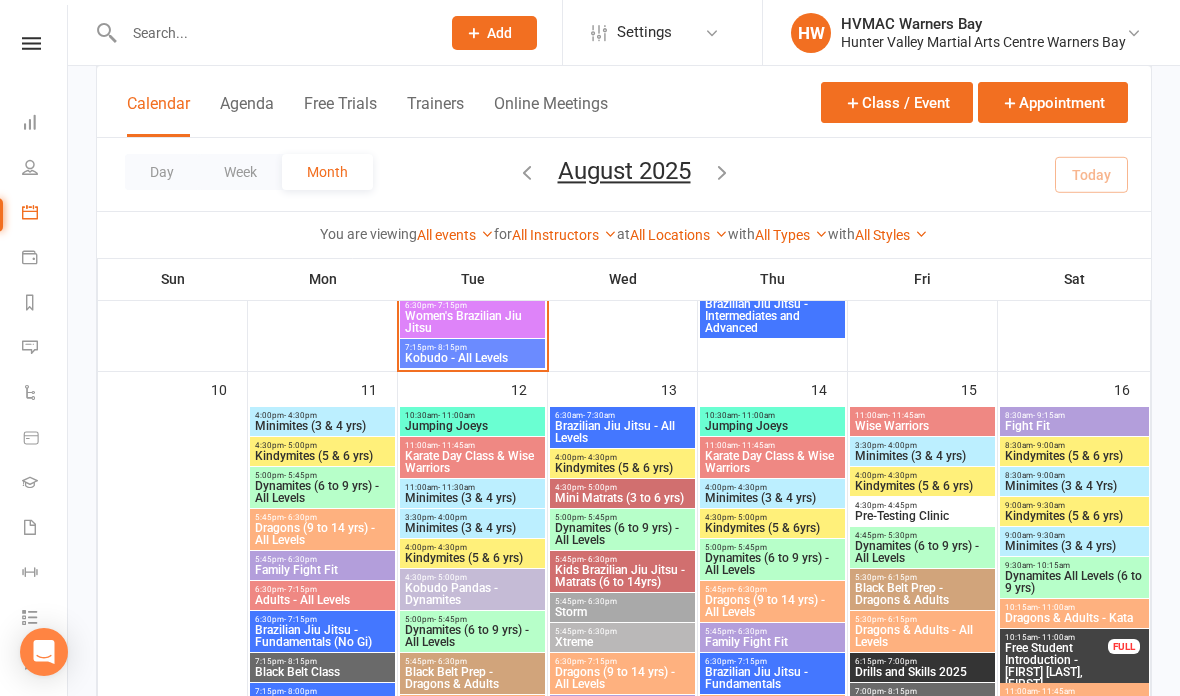 click at bounding box center [272, 33] 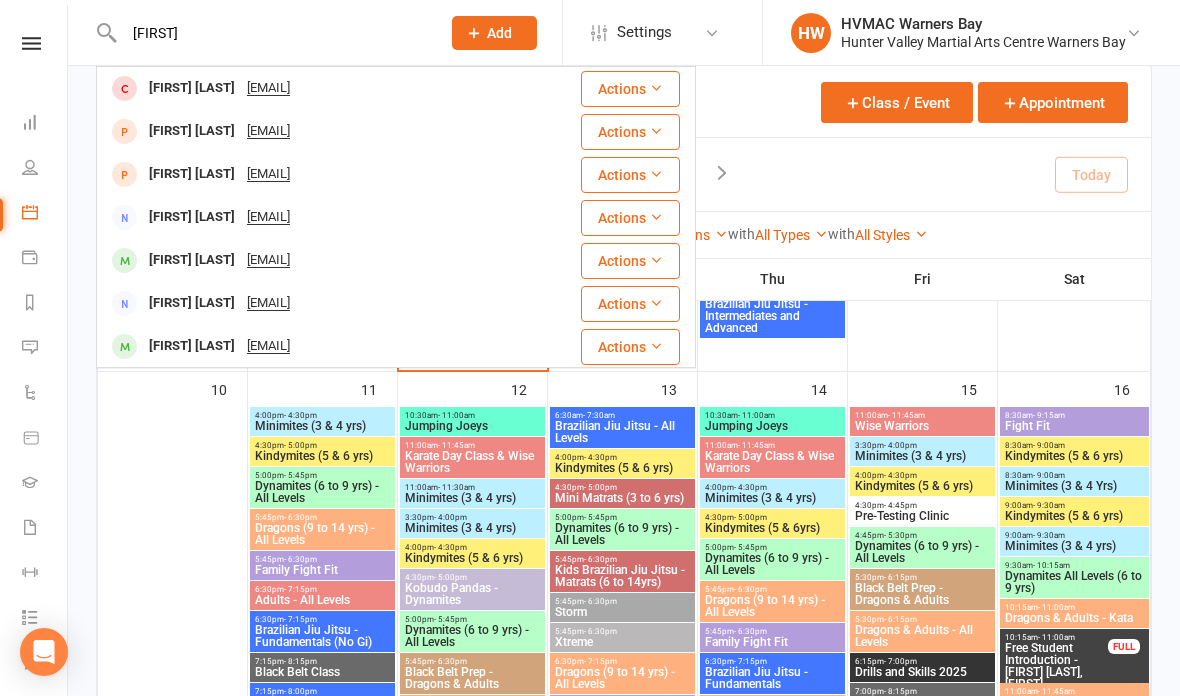 type on "[FIRST]" 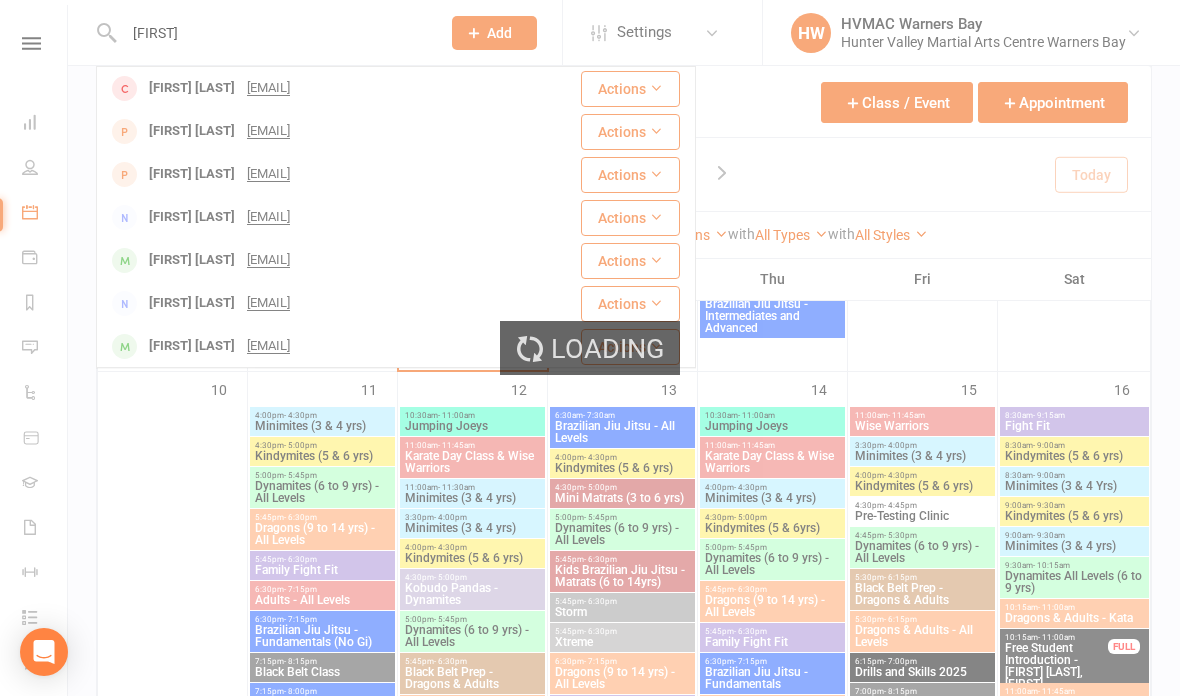 type 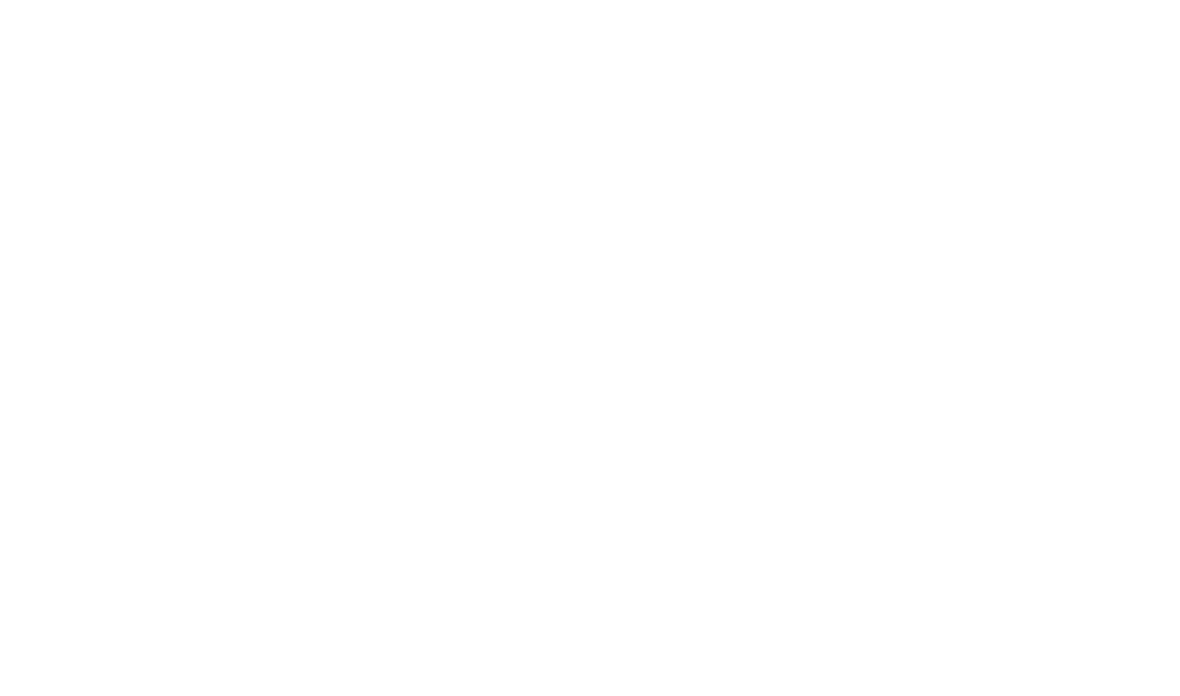 scroll, scrollTop: 0, scrollLeft: 0, axis: both 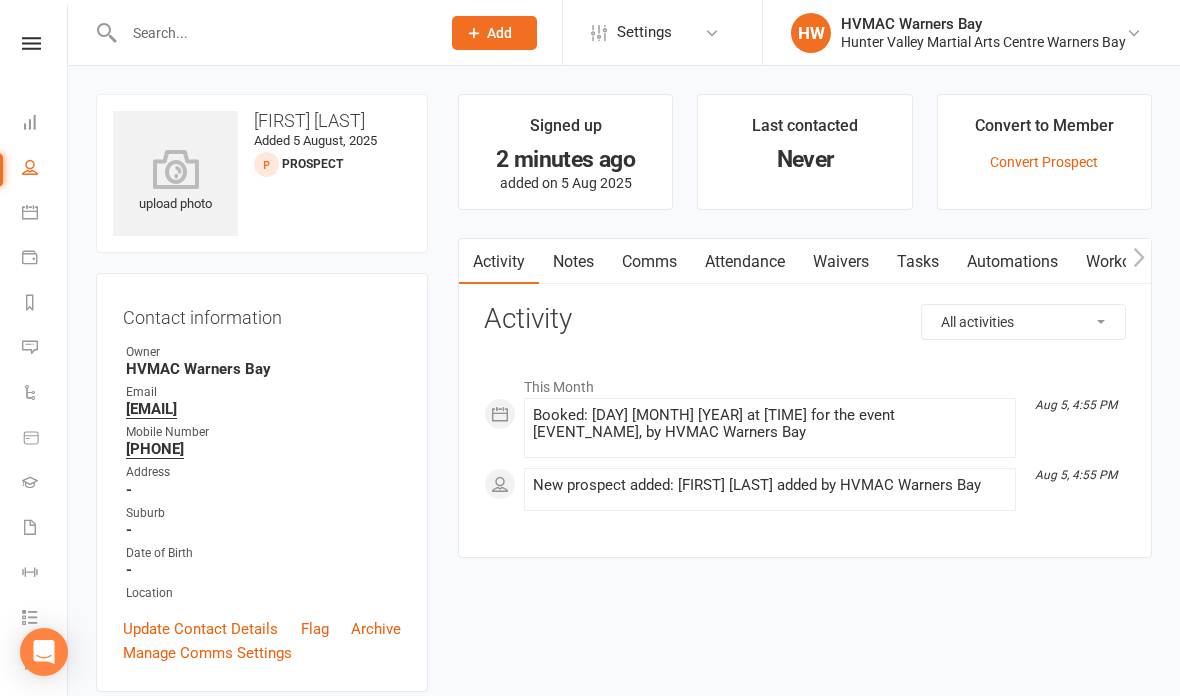 click on "Waivers" at bounding box center [841, 262] 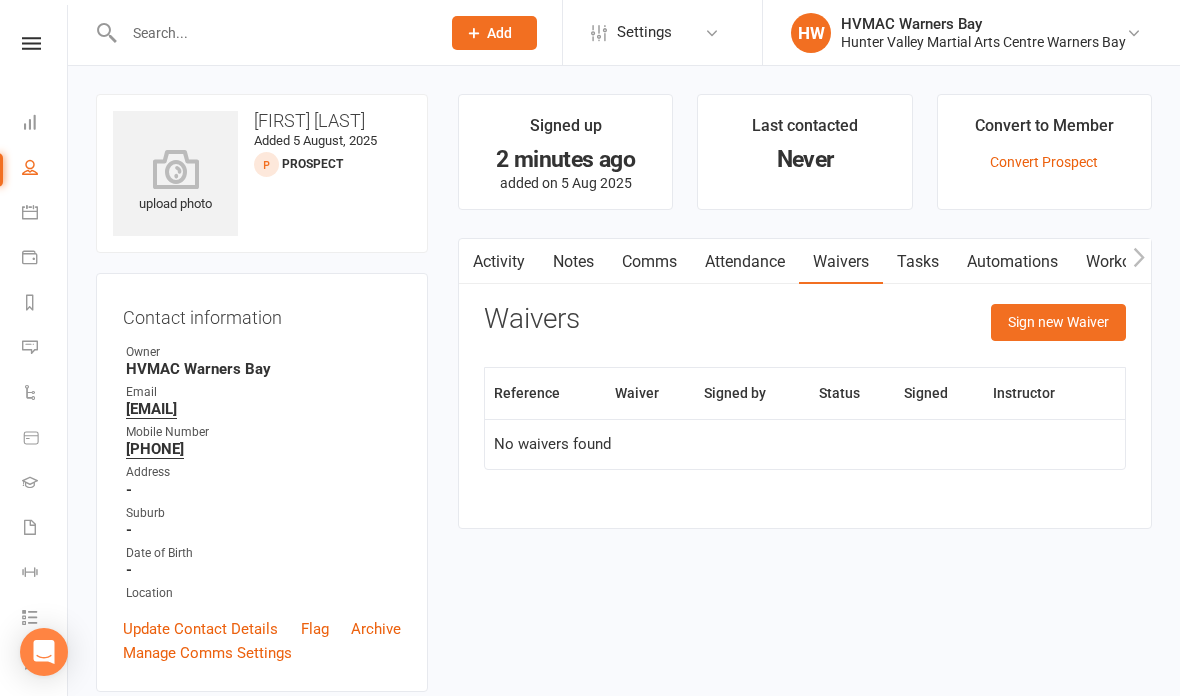 click on "Sign new Waiver" at bounding box center [1058, 322] 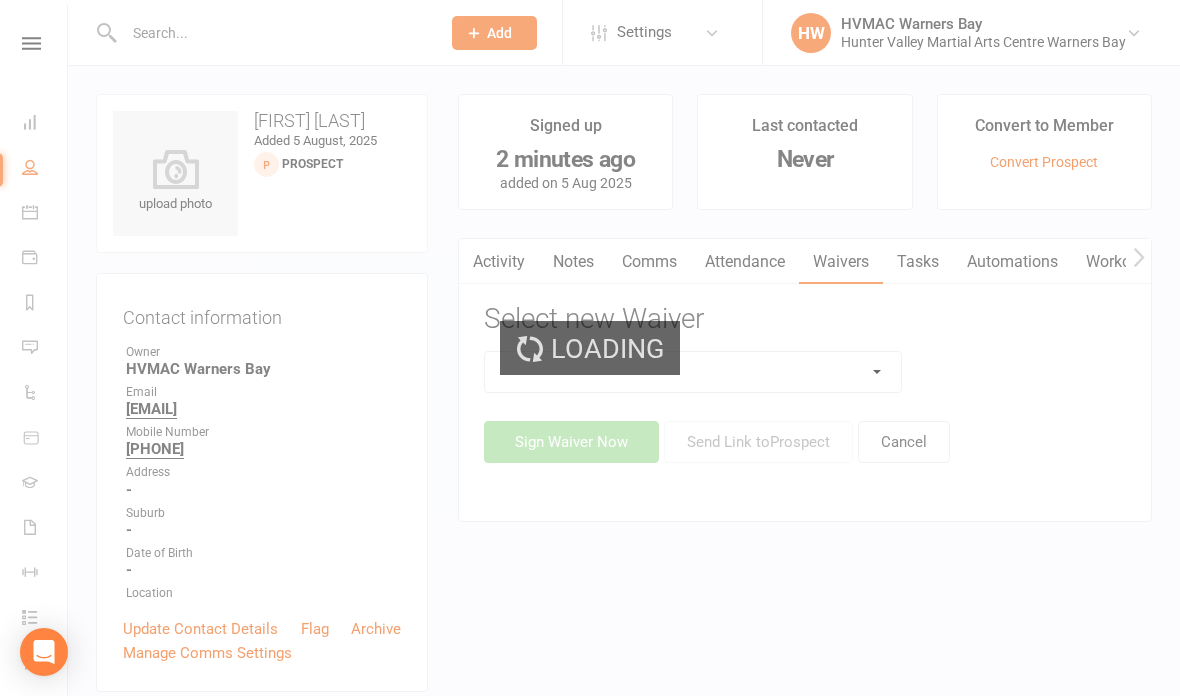 click on "Loading" at bounding box center [590, 348] 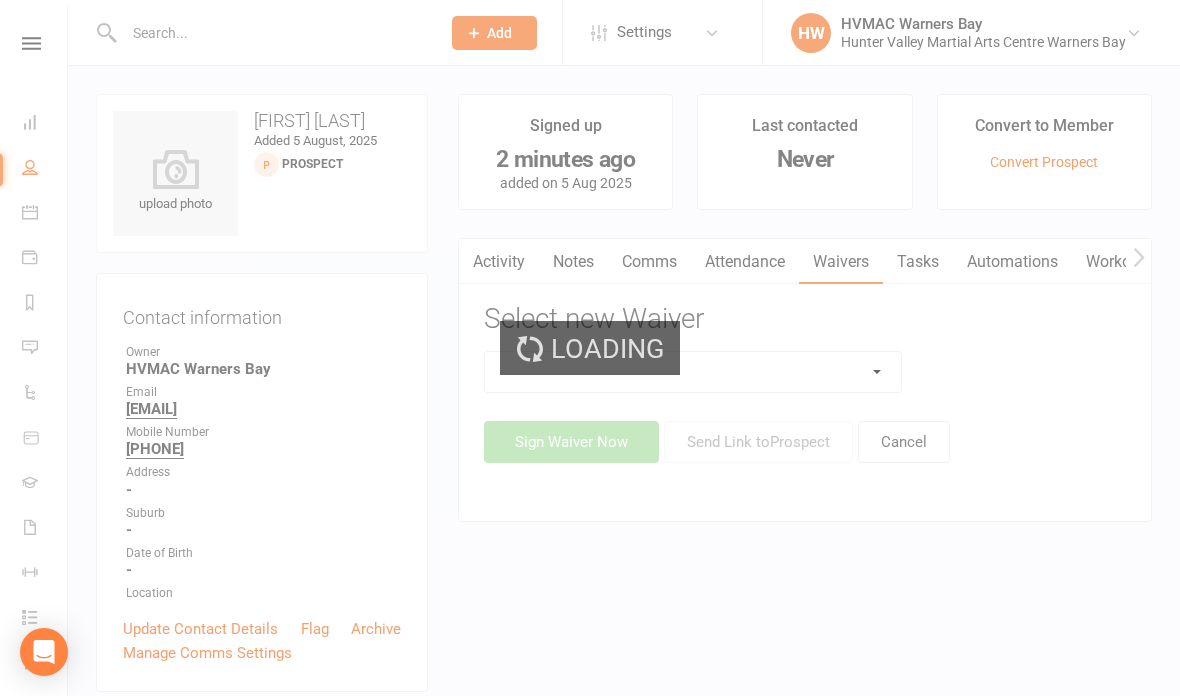 click on "Loading" at bounding box center (590, 348) 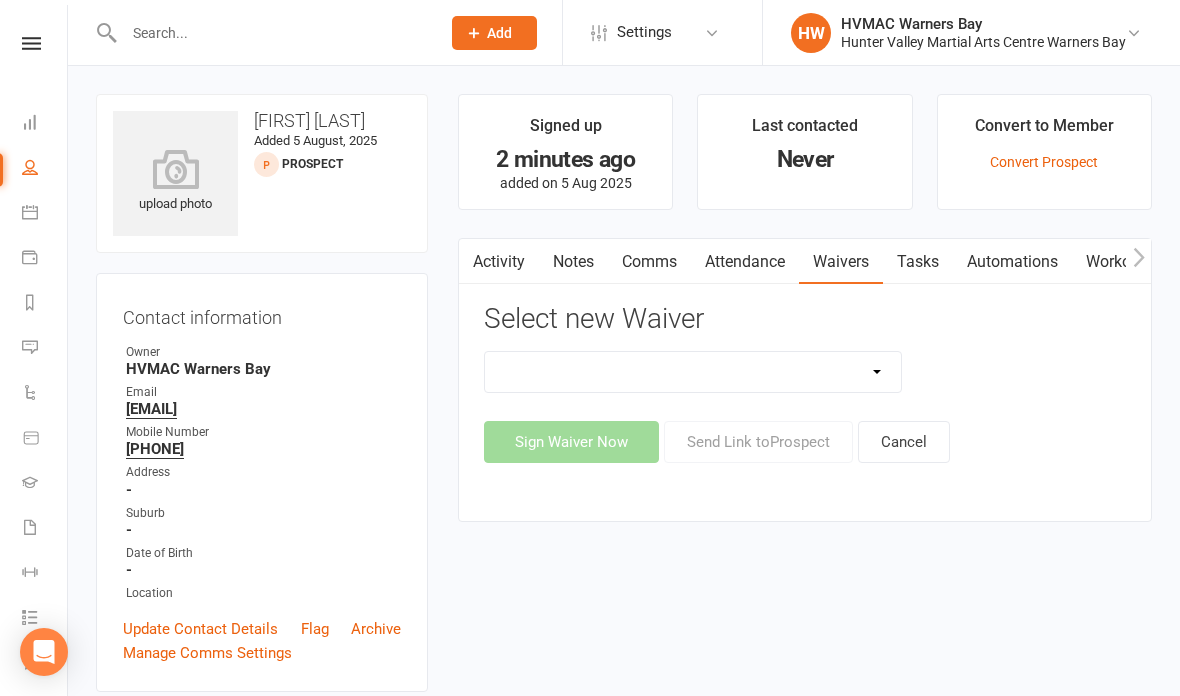 click on "Cancellation Form Cancellation Form - Kinder Kicks Fitness Challenge Goals Assessment Hold Form Membership Downgrade Form Membership Form Membership Form - Black Belt Membership Form - Brazilian Jiu Jitsu Membership Form - Family Membership Form - Fight Fit Membership Form - Kinder Kicks Membership Form - Kinder Kicks (PIF) Membership Form - Kindymites/Minimites Membership Form - Kobudo Membership Form - parent part payment Membership Upgrade Form 2023 New Student Introduction PIF & Lesson Block Memberships Program Goals Assessment - 1st Kyu Program Goals Assessment - Coloured Belts Special Events Update Of Payment Details" at bounding box center [693, 372] 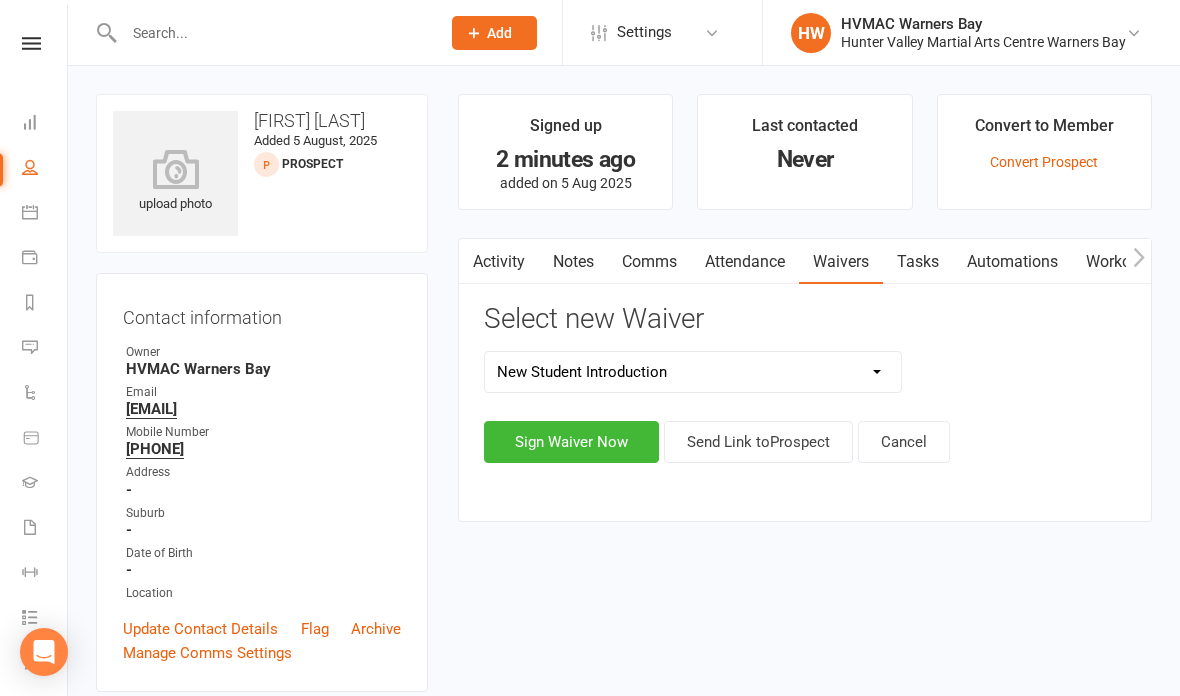 click on "Sign Waiver Now" at bounding box center [571, 442] 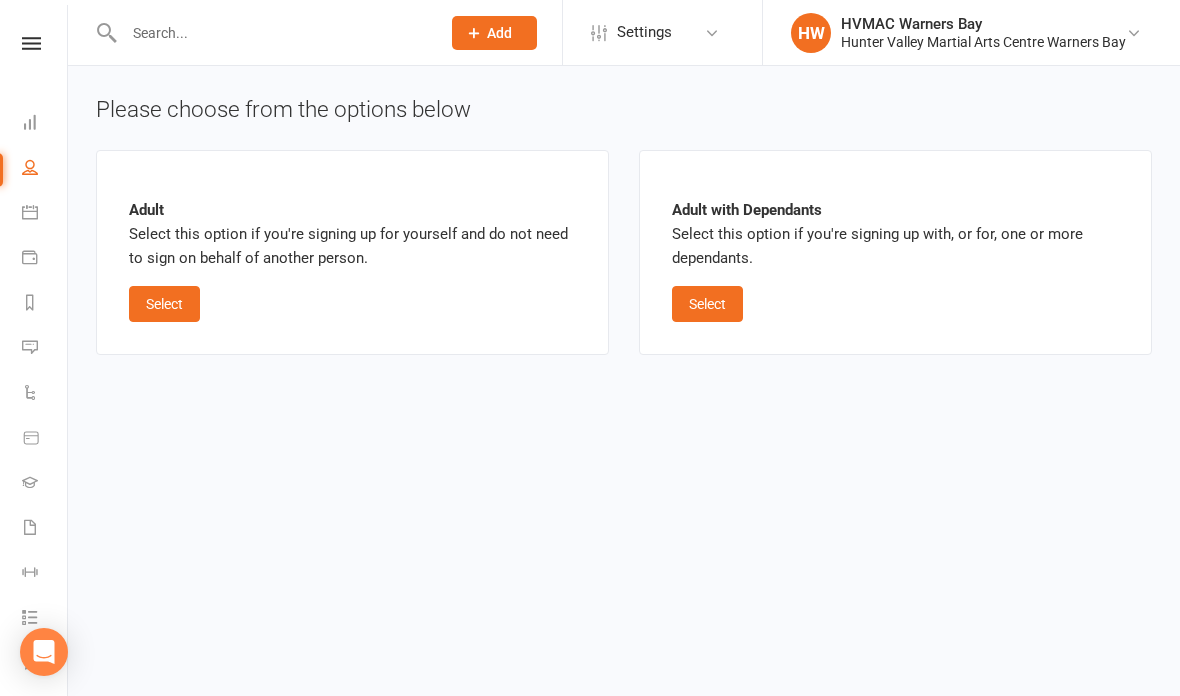 click on "Select" at bounding box center (707, 304) 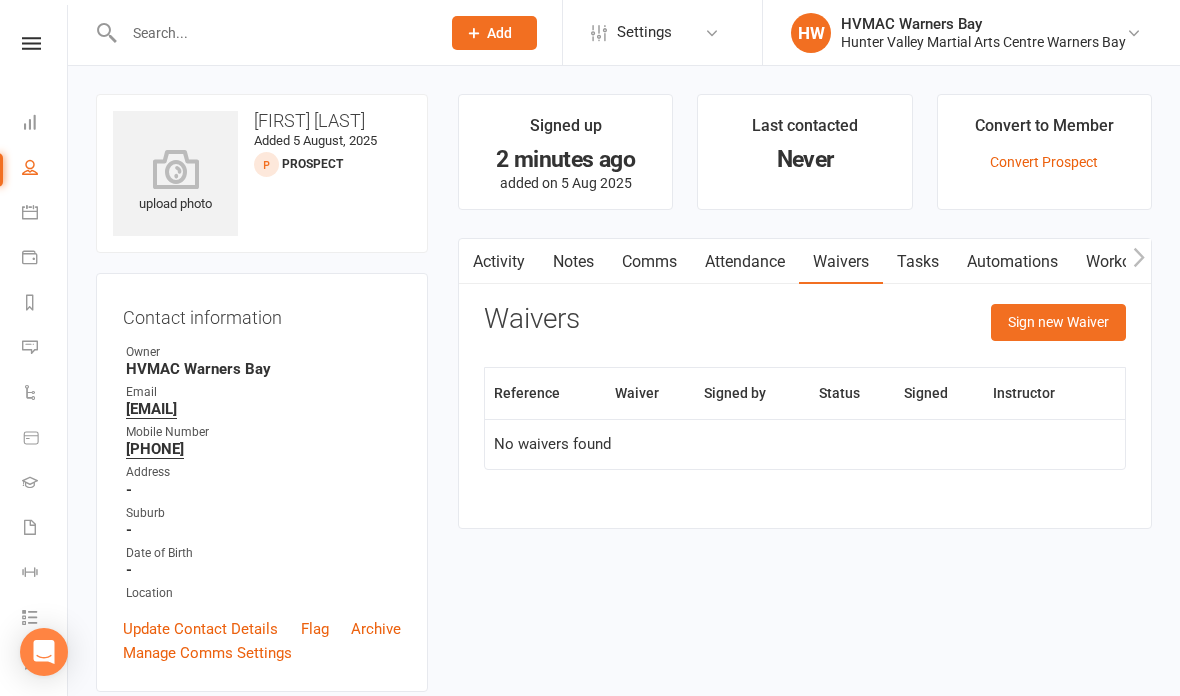 click on "Sign new Waiver" at bounding box center (1058, 322) 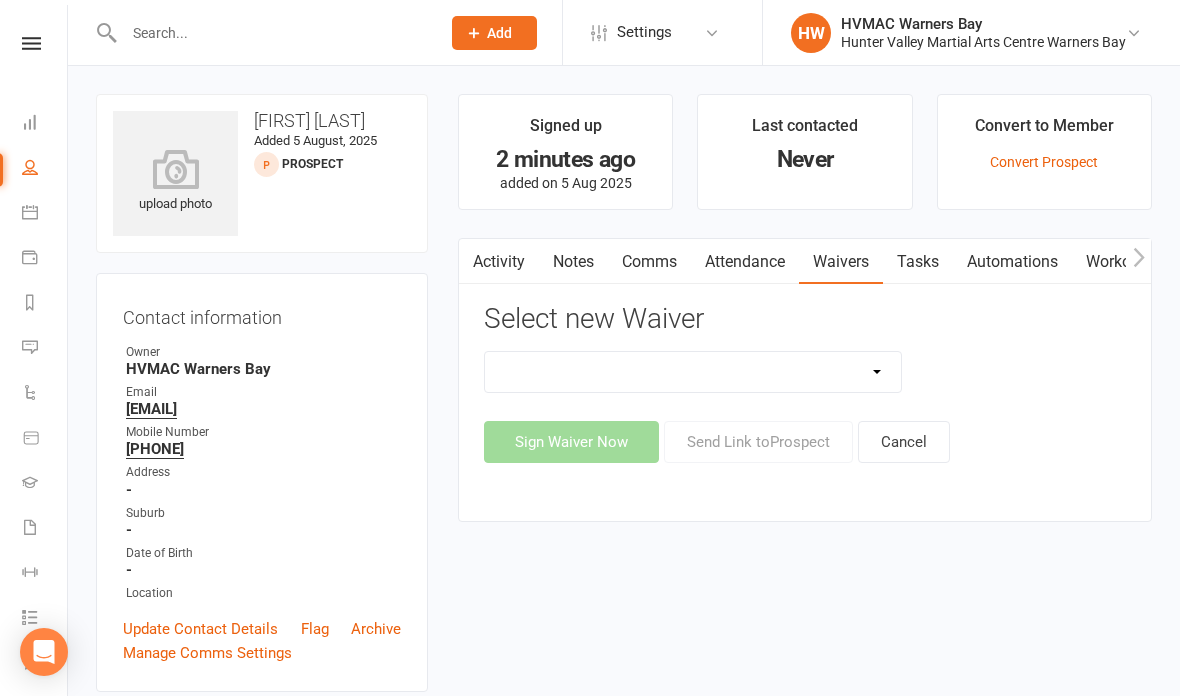 click on "Cancellation Form Cancellation Form - Kinder Kicks Fitness Challenge Goals Assessment Hold Form Membership Downgrade Form Membership Form Membership Form - Black Belt Membership Form - Brazilian Jiu Jitsu Membership Form - Family Membership Form - Fight Fit Membership Form - Kinder Kicks Membership Form - Kinder Kicks (PIF) Membership Form - Kindymites/Minimites Membership Form - Kobudo Membership Form - parent part payment Membership Upgrade Form 2023 New Student Introduction PIF & Lesson Block Memberships Program Goals Assessment - 1st Kyu Program Goals Assessment - Coloured Belts Special Events Update Of Payment Details" at bounding box center (693, 372) 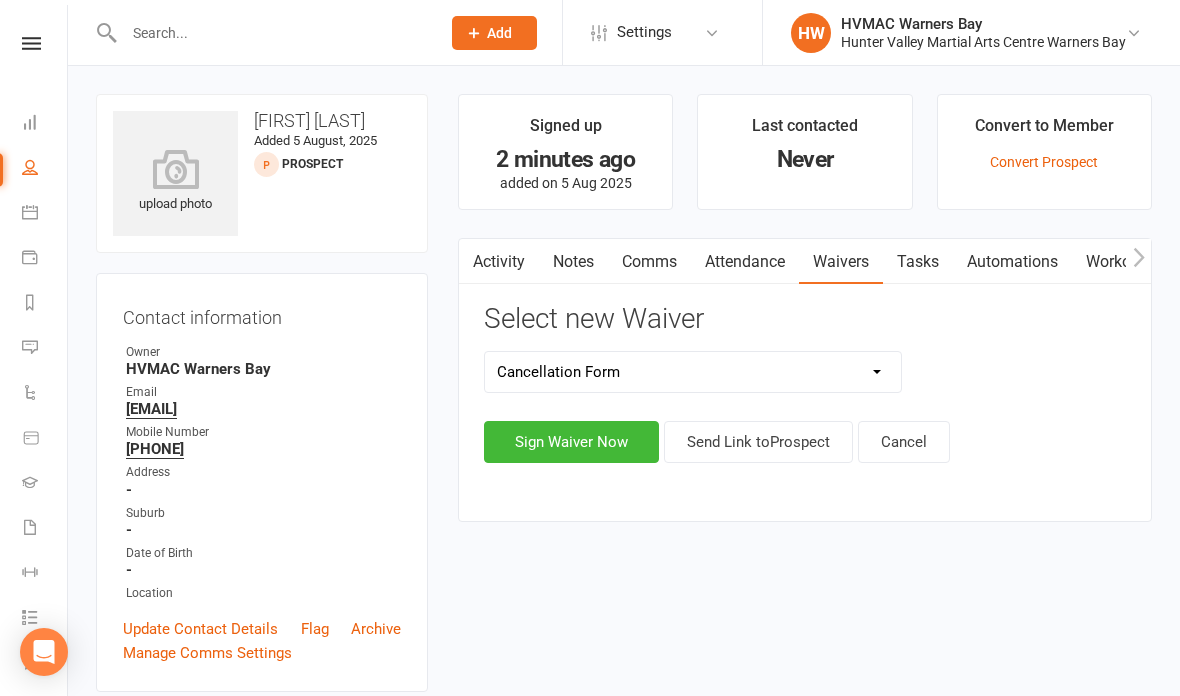 click on "Sign Waiver Now" at bounding box center (571, 442) 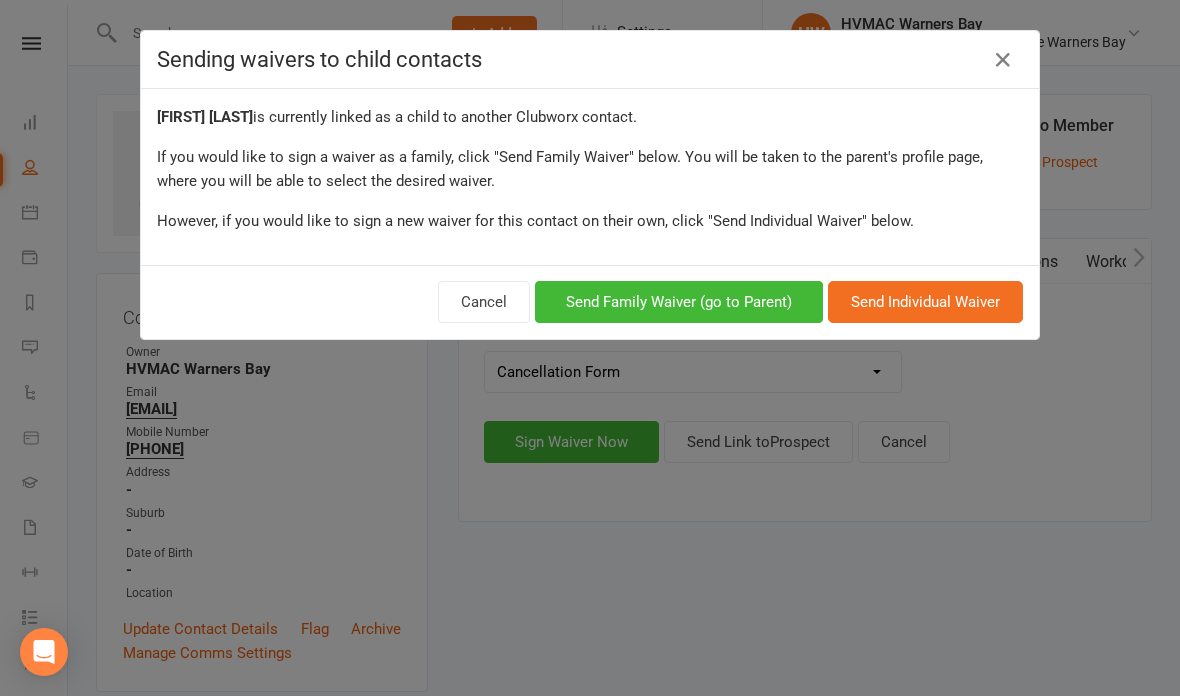 click on "Send Family Waiver (go to Parent)" at bounding box center [679, 302] 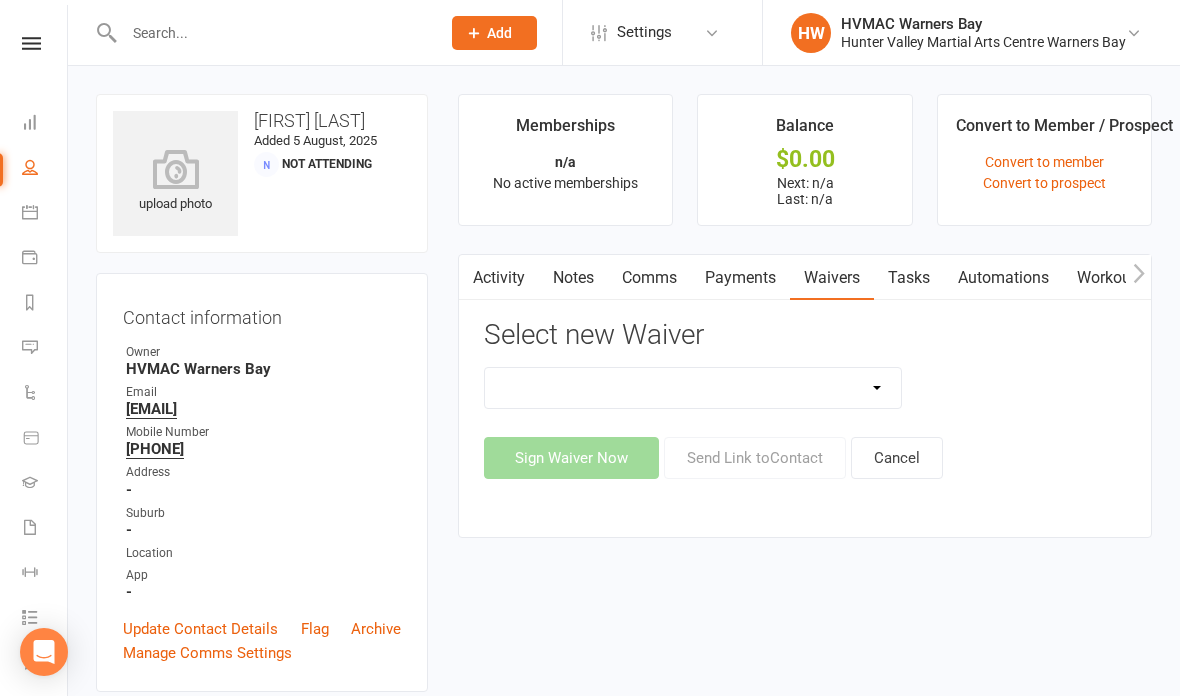 click on "Cancellation Form Cancellation Form - Kinder Kicks Fitness Challenge Goals Assessment Hold Form Membership Downgrade Form Membership Form Membership Form - Black Belt Membership Form - Brazilian Jiu Jitsu Membership Form - Family Membership Form - Fight Fit Membership Form - Kinder Kicks Membership Form - Kinder Kicks (PIF) Membership Form - Kindymites/Minimites Membership Form - Kobudo Membership Form - parent part payment Membership Upgrade Form 2023 New Student Introduction PIF & Lesson Block Memberships Program Goals Assessment - 1st Kyu Program Goals Assessment - Coloured Belts Special Events Update Of Payment Details" at bounding box center (693, 388) 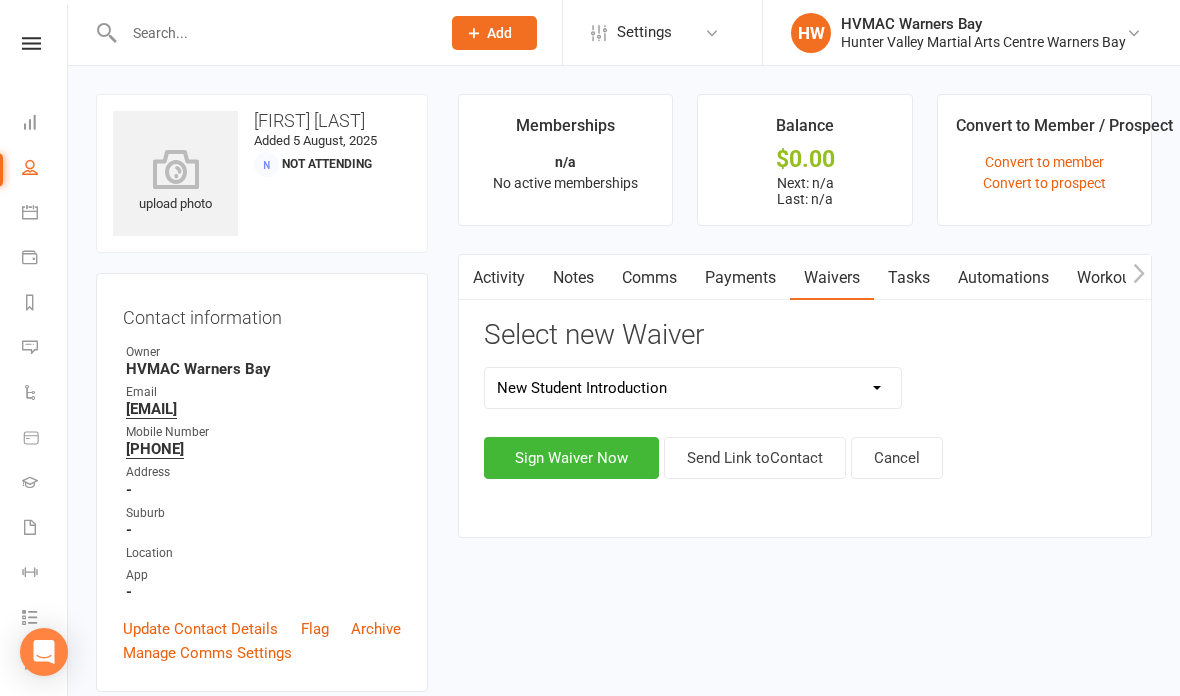 click on "Sign Waiver Now" at bounding box center (571, 458) 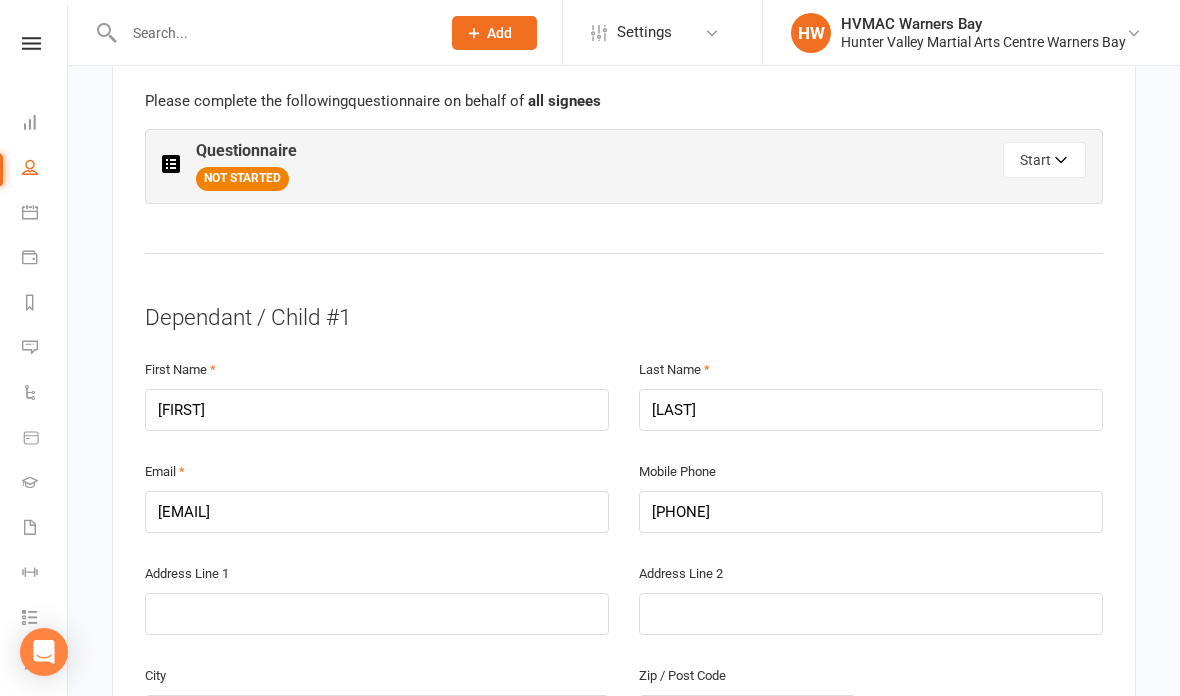scroll, scrollTop: 1162, scrollLeft: 0, axis: vertical 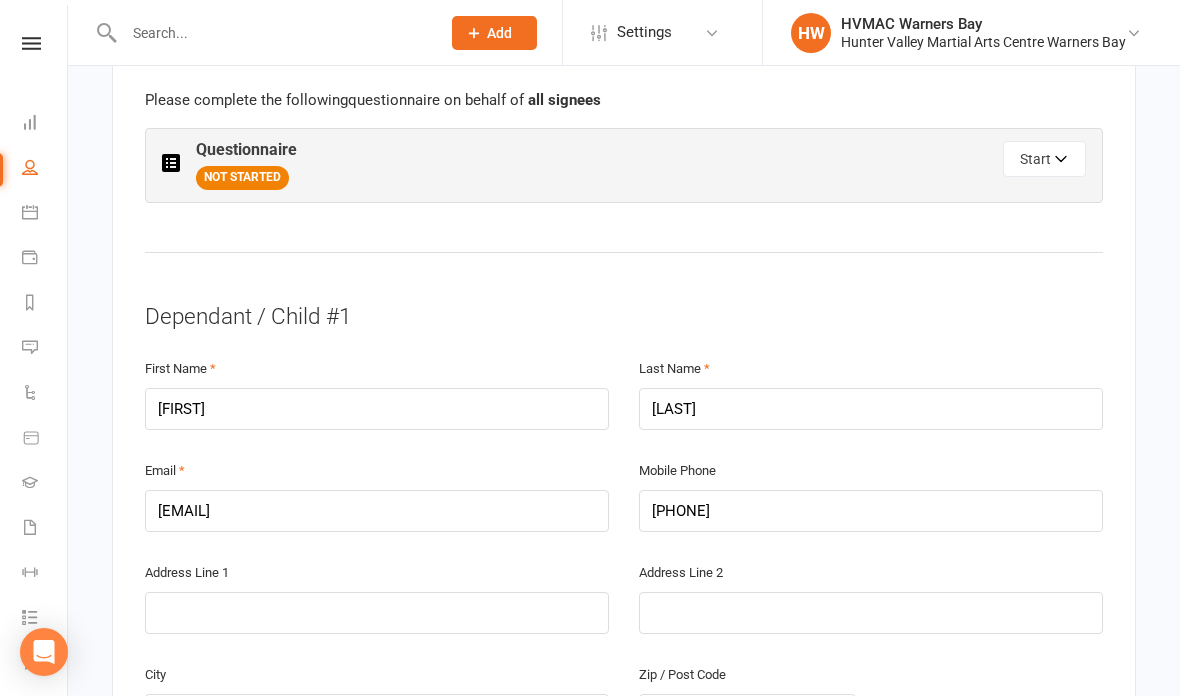 click on "Start" at bounding box center (1044, 159) 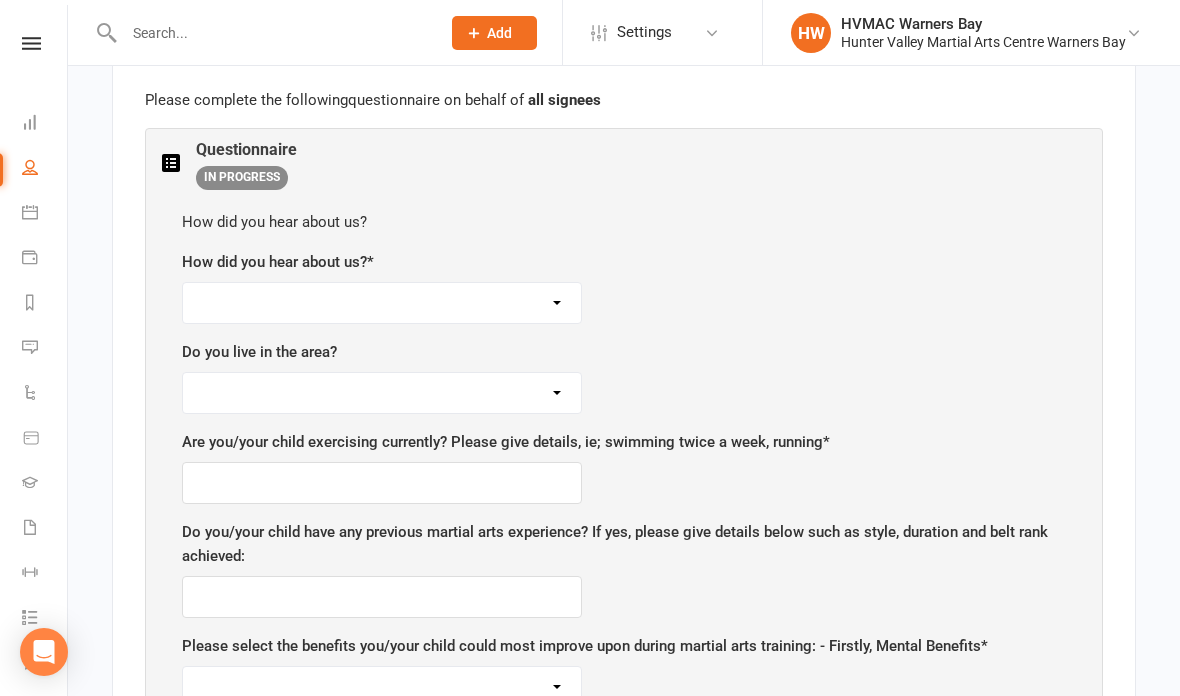 click on "Facebook Internet Referral from a friend Flyer in the mail or at the shopping mall Sign Radio Flyer from school" at bounding box center [382, 303] 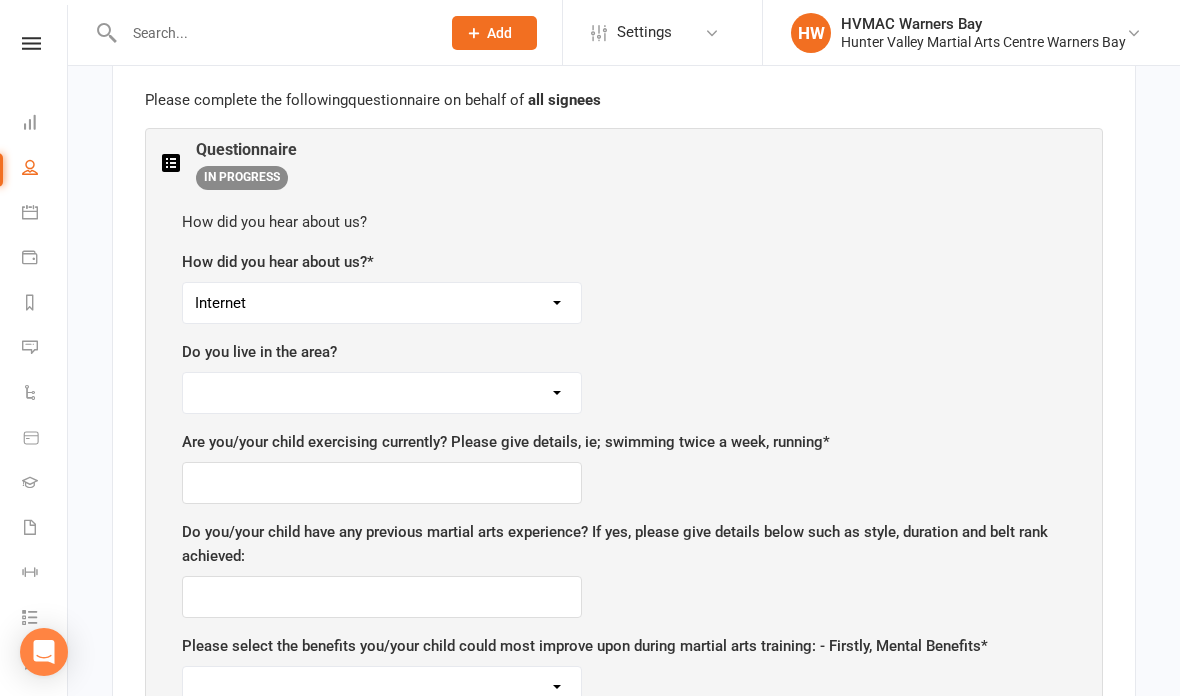click on "Yes No" at bounding box center (382, 393) 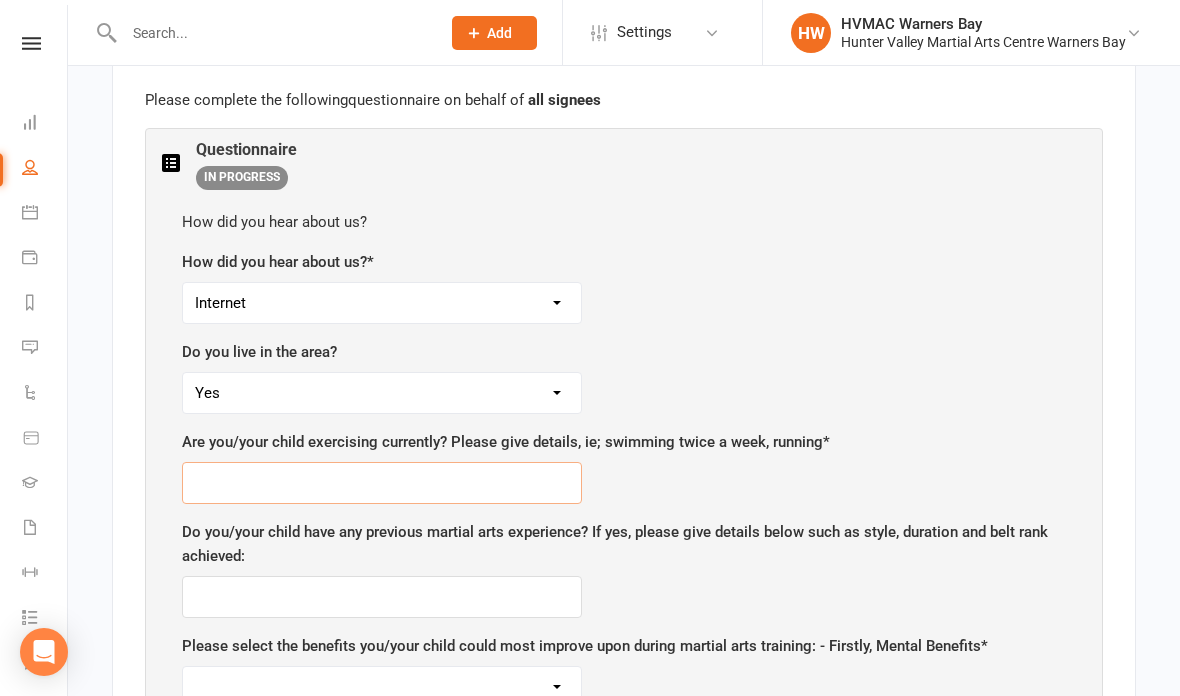 click at bounding box center [382, 483] 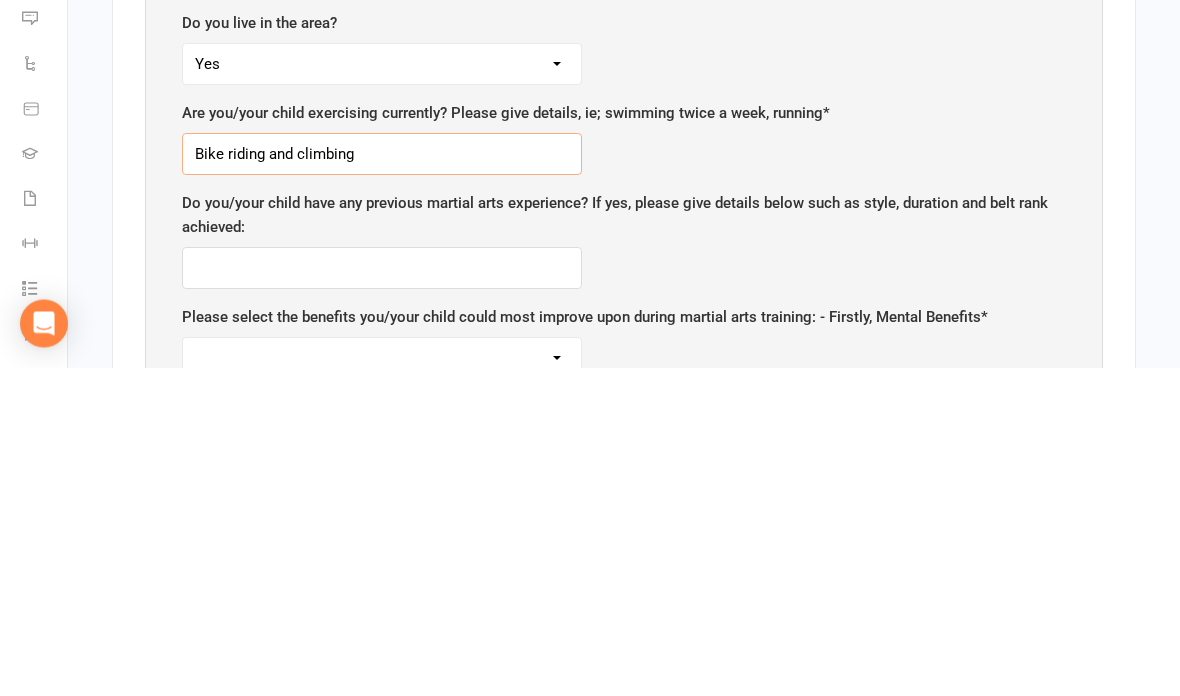 type on "Bike riding and climbing" 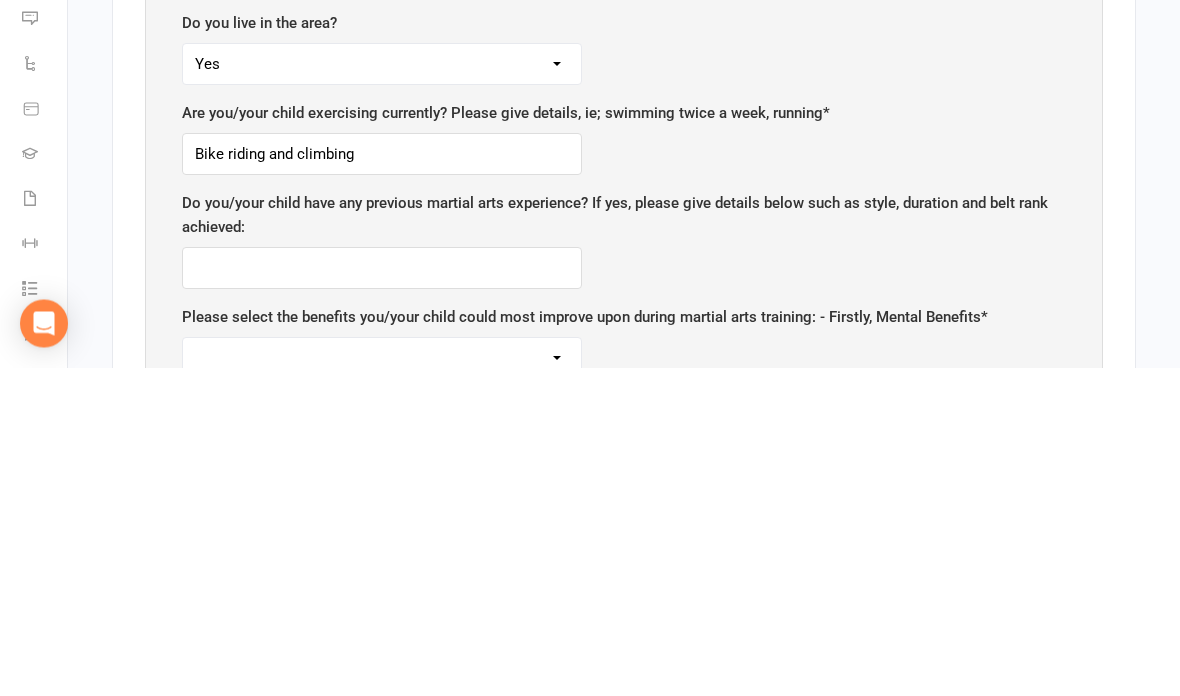 click at bounding box center (382, 597) 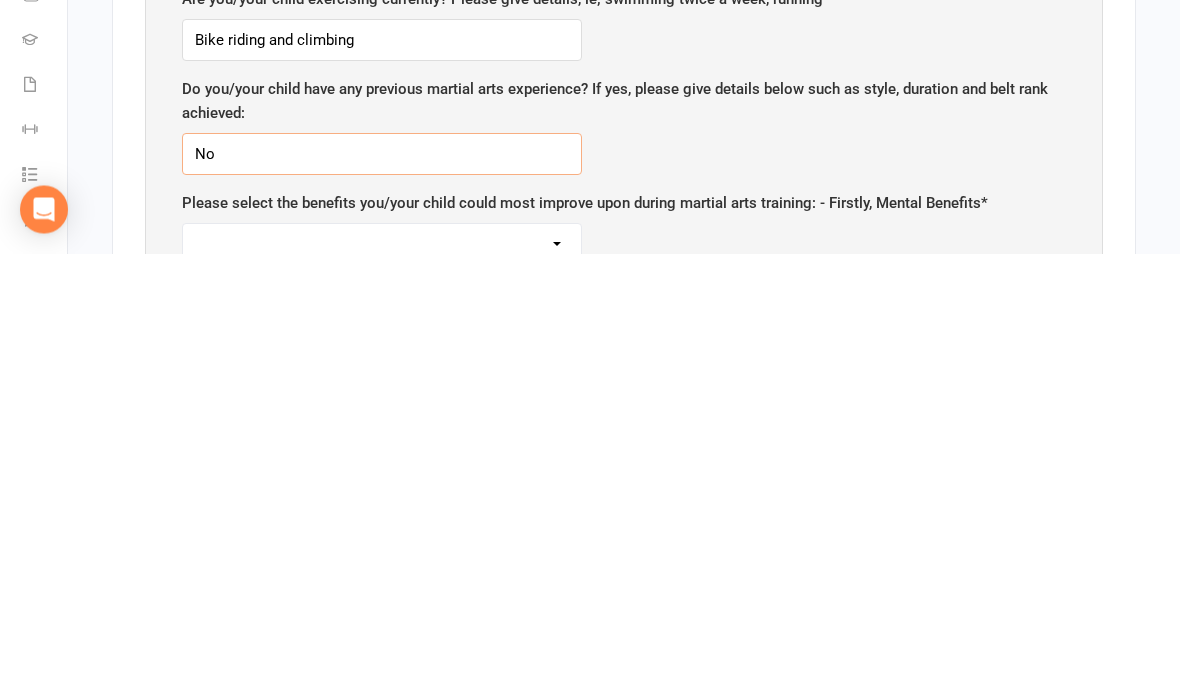 type on "No" 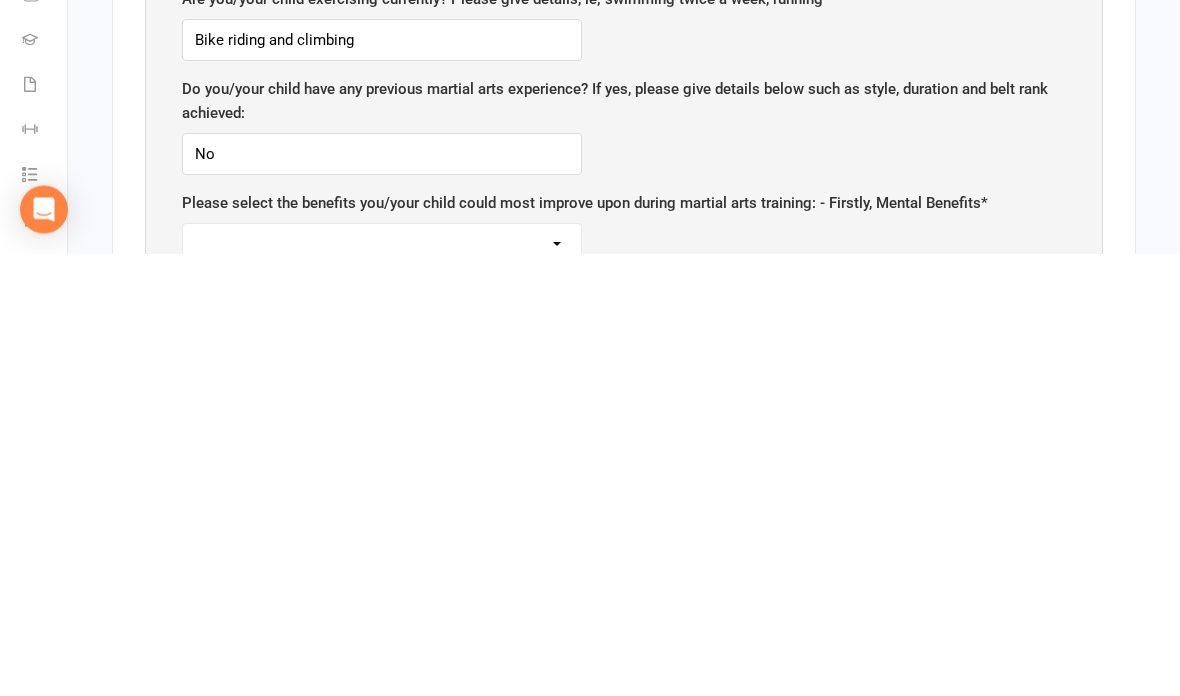 click on "Self-esteem Focus and Listening Fun, Fun, Fun Determination Motivation" at bounding box center (382, 687) 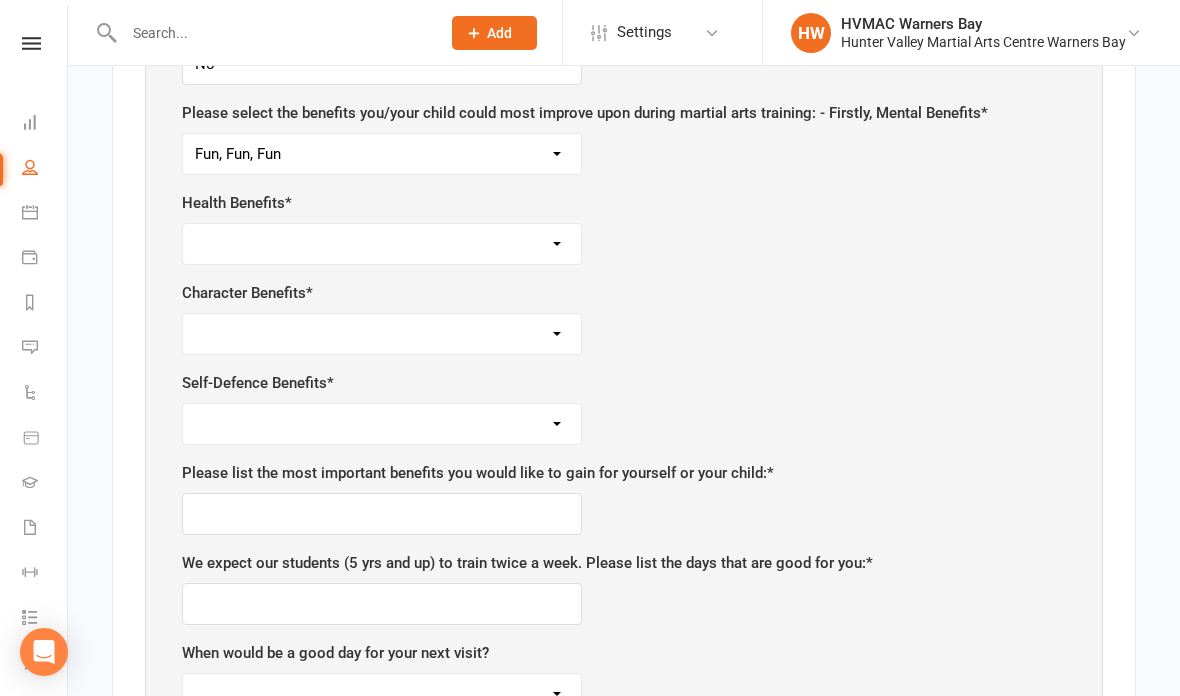 click on "Self-esteem Focus and Listening Fun, Fun, Fun Determination Motivation" at bounding box center [382, 154] 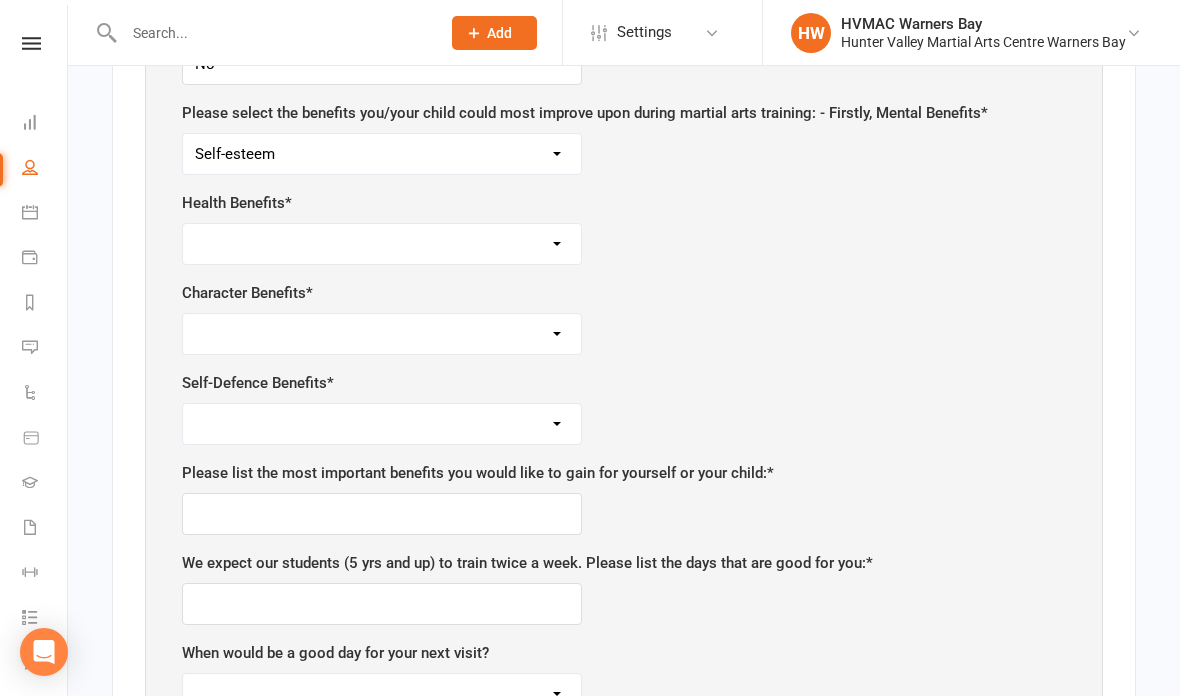 click on "Self-esteem Focus and Listening Fun, Fun, Fun Determination Motivation" at bounding box center (382, 154) 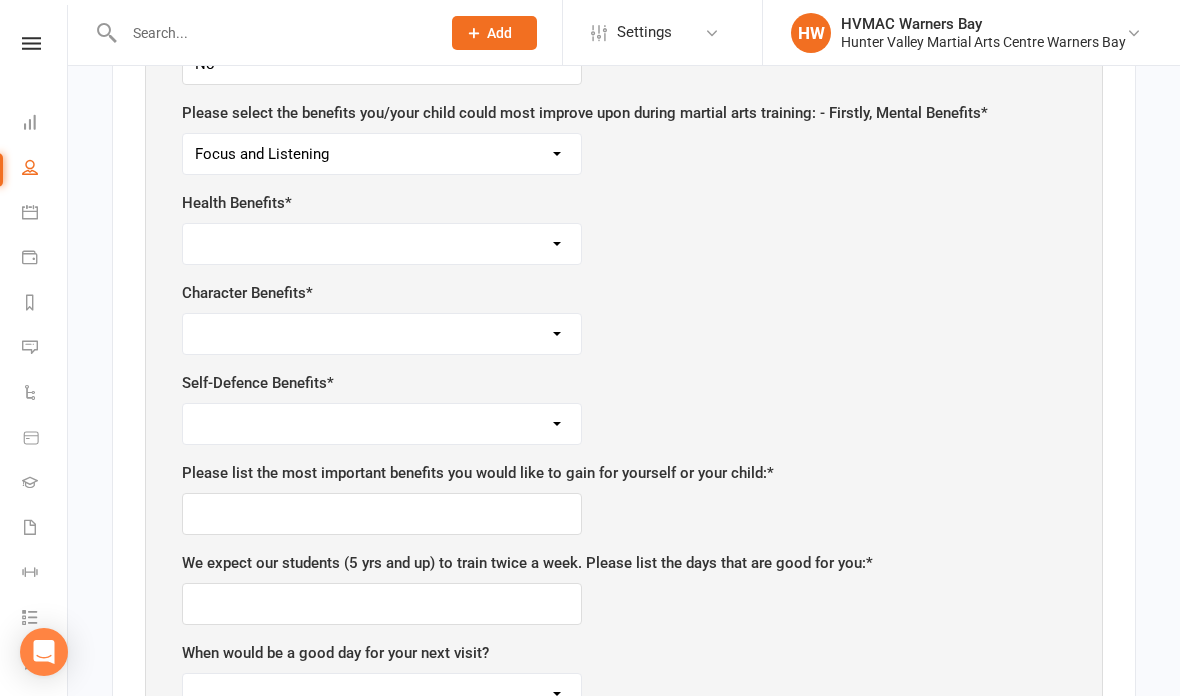 click on "Self-esteem Focus and Listening Fun, Fun, Fun Determination Motivation" at bounding box center (382, 154) 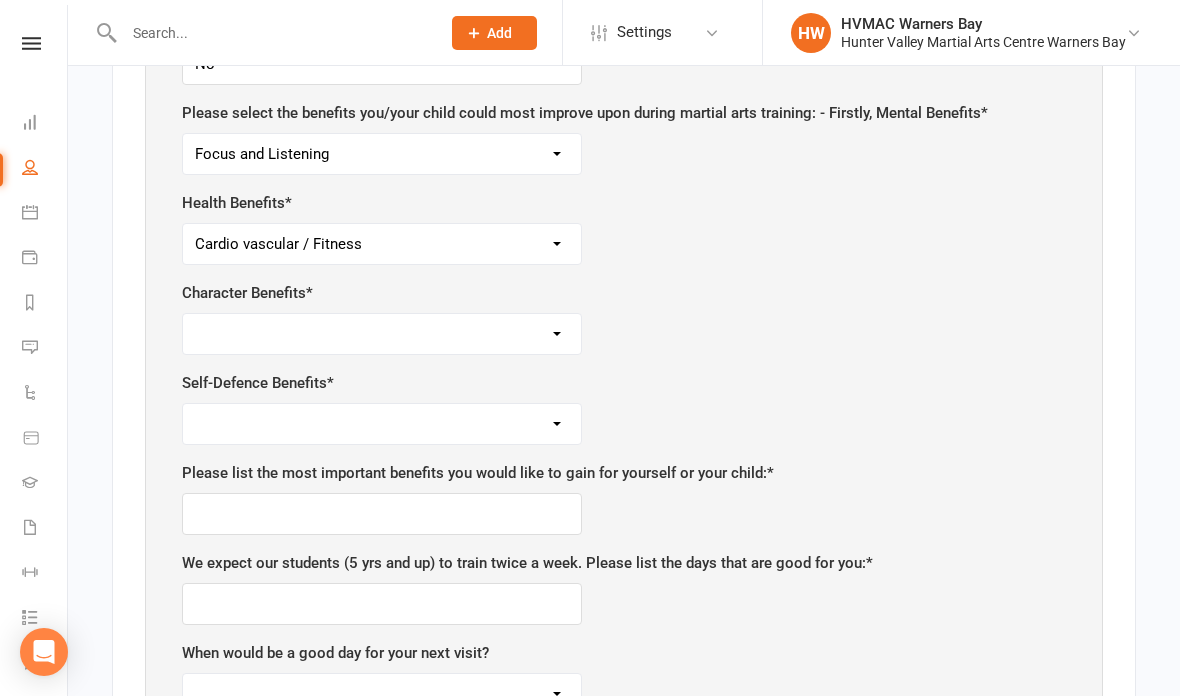 click on "Weight Control Strength Flexibility Coordination Cardio vascular / Fitness" at bounding box center [382, 244] 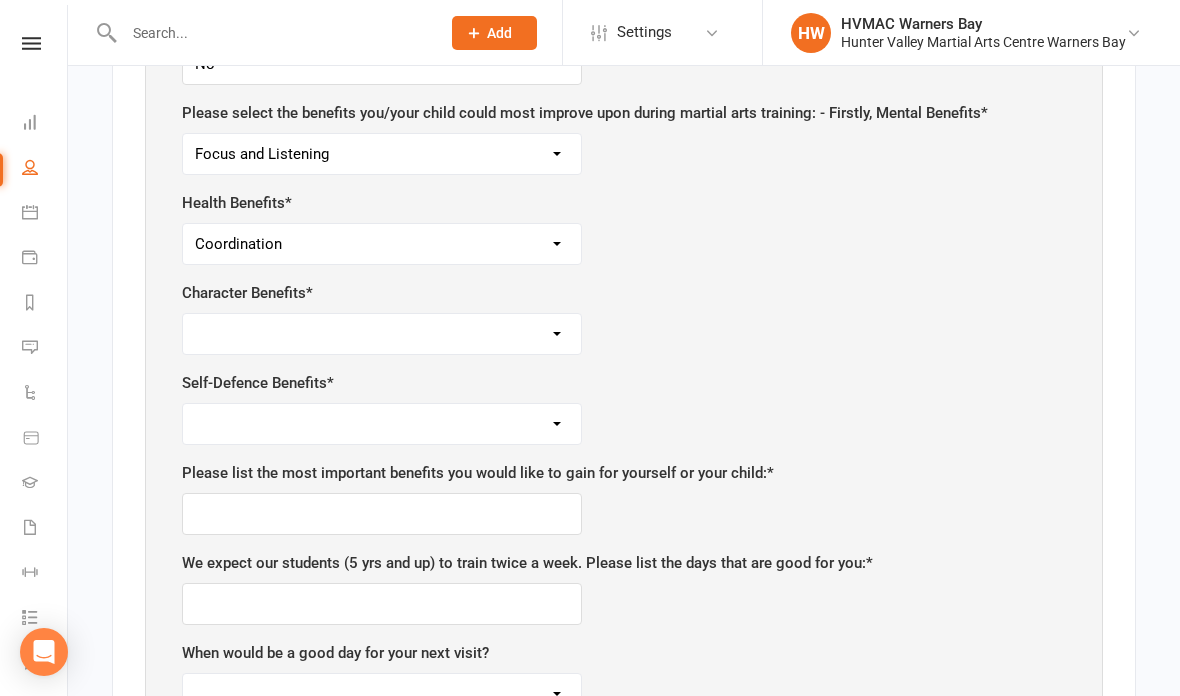 click on "Respect for others/self Integrity Self control Leadership Assertiveness" at bounding box center [382, 334] 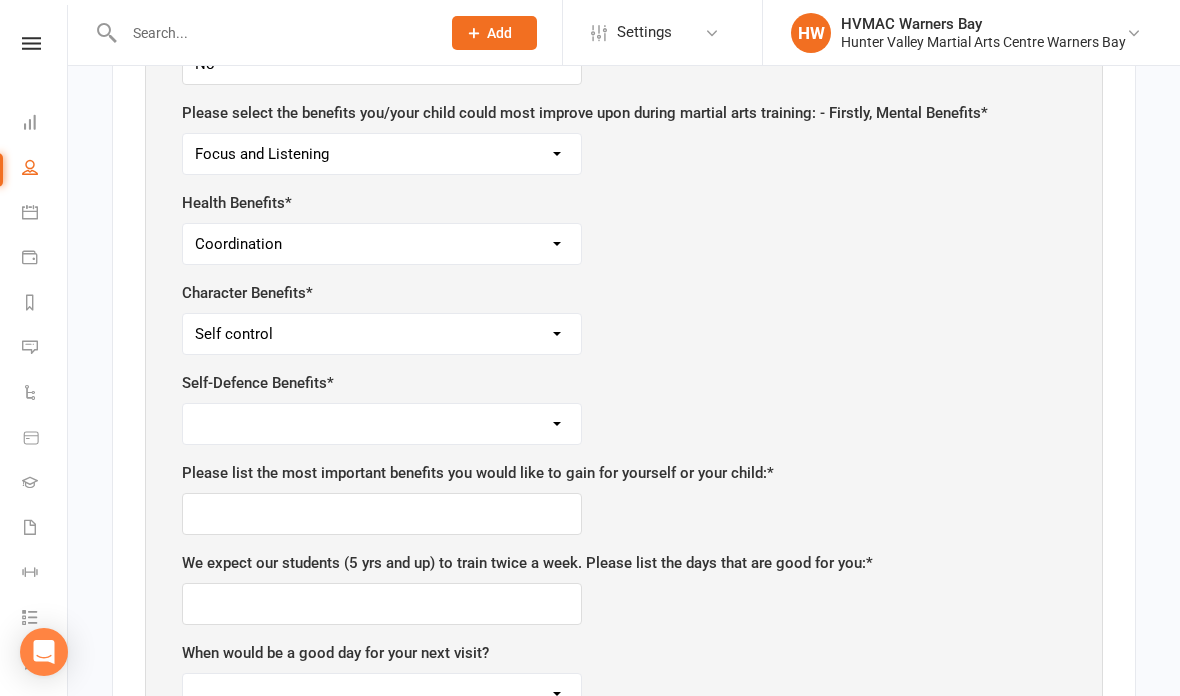 click on "Safety Self confidence Anti-bullying Agility and coordination Awareness" at bounding box center [382, 424] 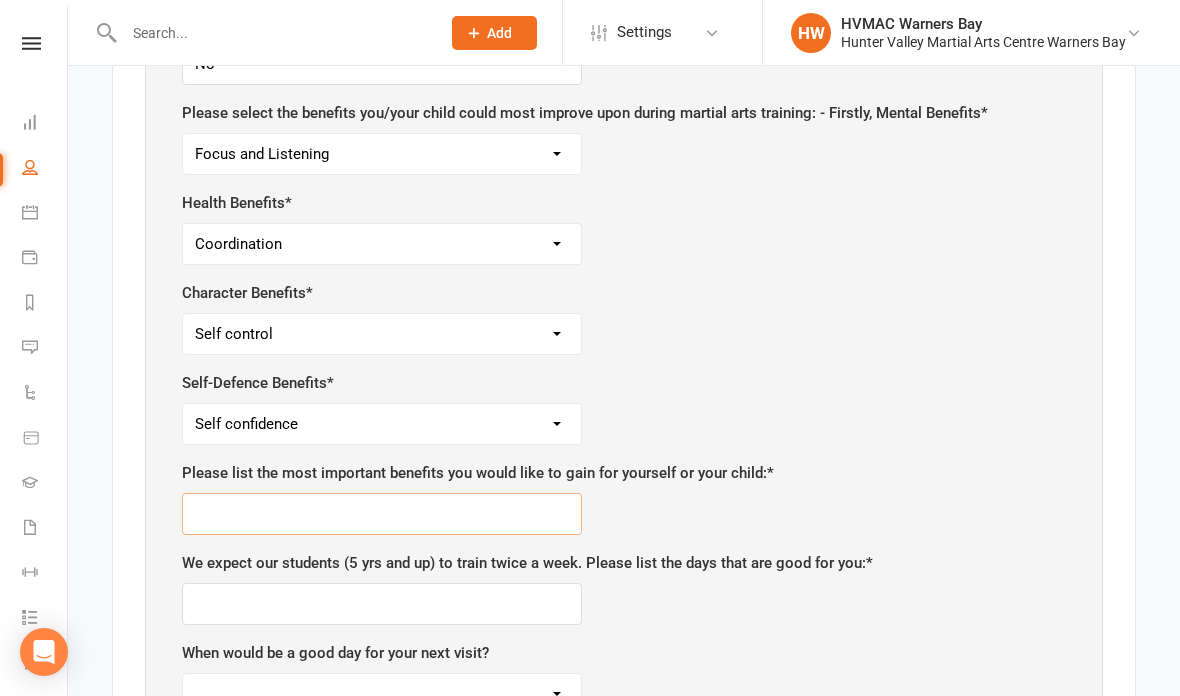 click at bounding box center (382, 514) 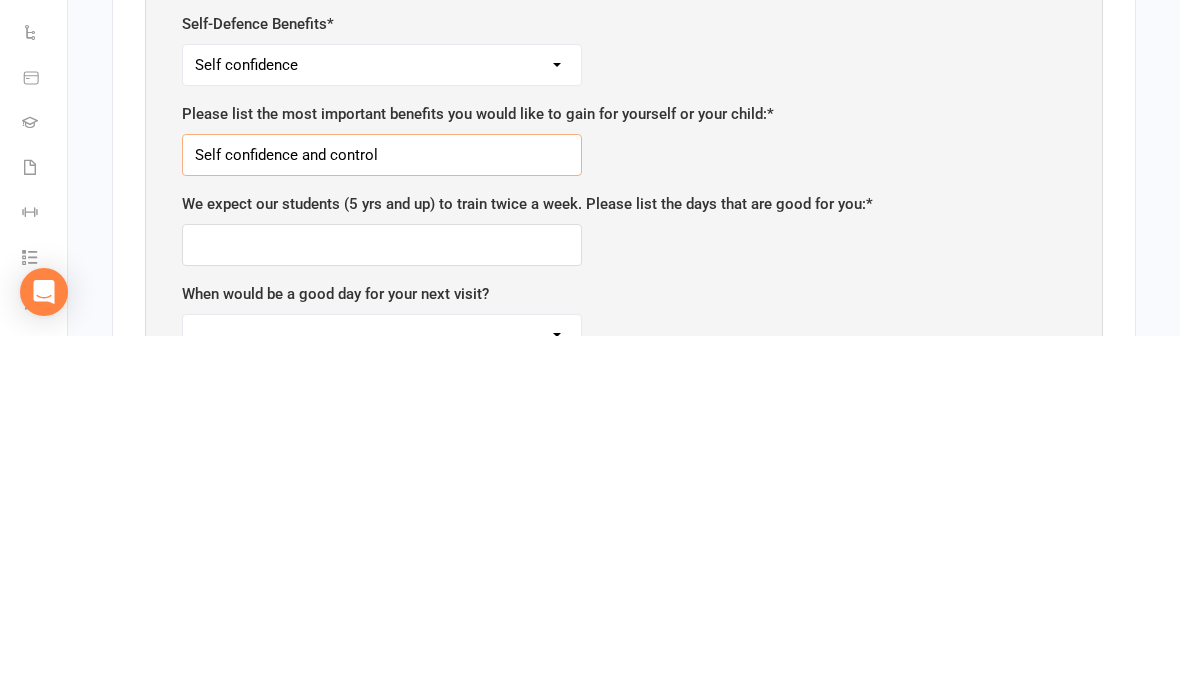 type on "Self confidence and control" 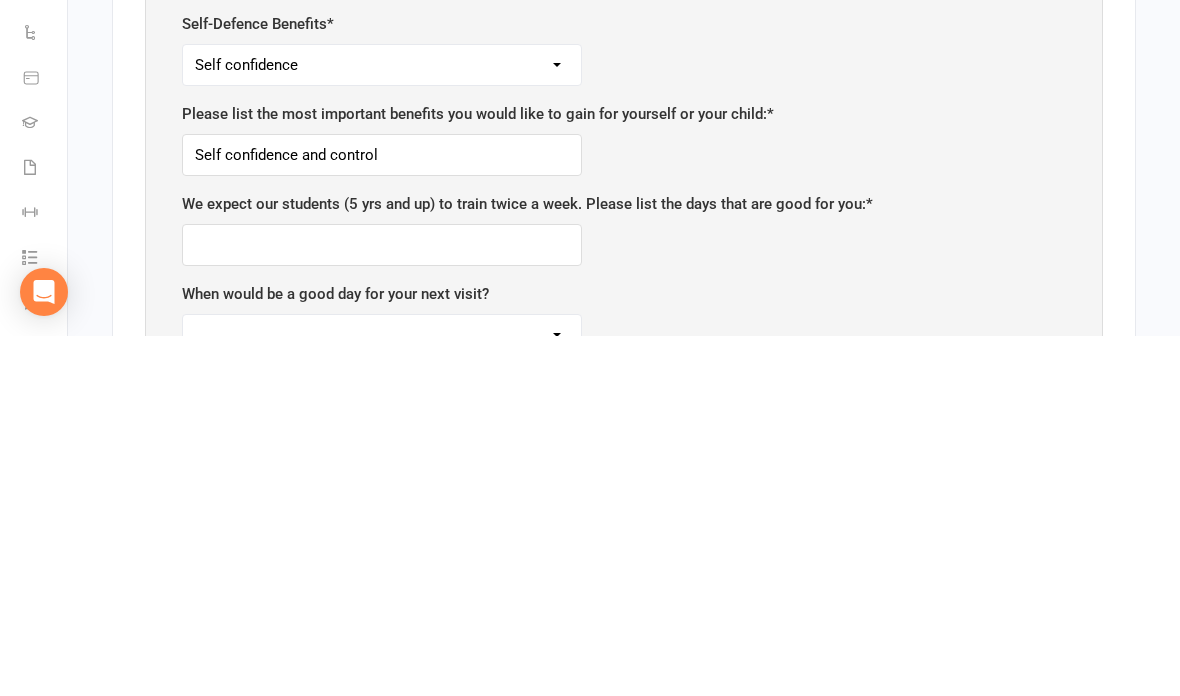 click at bounding box center (382, 605) 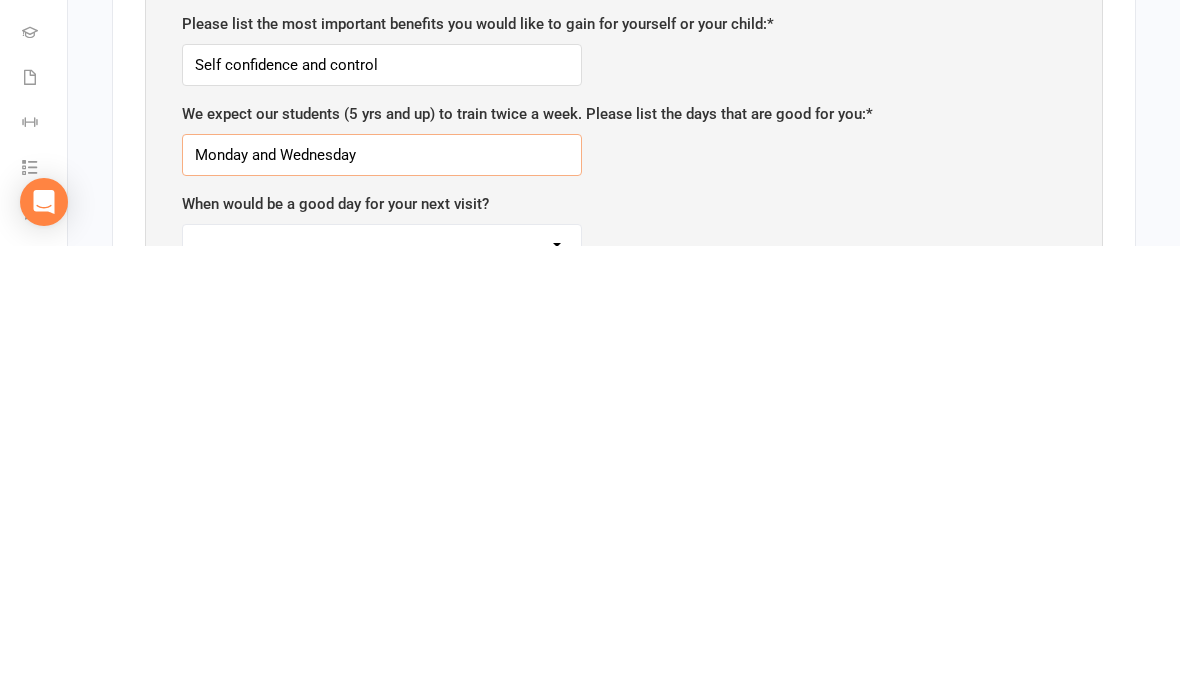 click on "Monday and Wednesday" at bounding box center [382, 605] 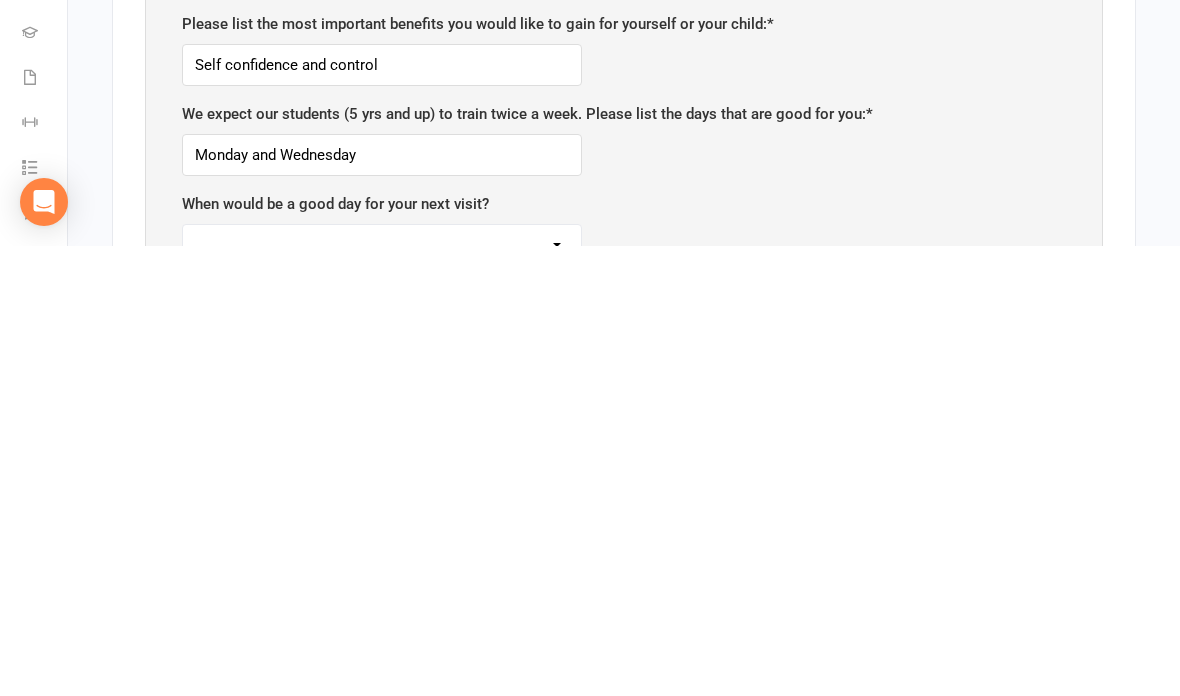 click on "Monday Tuesday Wednesday Thursday Friday Saturday" at bounding box center (382, 695) 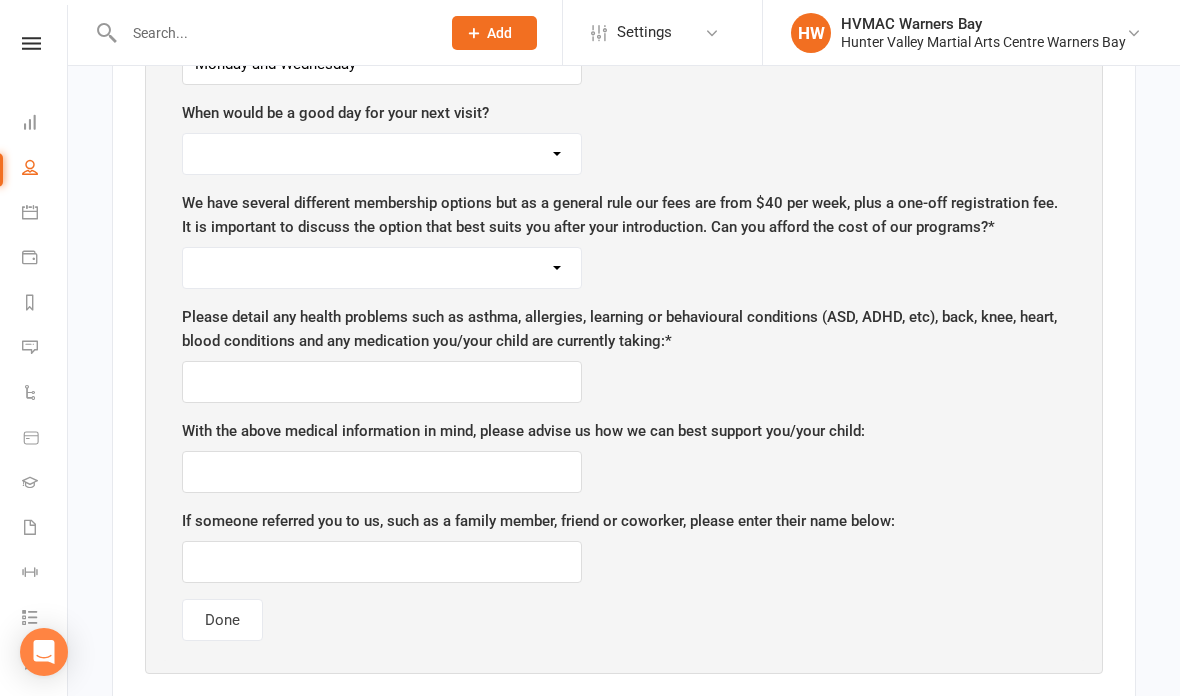 select on "Tuesday" 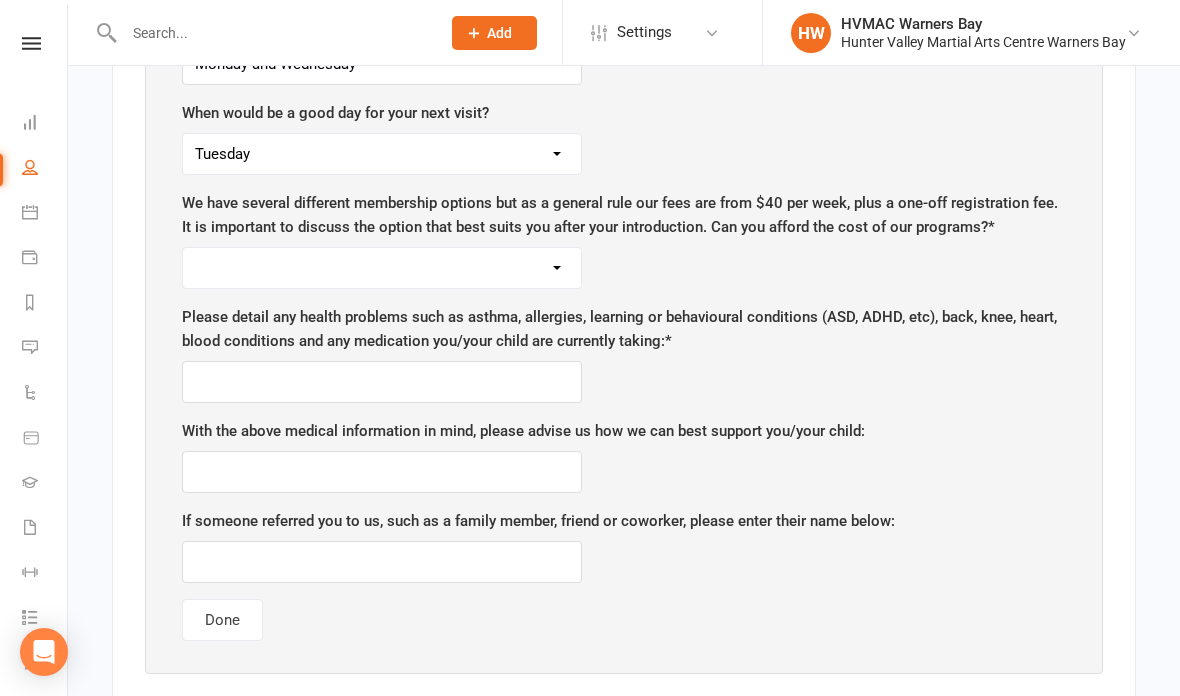 click on "Yes No" at bounding box center (382, 268) 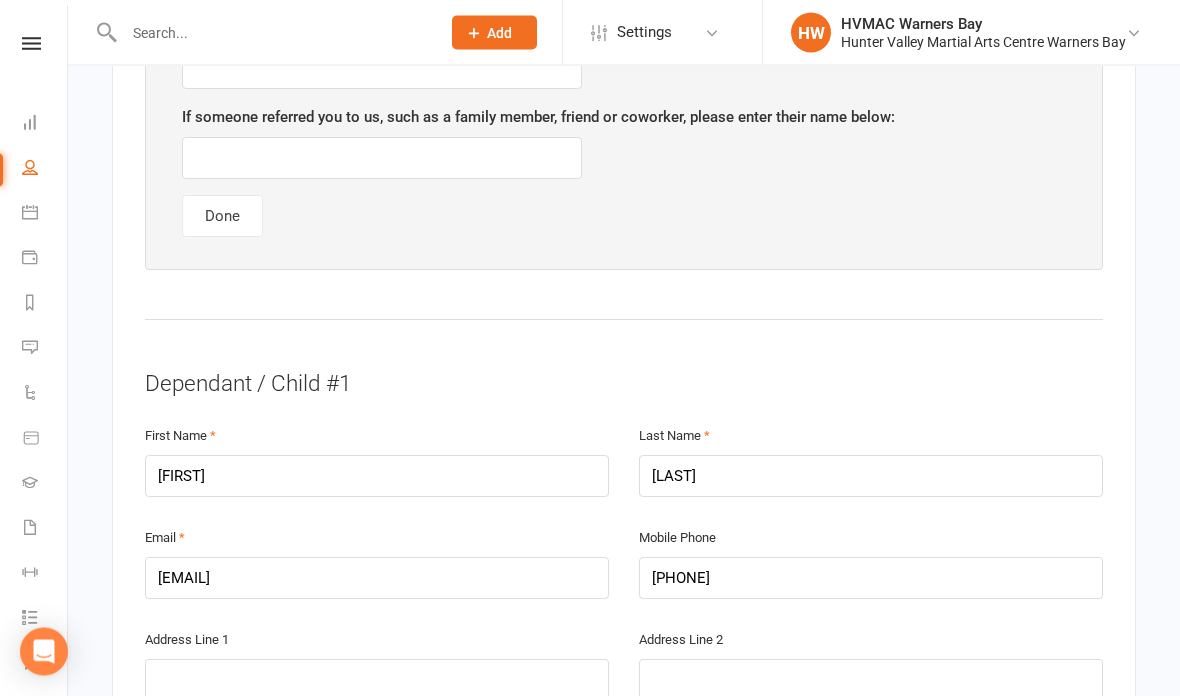 scroll, scrollTop: 2654, scrollLeft: 0, axis: vertical 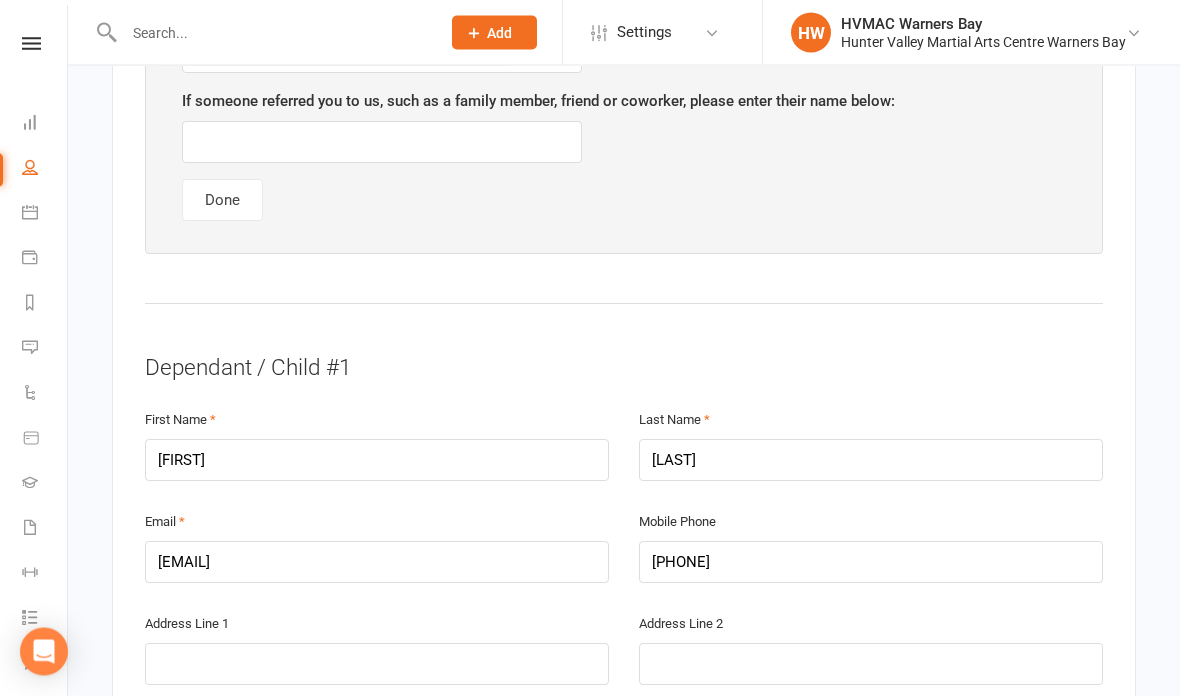 click on "Done" at bounding box center (222, 201) 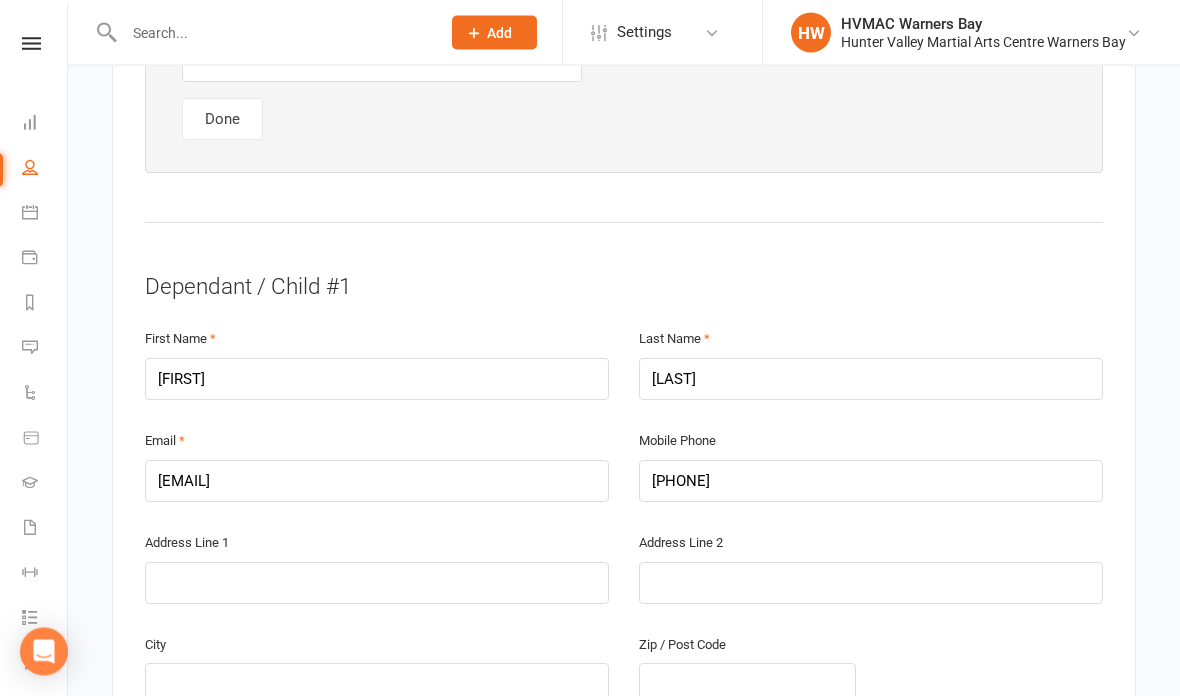 scroll, scrollTop: 2784, scrollLeft: 0, axis: vertical 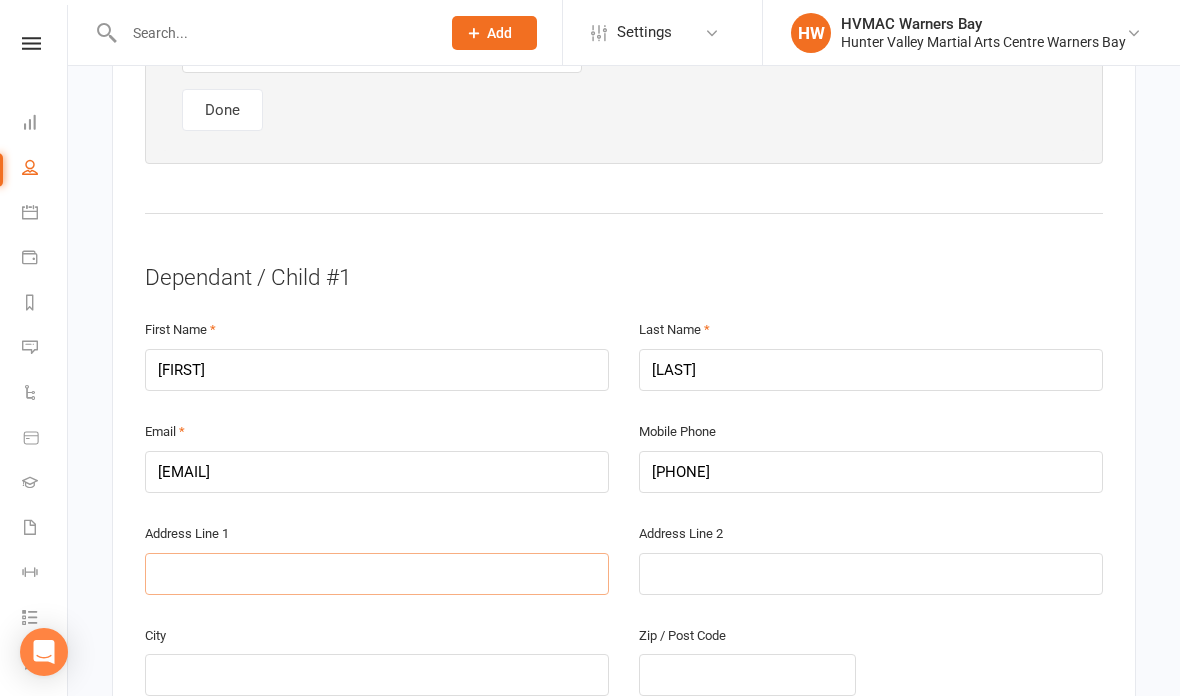 click at bounding box center [377, 574] 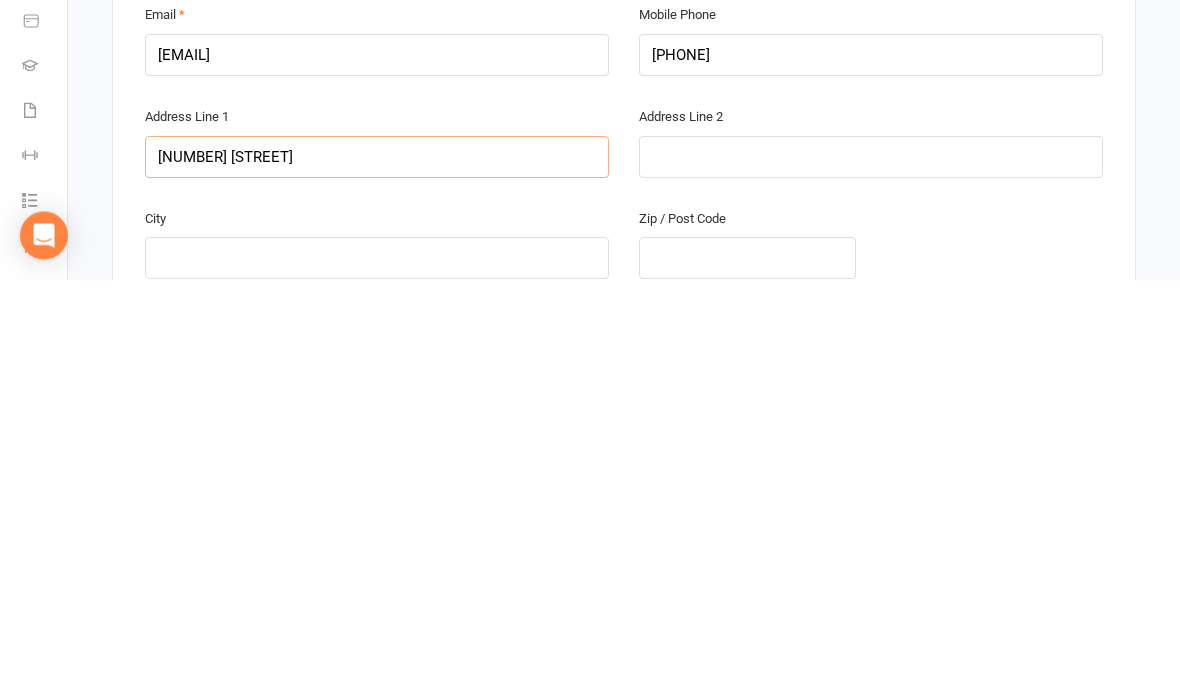 type on "[NUMBER] [STREET]" 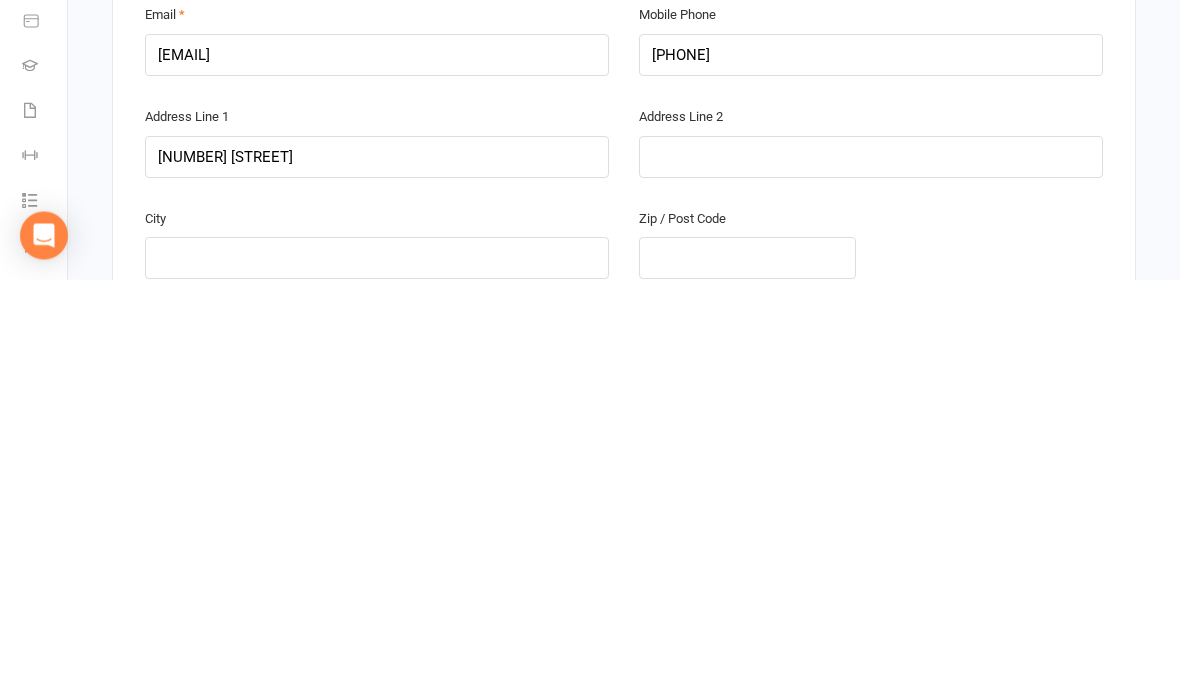 click at bounding box center (377, 675) 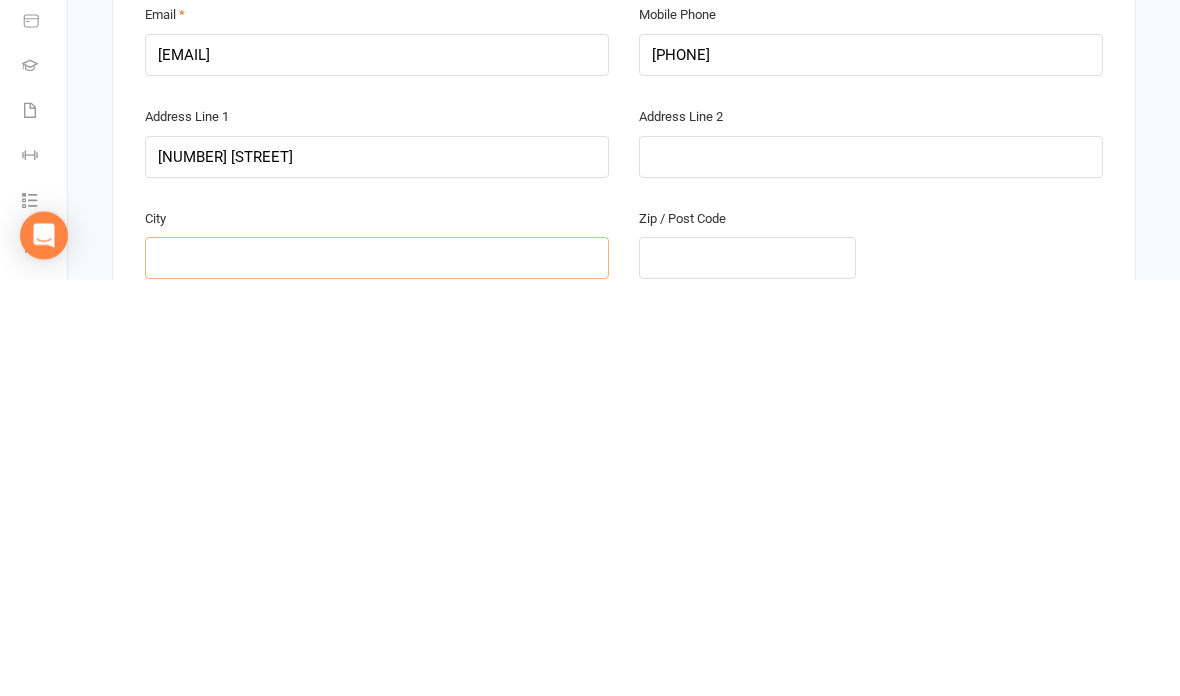 scroll, scrollTop: 2820, scrollLeft: 0, axis: vertical 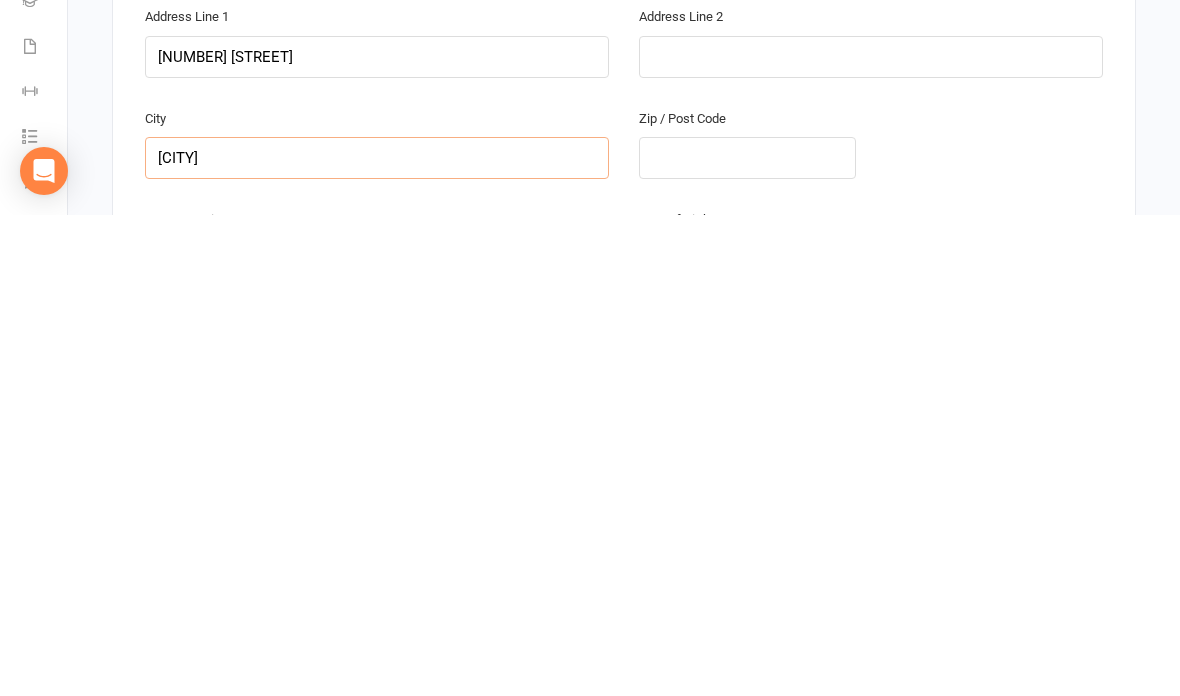 type on "[CITY]" 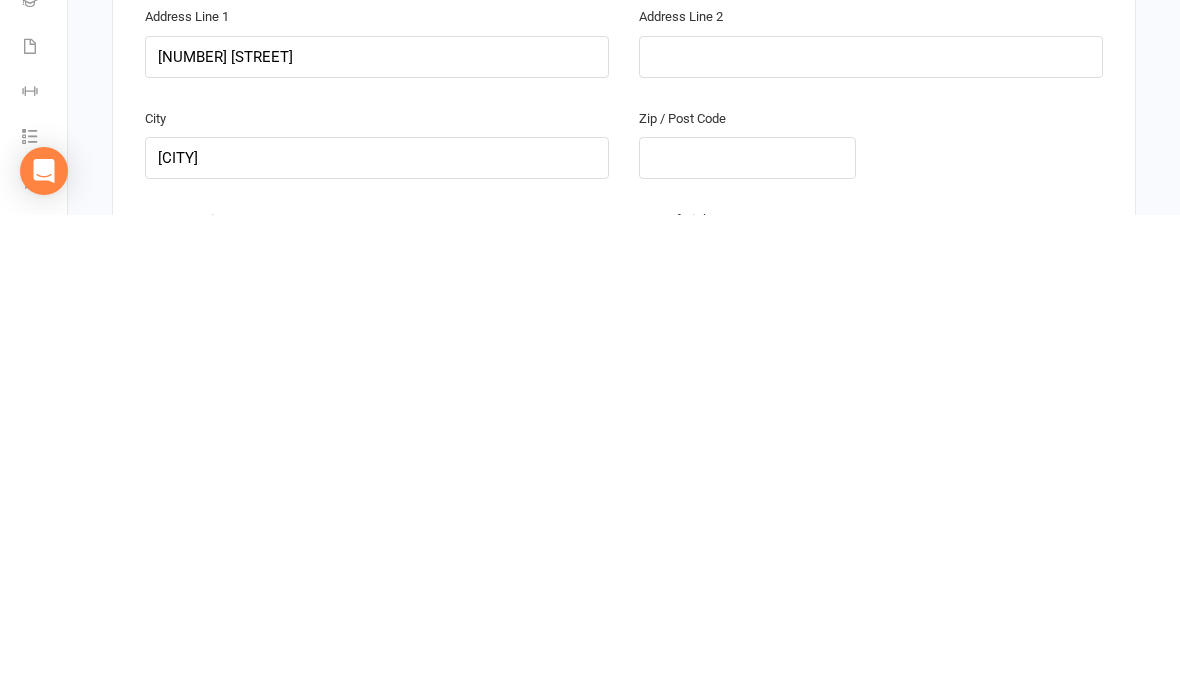 click at bounding box center [747, 639] 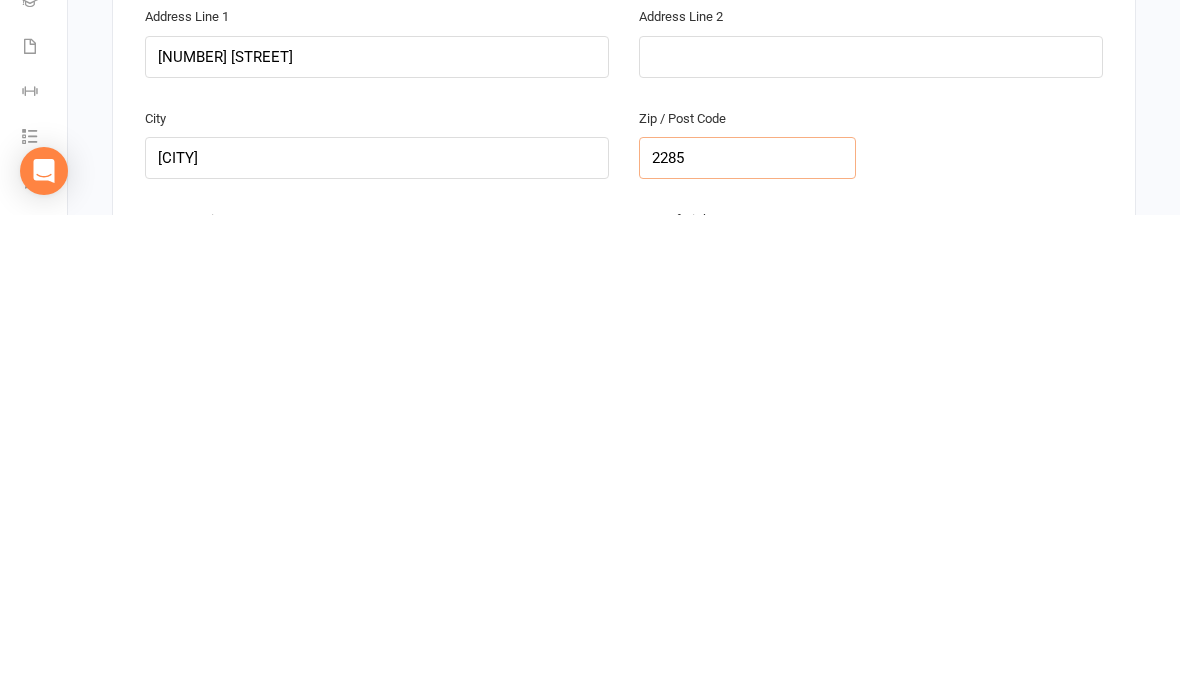 type on "2285" 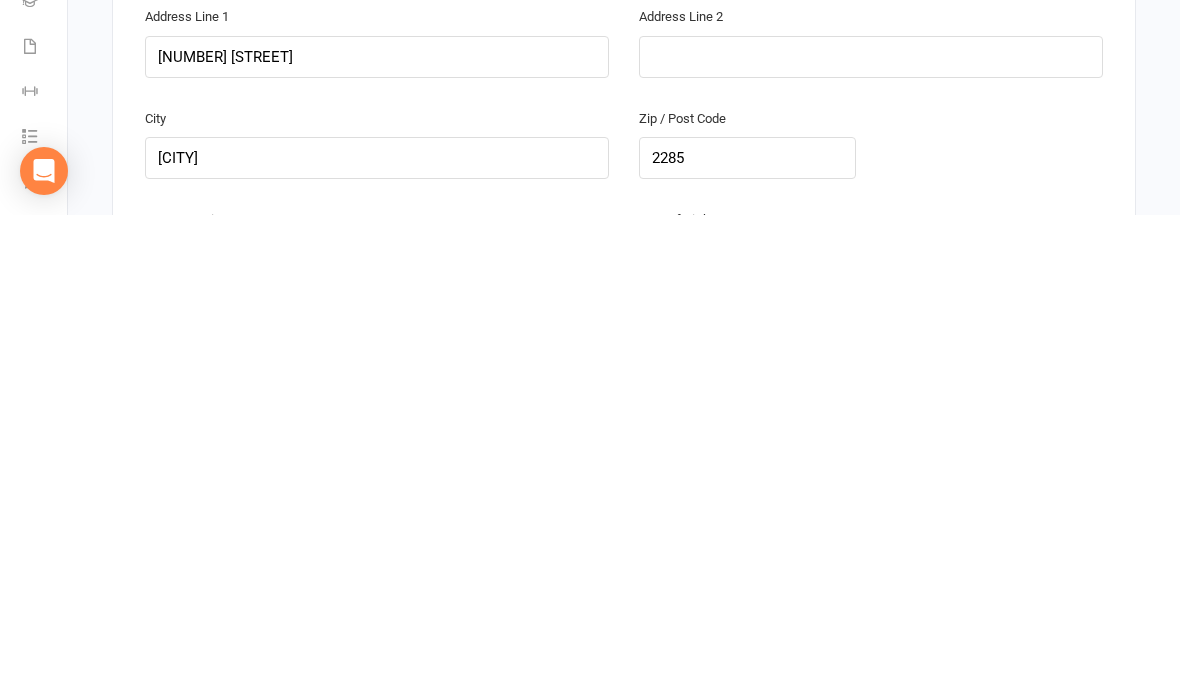 click at bounding box center (377, 741) 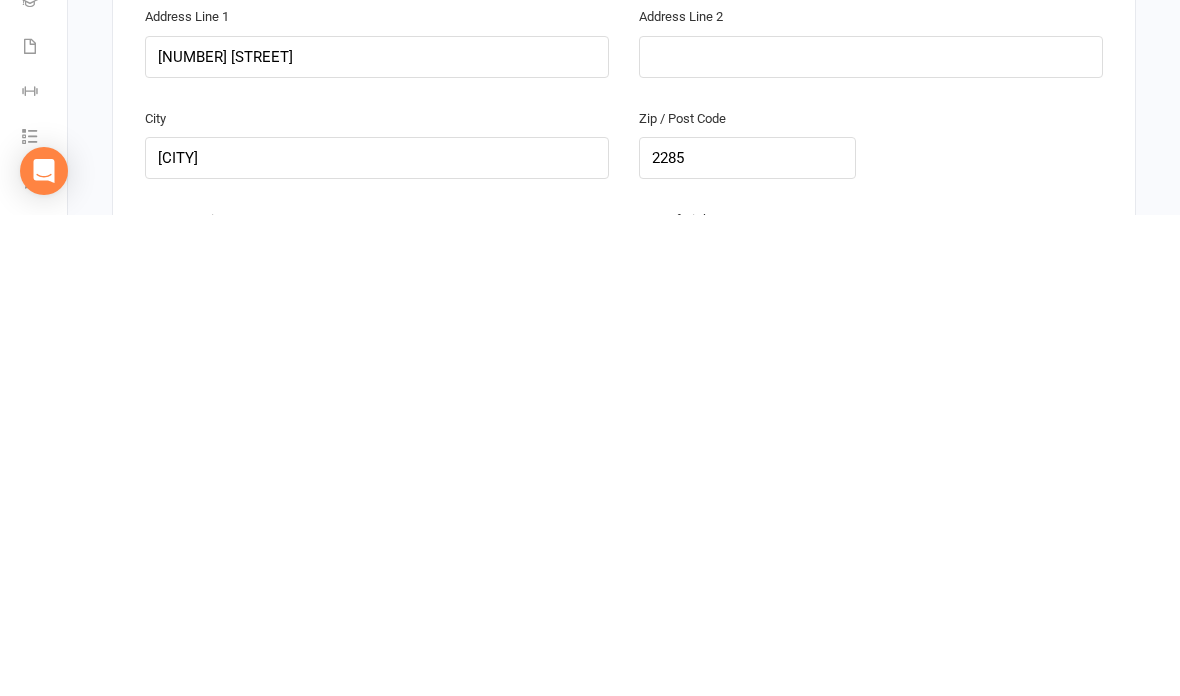 scroll, scrollTop: 2921, scrollLeft: 0, axis: vertical 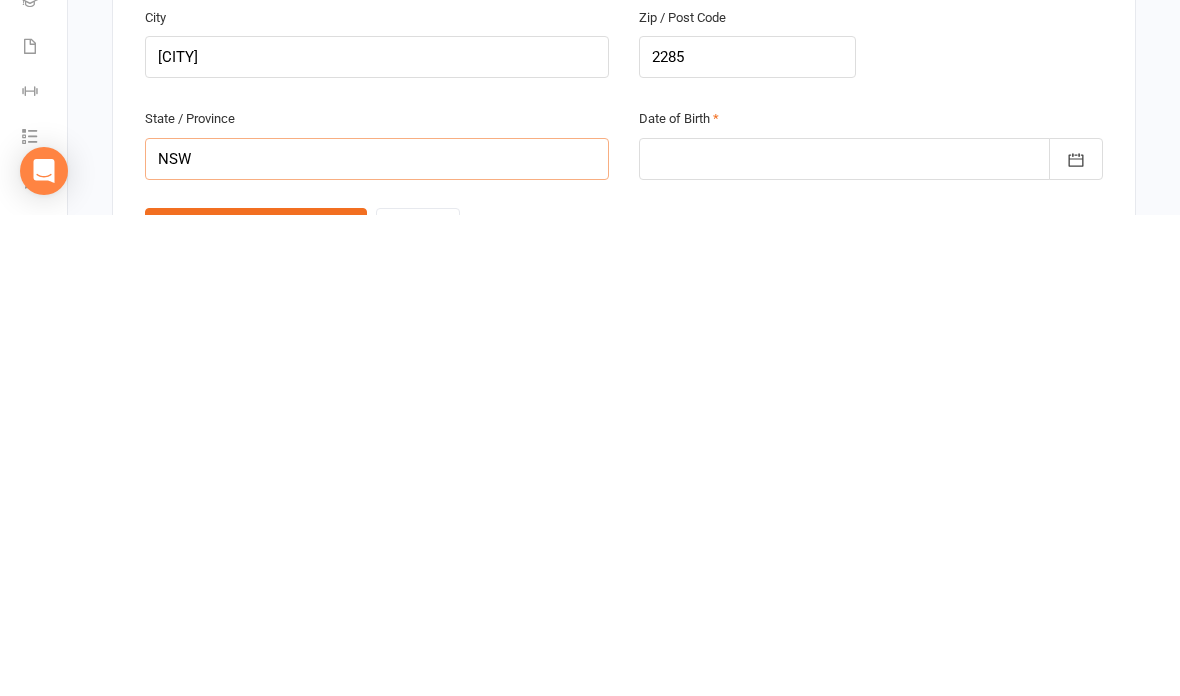 type on "NSW" 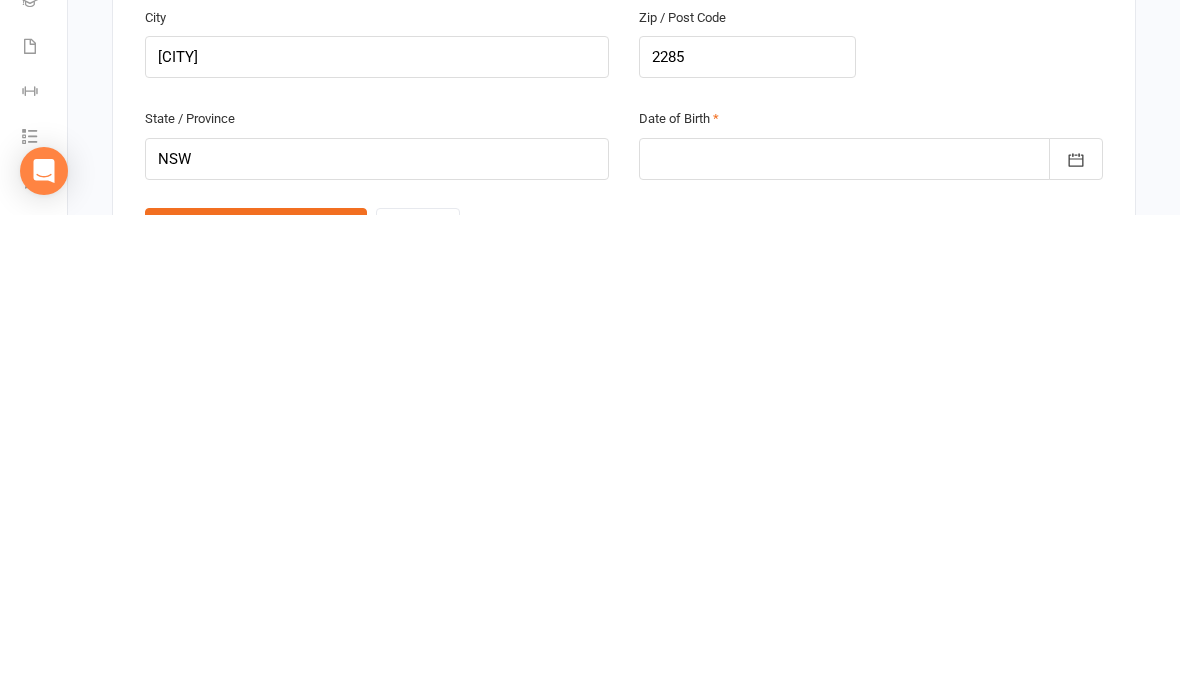 click at bounding box center (871, 640) 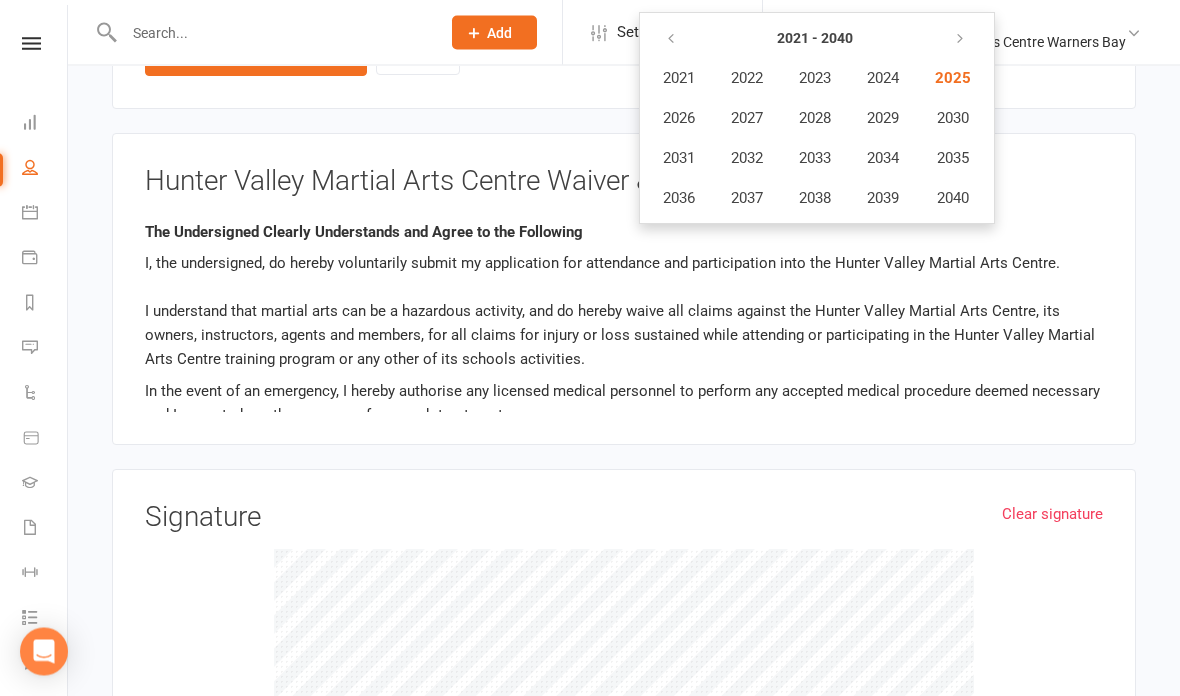 scroll, scrollTop: 3533, scrollLeft: 0, axis: vertical 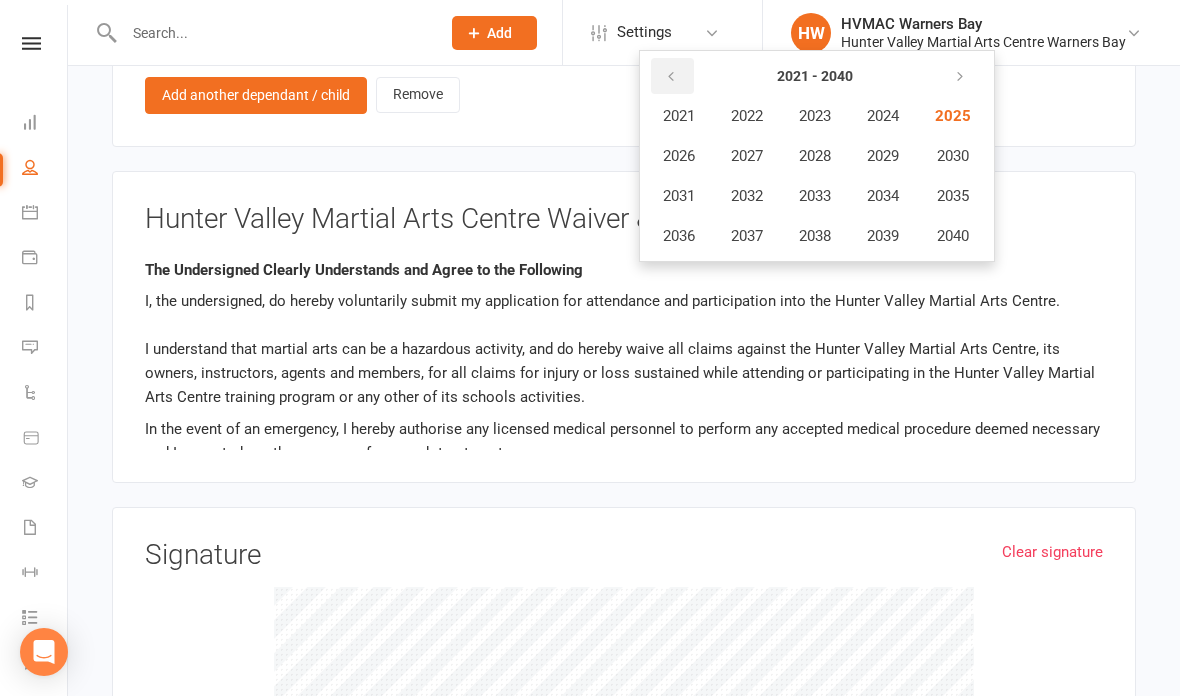click at bounding box center (671, 77) 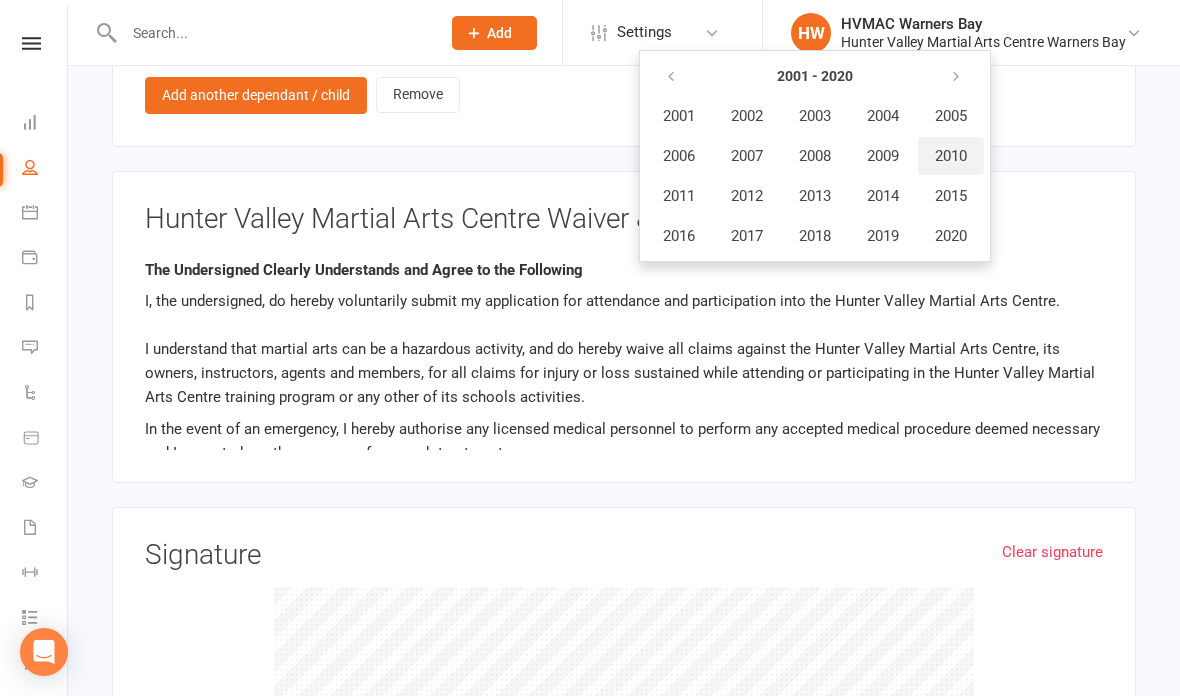 click on "2010" at bounding box center [951, 156] 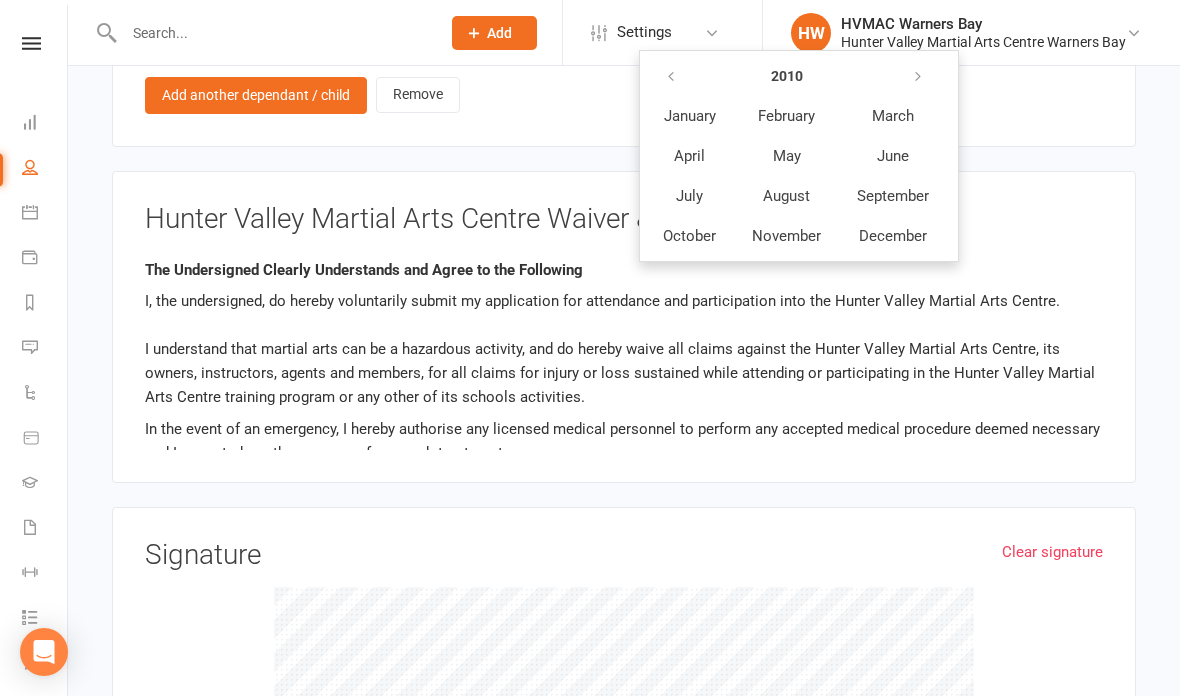 click on "Add another dependant / child   Remove" at bounding box center (624, 95) 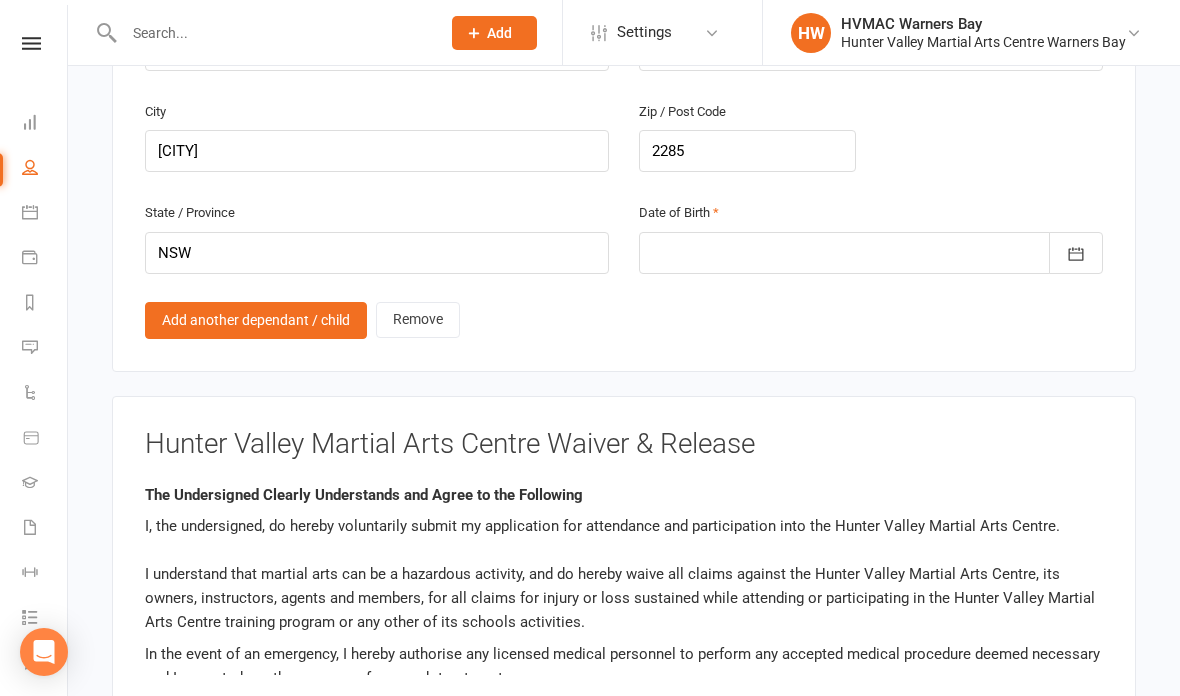 scroll, scrollTop: 3299, scrollLeft: 0, axis: vertical 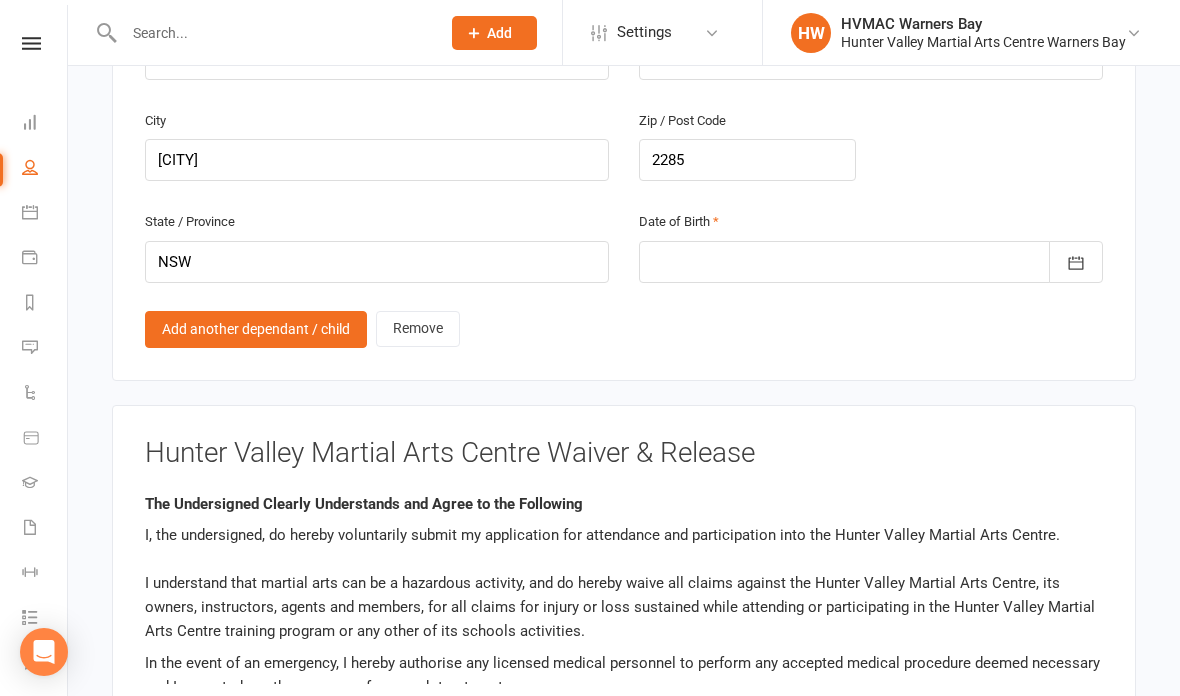 click 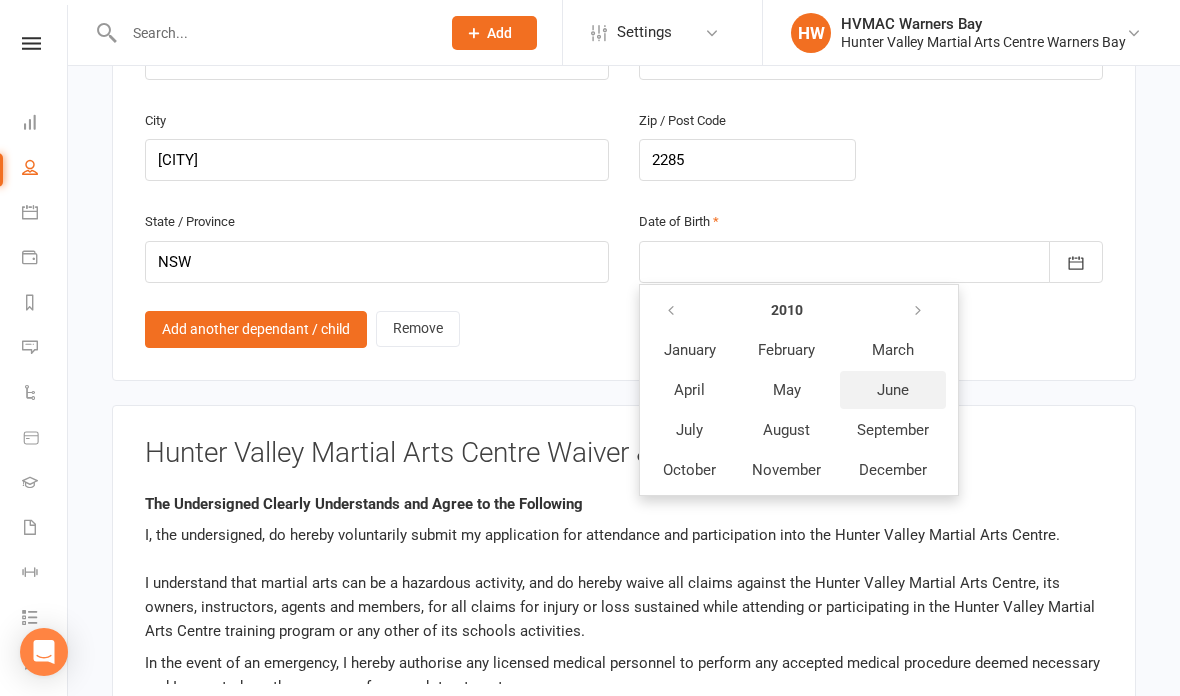 click on "June" at bounding box center [893, 390] 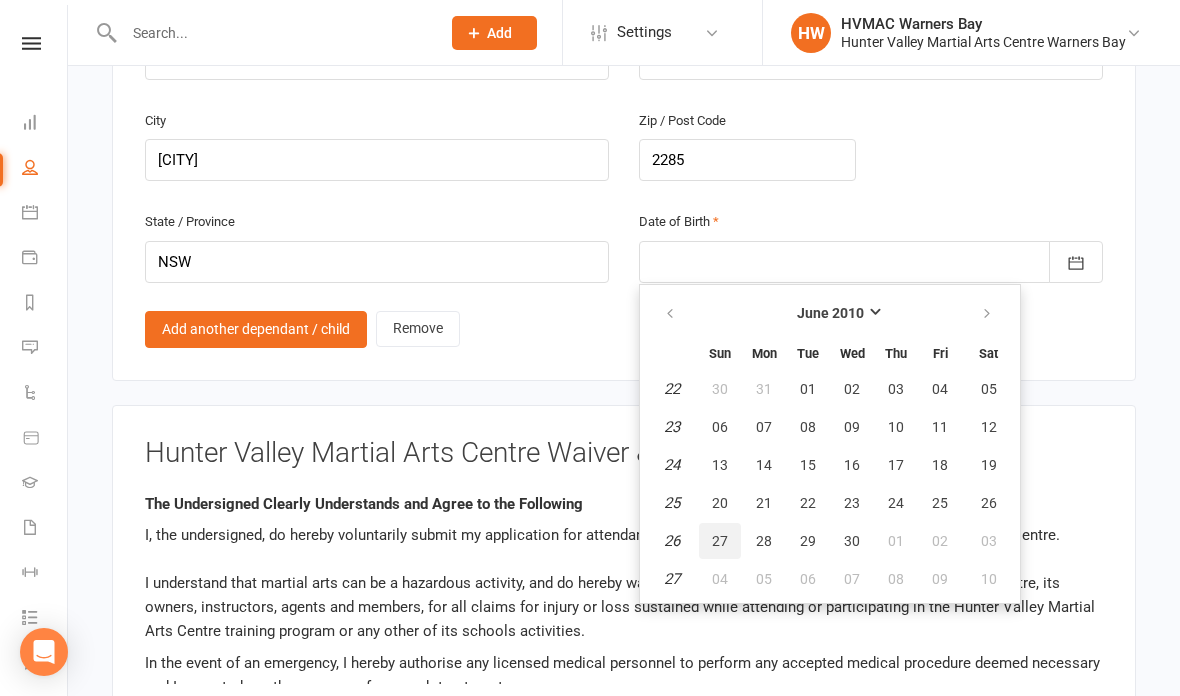 click on "27" at bounding box center (720, 541) 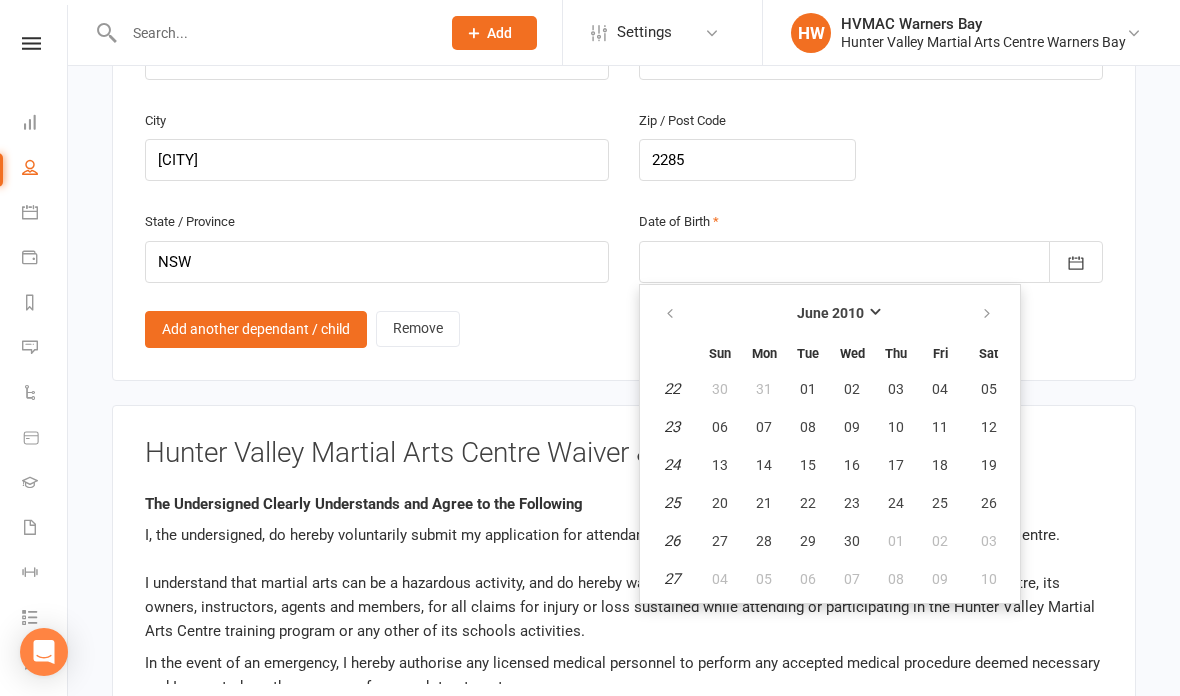 type on "[DAY] [MONTH] [YEAR]" 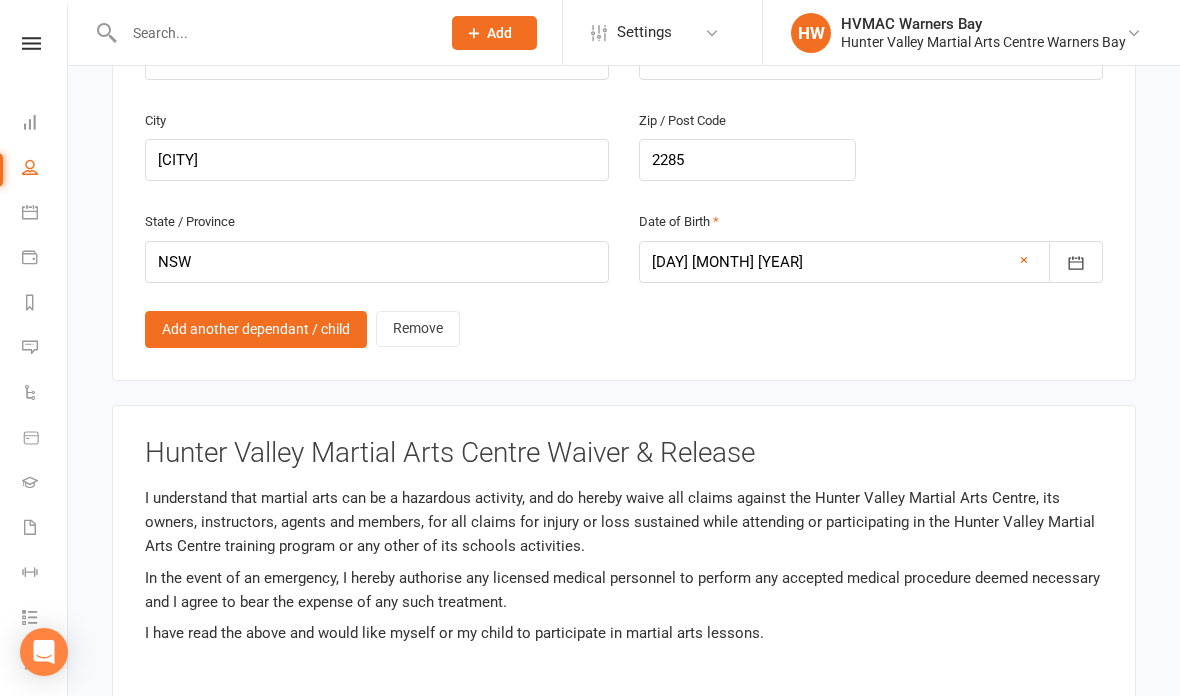 scroll, scrollTop: 85, scrollLeft: 0, axis: vertical 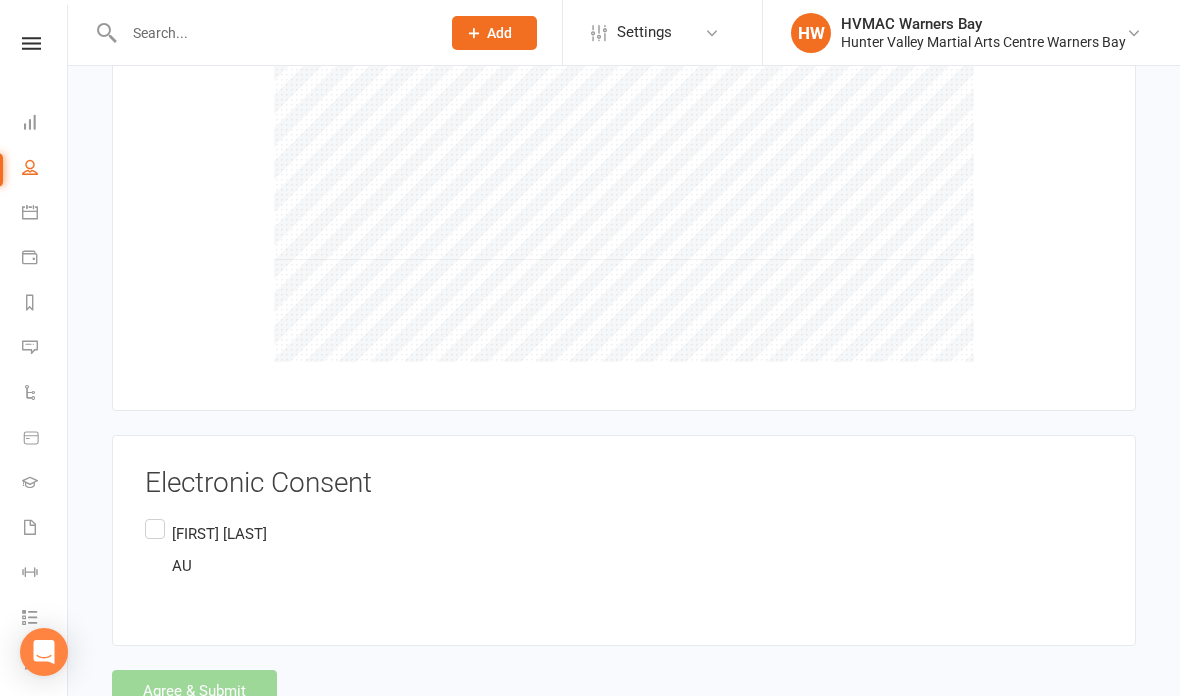 click on "[FIRST] [LAST] [COUNTRY]" at bounding box center [206, 550] 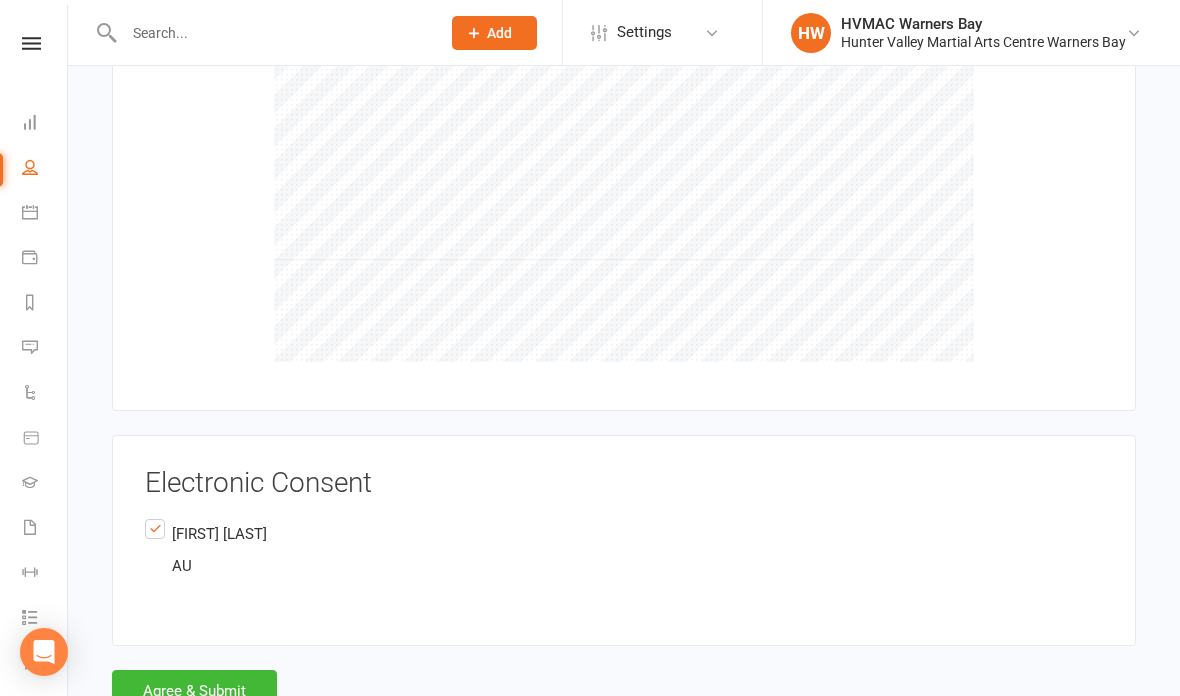 scroll, scrollTop: 4138, scrollLeft: 0, axis: vertical 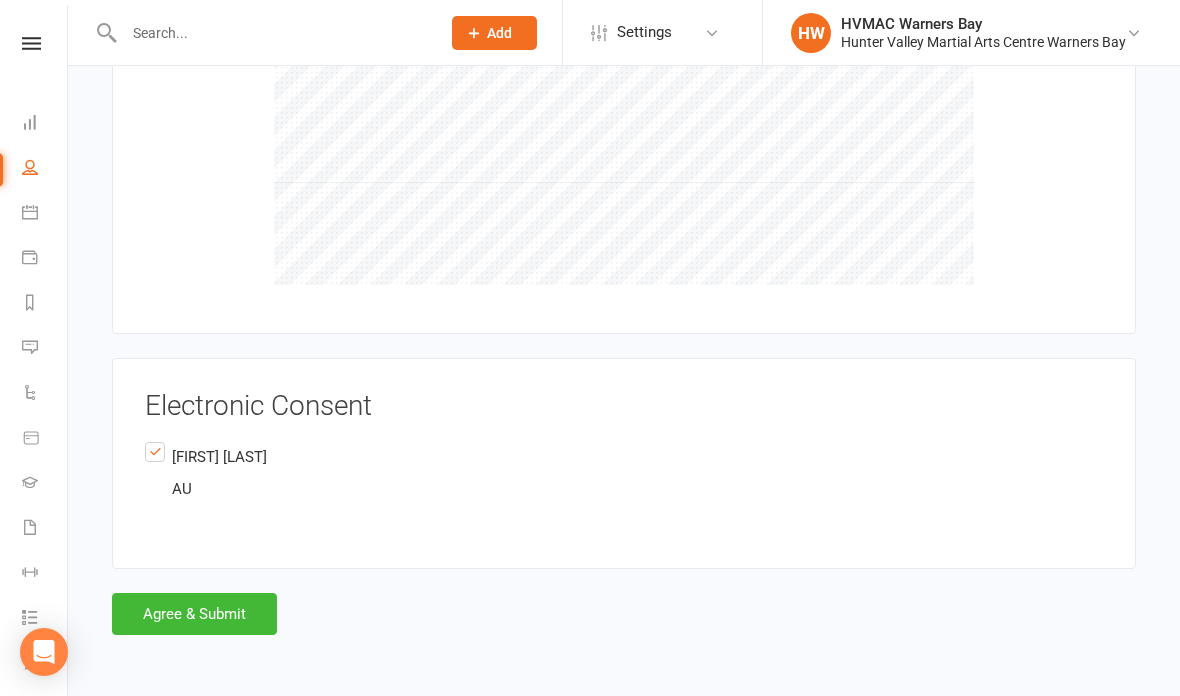 click on "Agree & Submit" at bounding box center [194, 614] 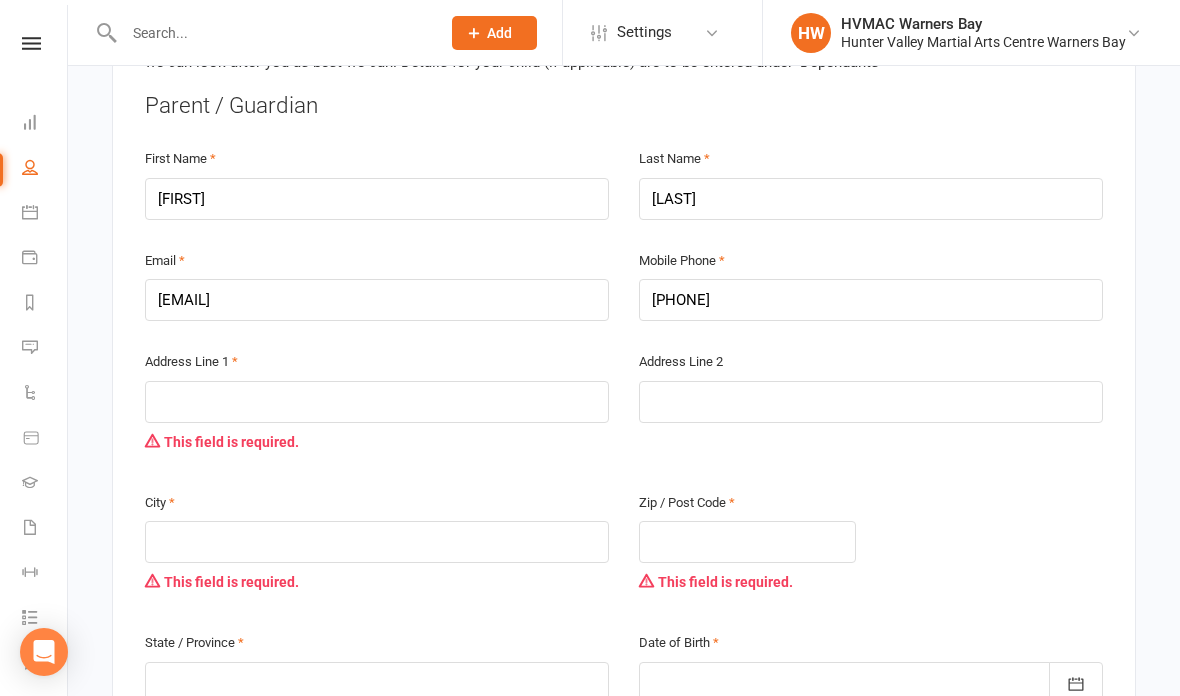 scroll, scrollTop: 487, scrollLeft: 0, axis: vertical 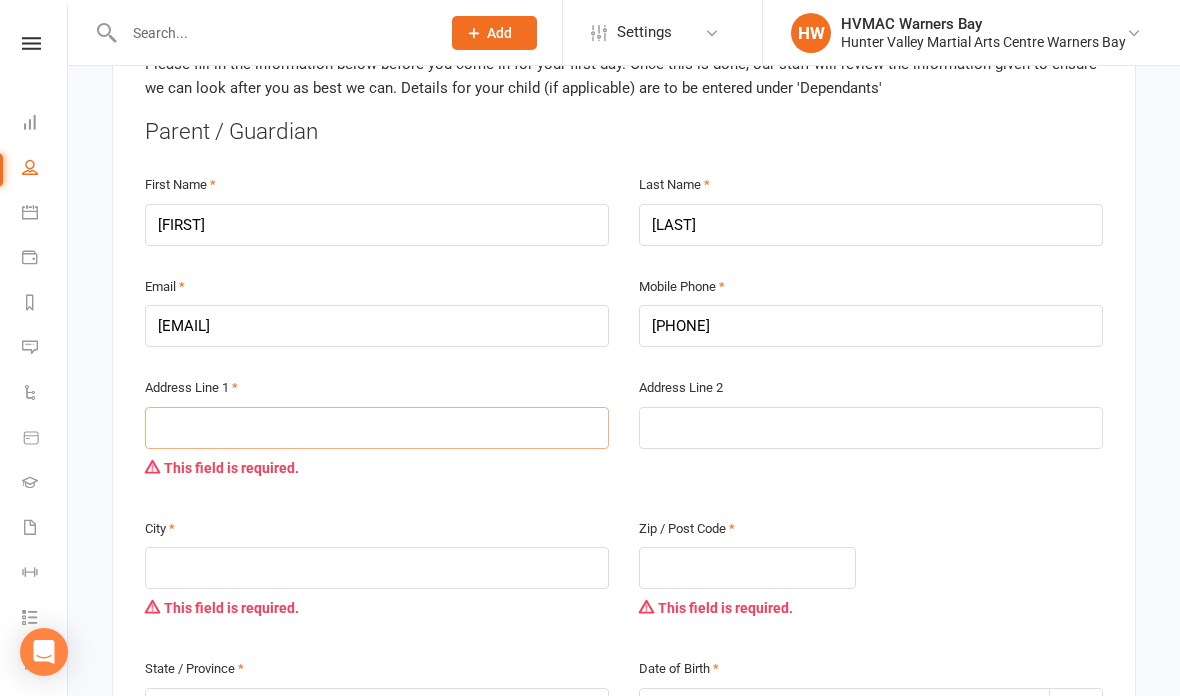 click at bounding box center [377, 428] 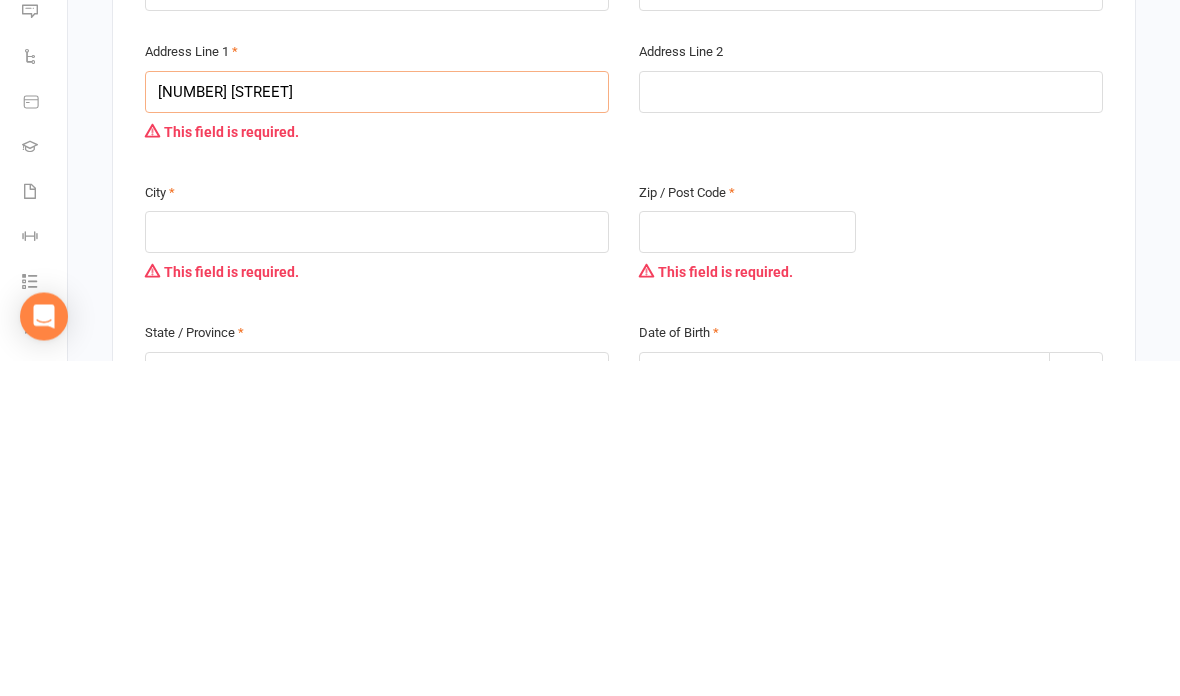 type on "[NUMBER] [STREET]" 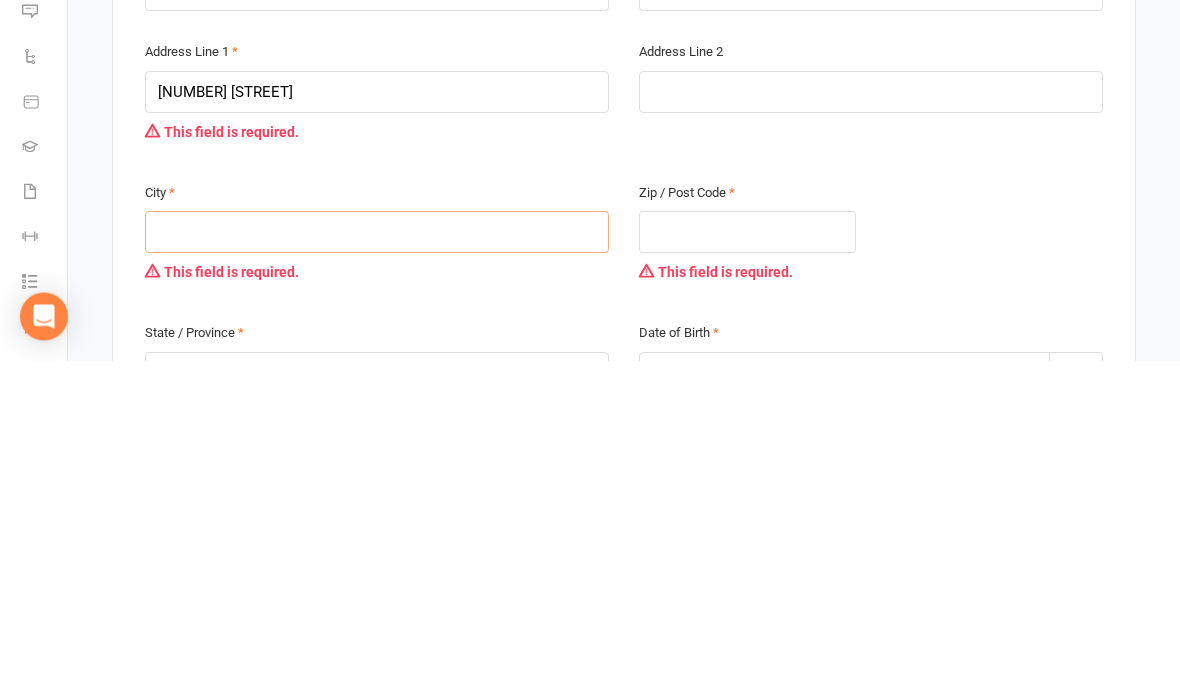 click at bounding box center (377, 568) 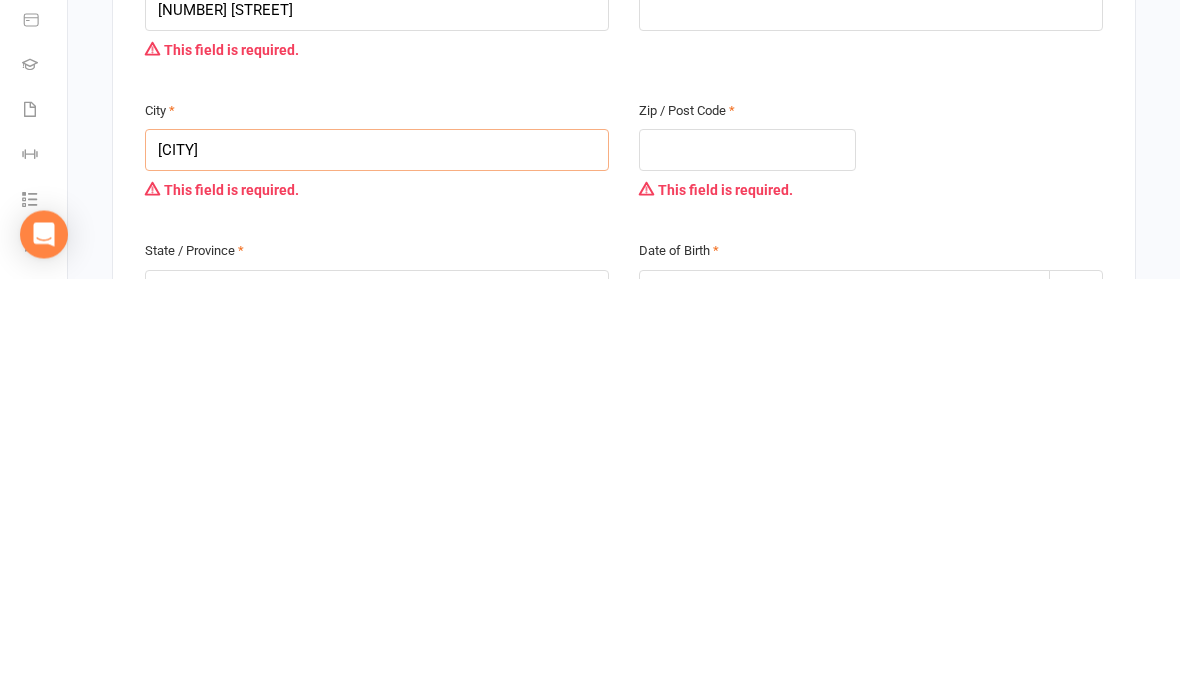 type on "[CITY]" 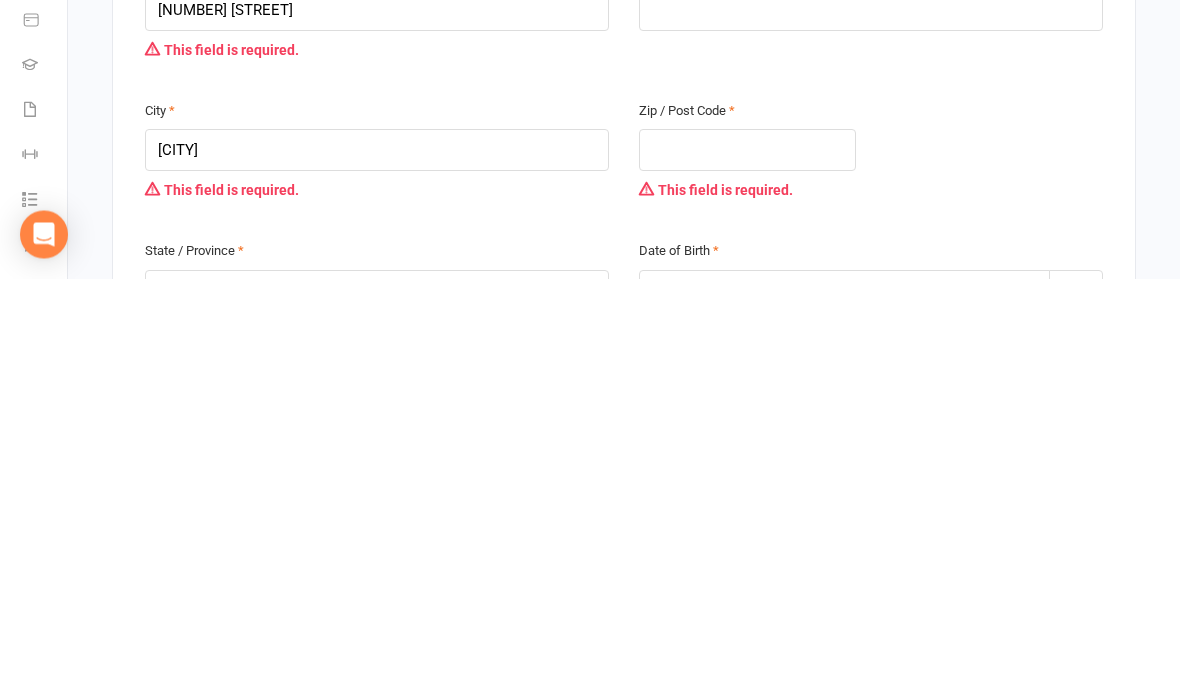 click at bounding box center [747, 568] 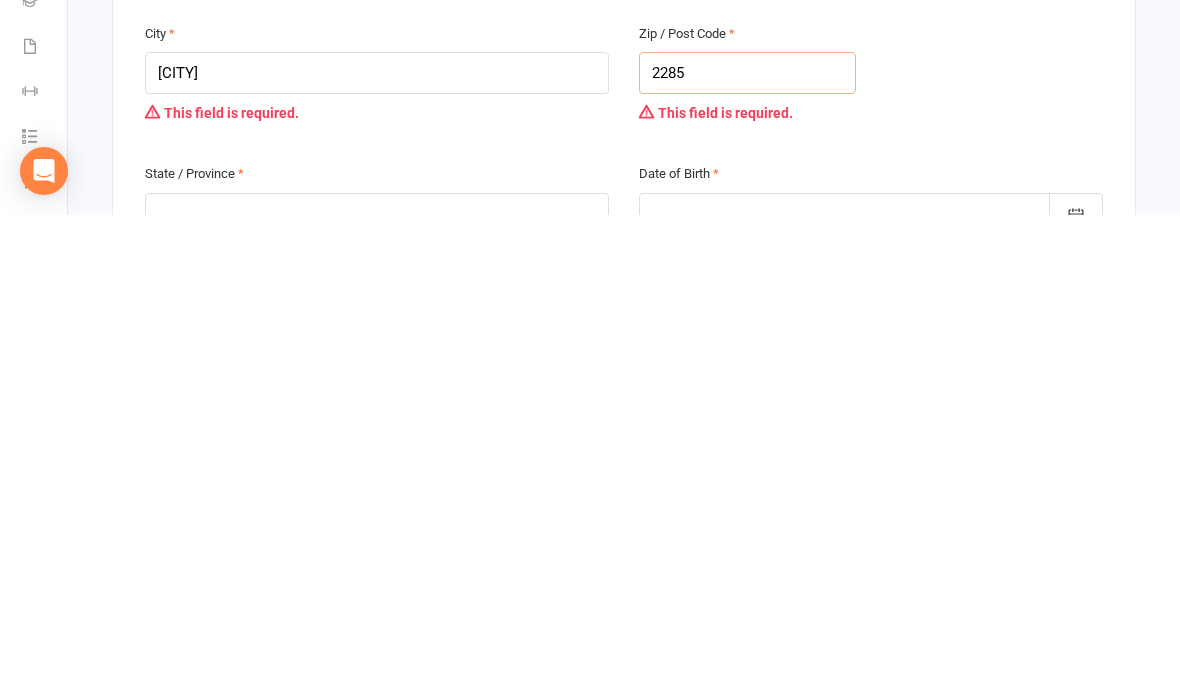 scroll, scrollTop: 502, scrollLeft: 0, axis: vertical 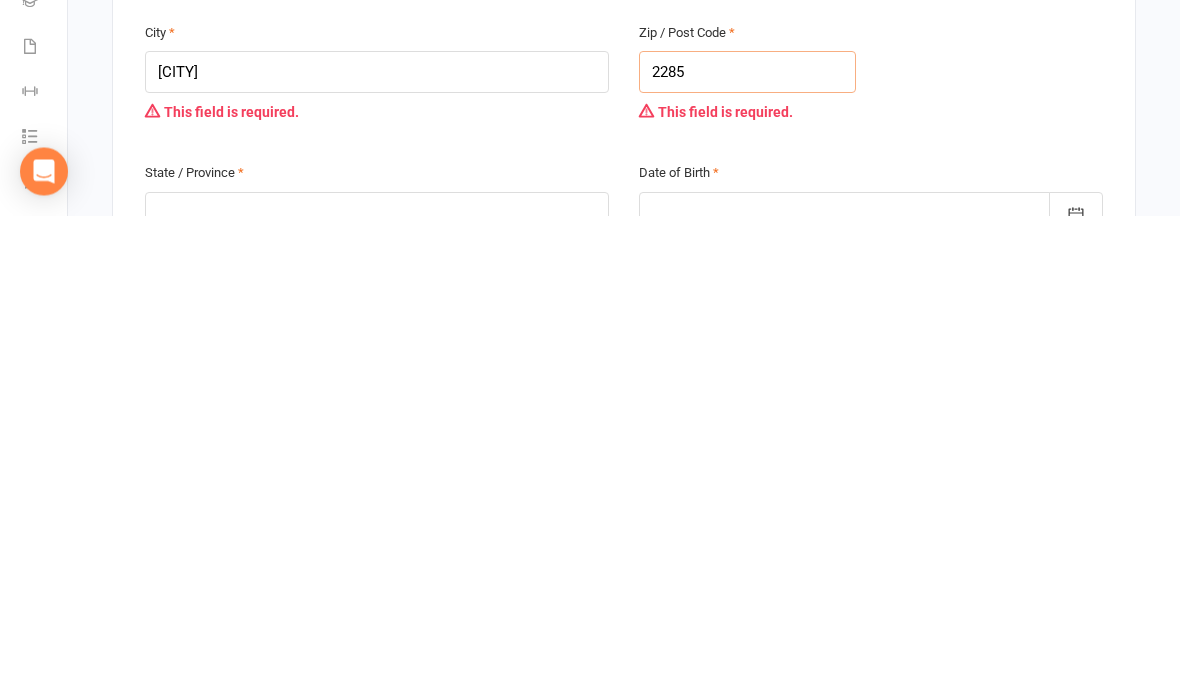 type on "2285" 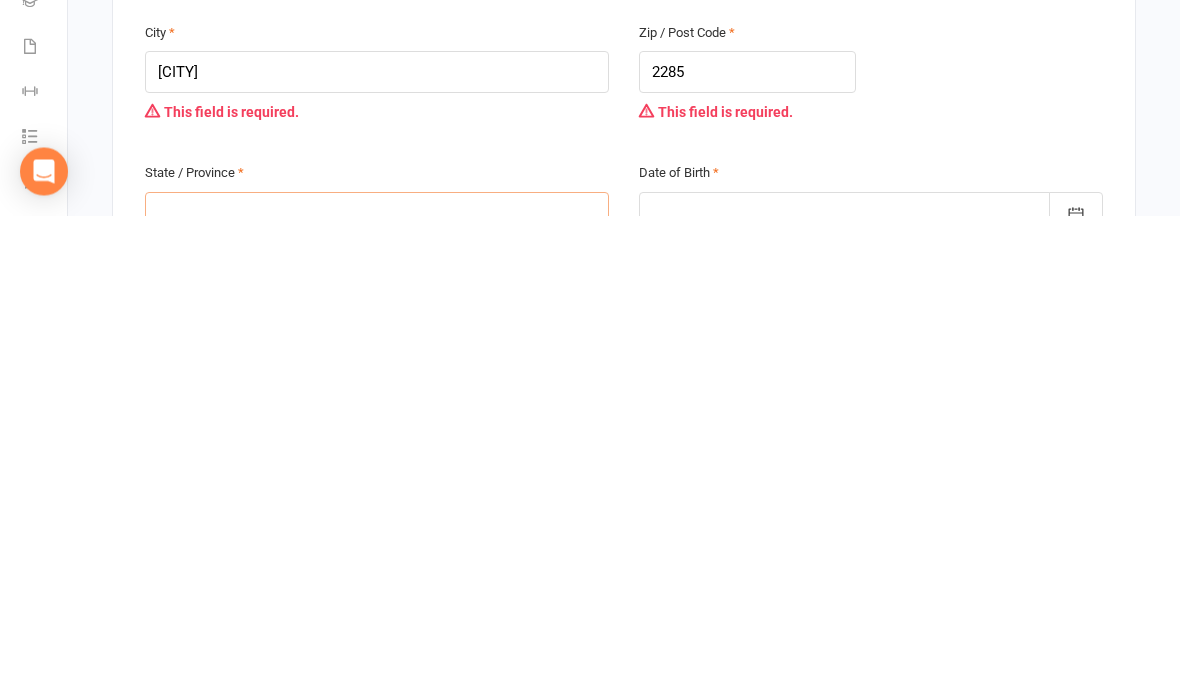 click at bounding box center [377, 694] 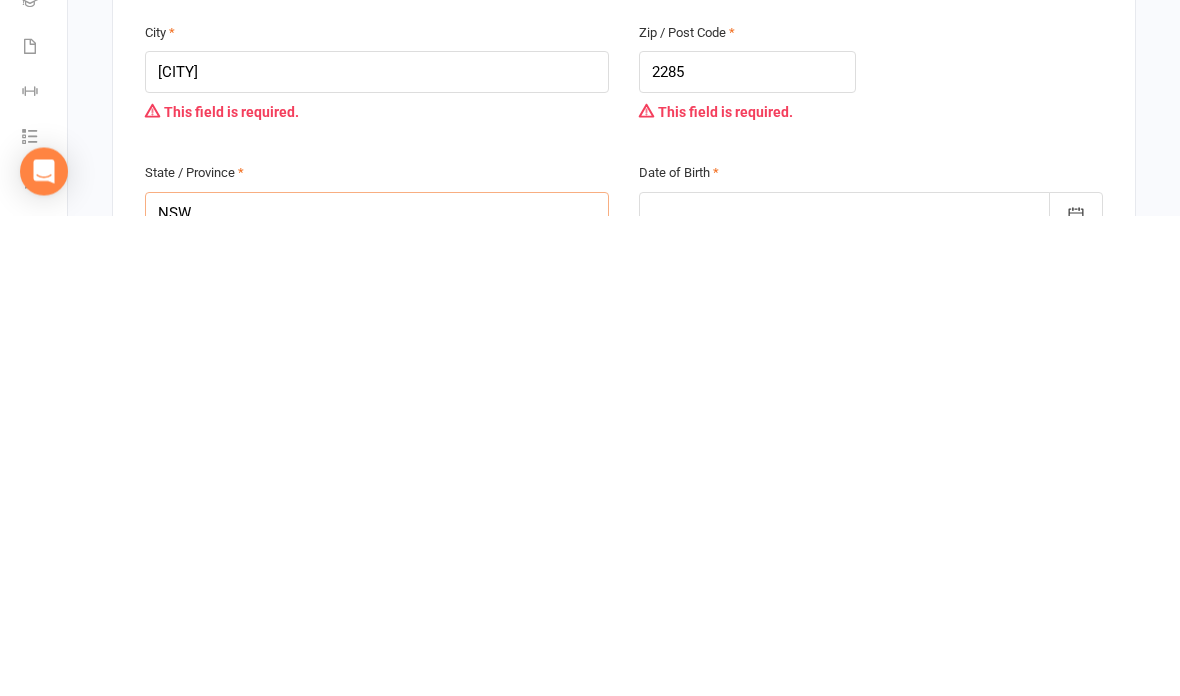 type on "NSW" 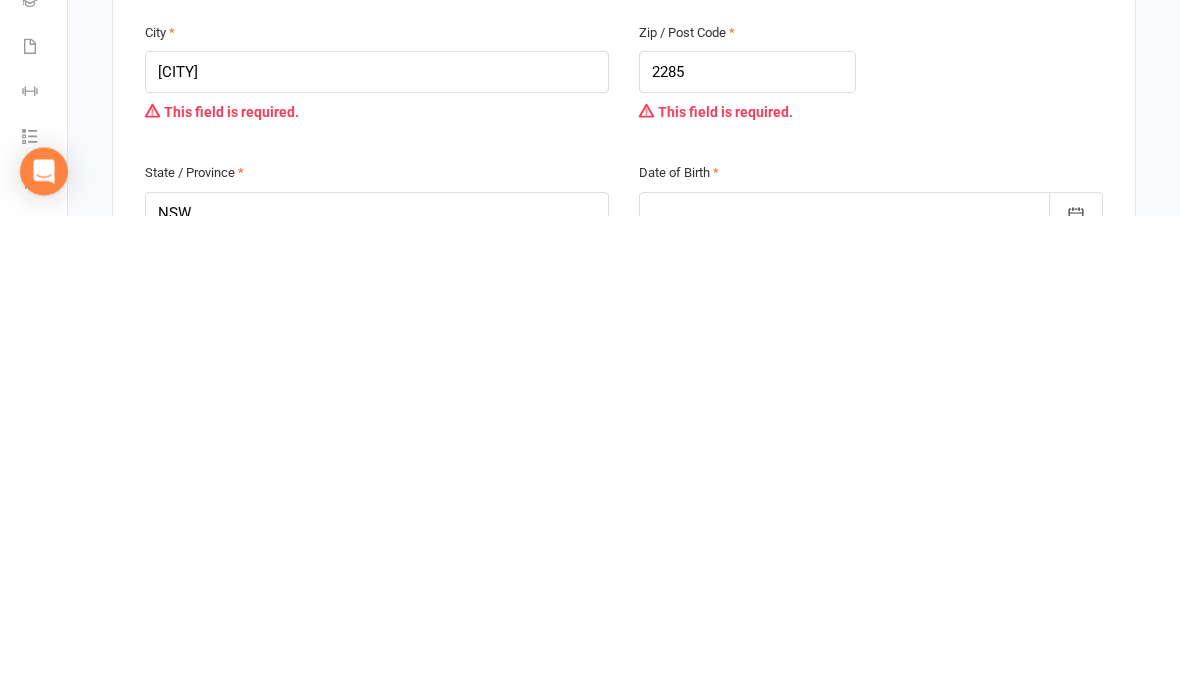 click at bounding box center (871, 694) 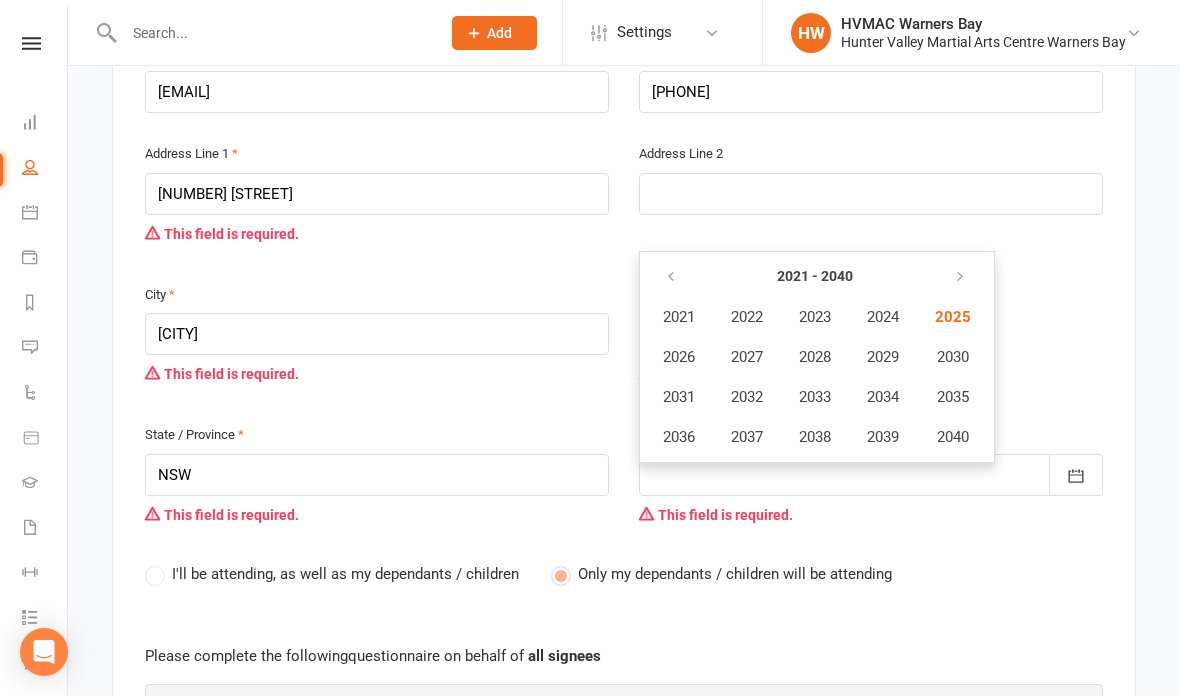 scroll, scrollTop: 698, scrollLeft: 0, axis: vertical 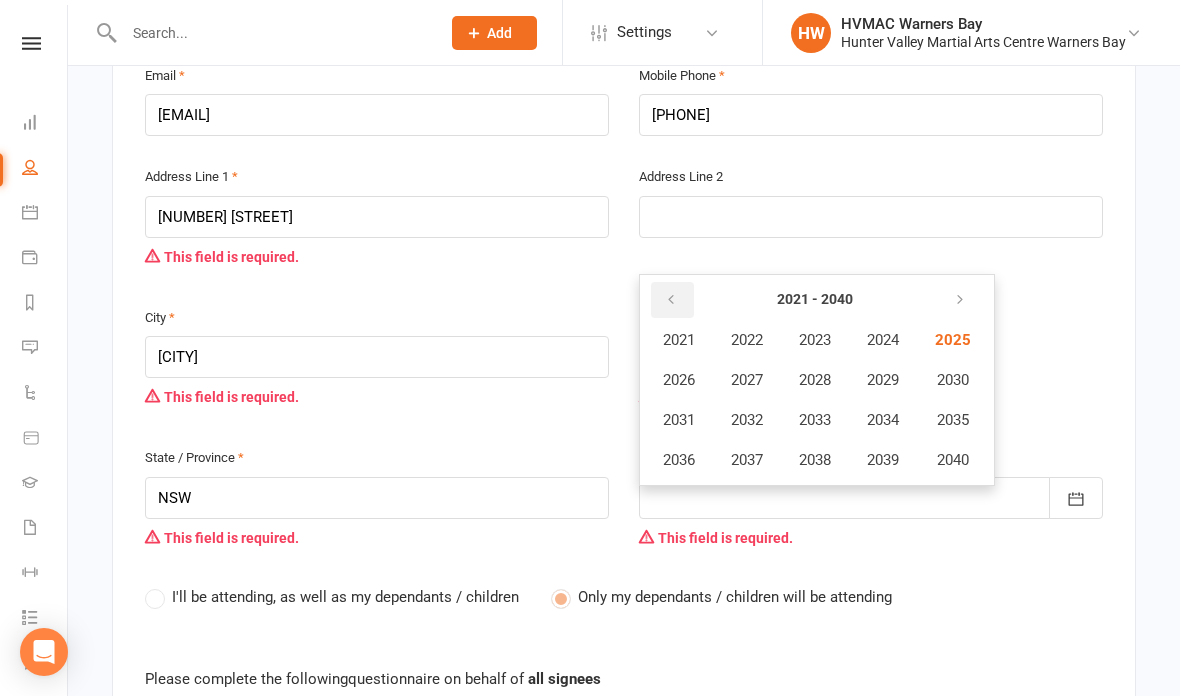 click at bounding box center (672, 300) 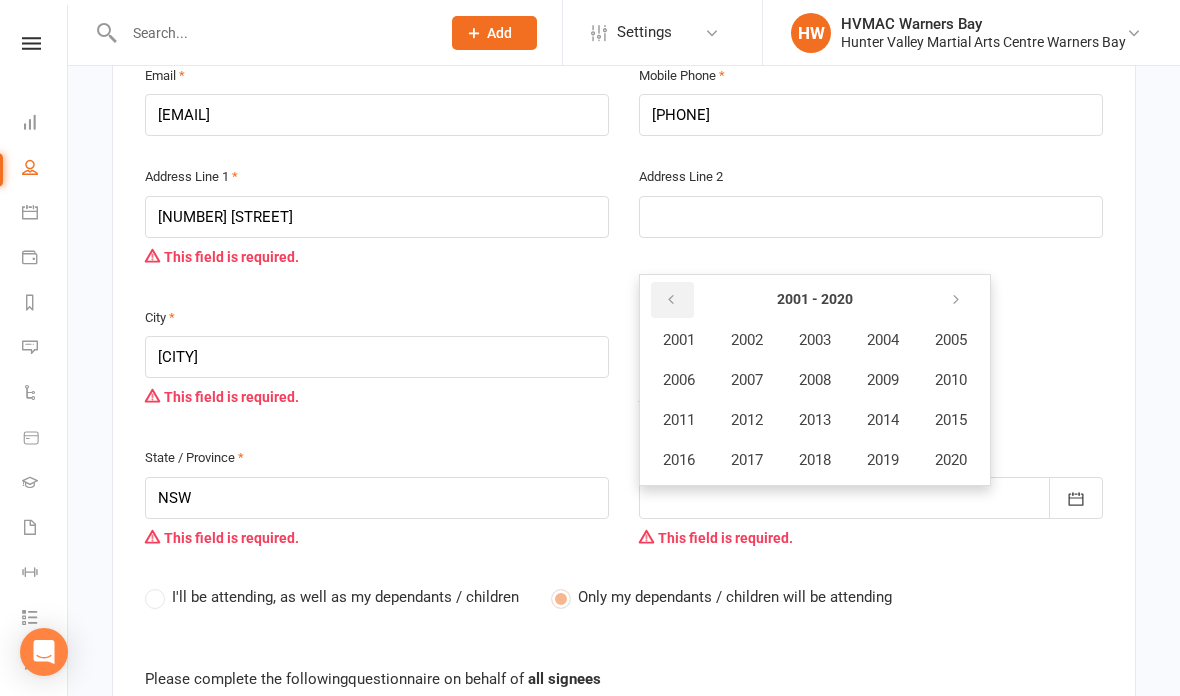click at bounding box center [671, 300] 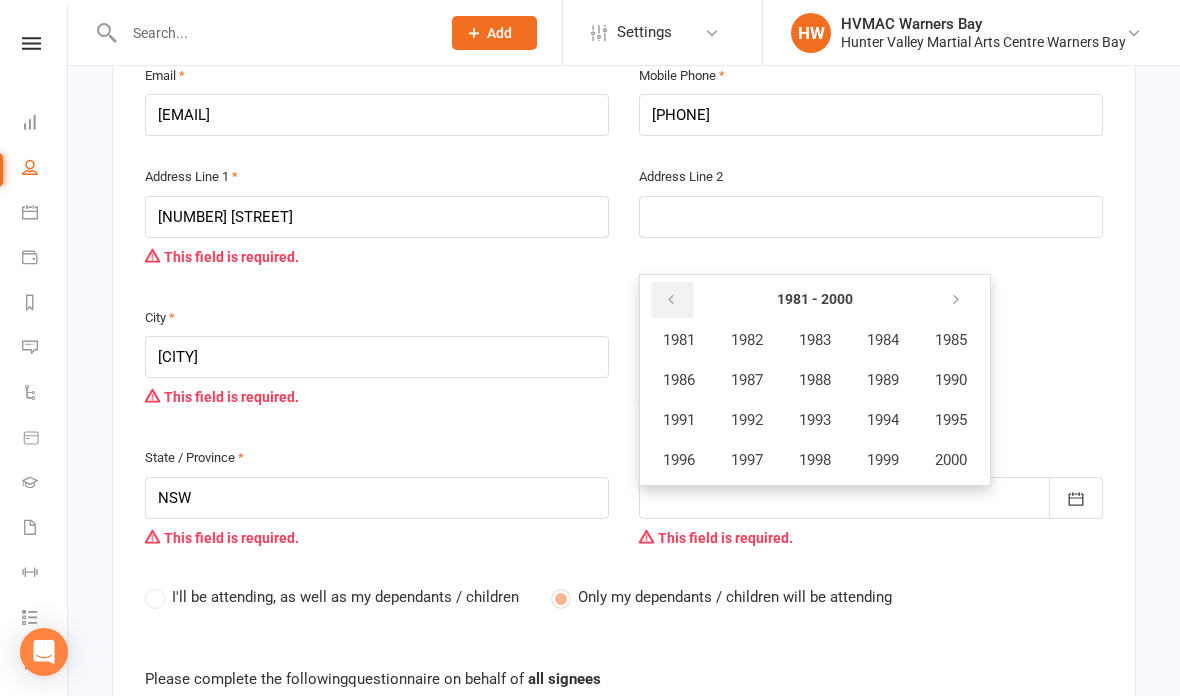 click at bounding box center [672, 300] 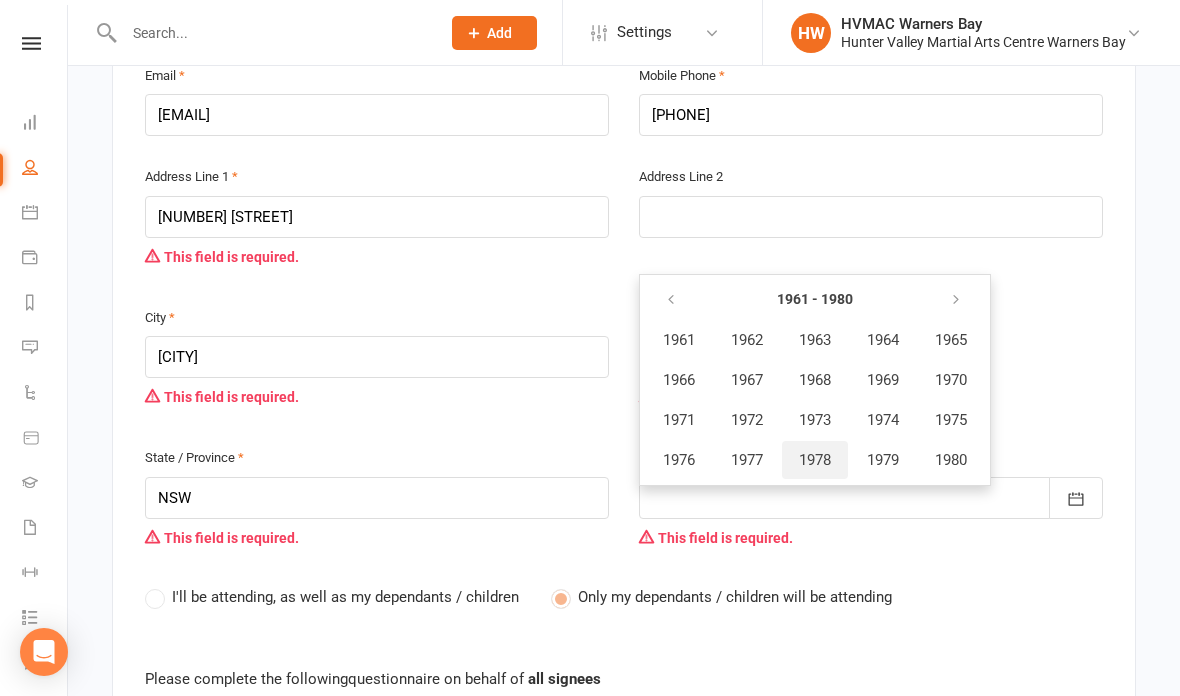 click on "1978" at bounding box center [815, 460] 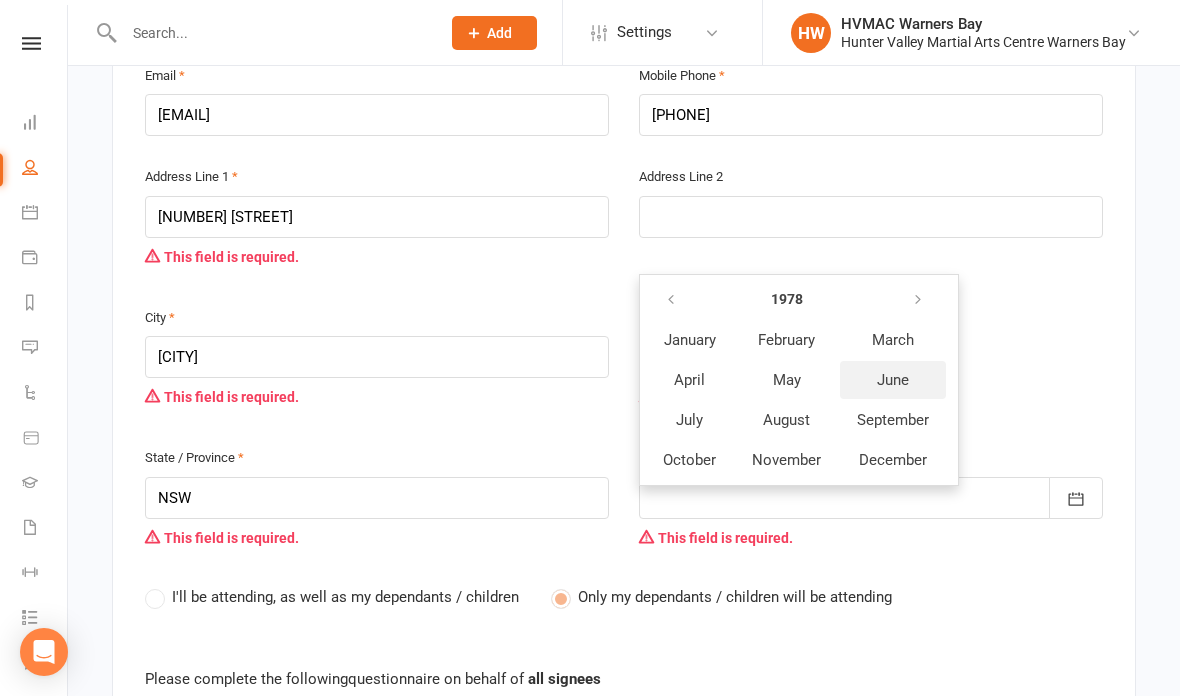 click on "June" at bounding box center (893, 380) 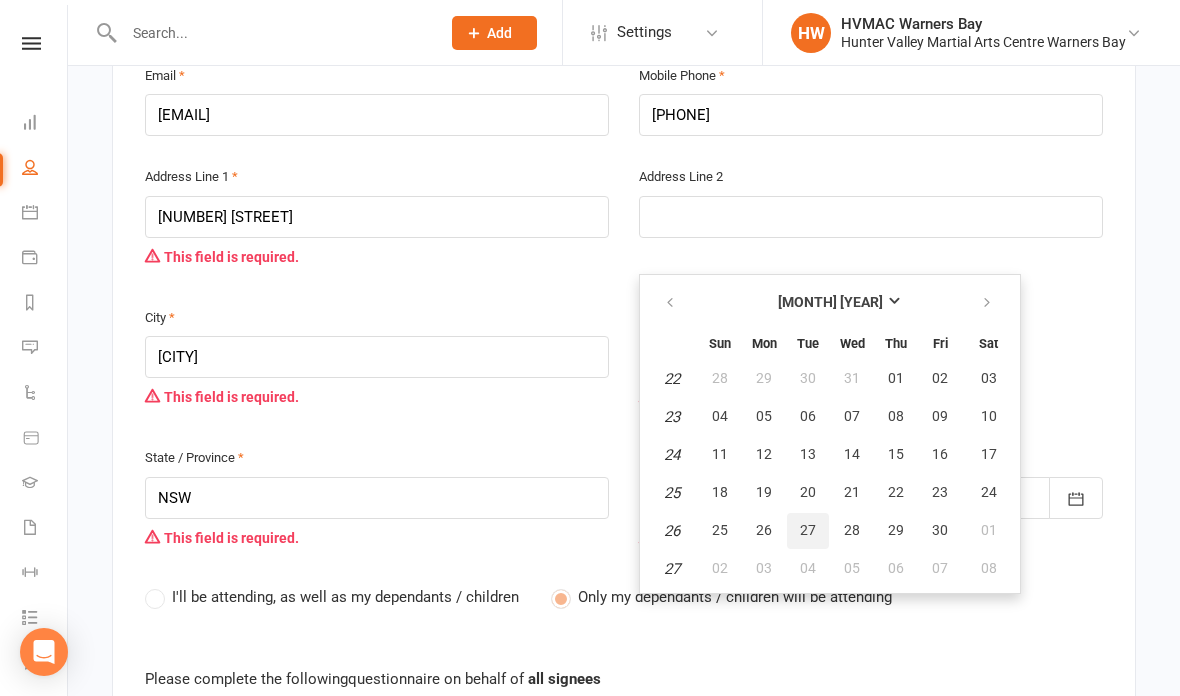 click on "27" at bounding box center [808, 530] 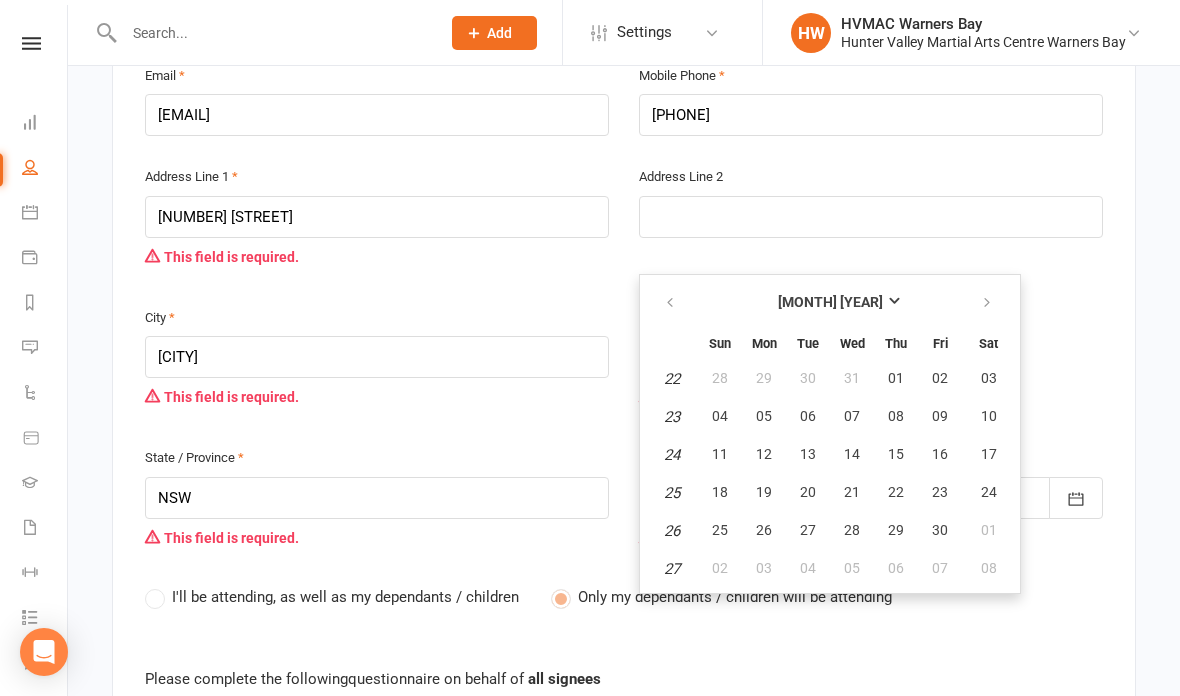 type on "[DAY] [MONTH] [YEAR]" 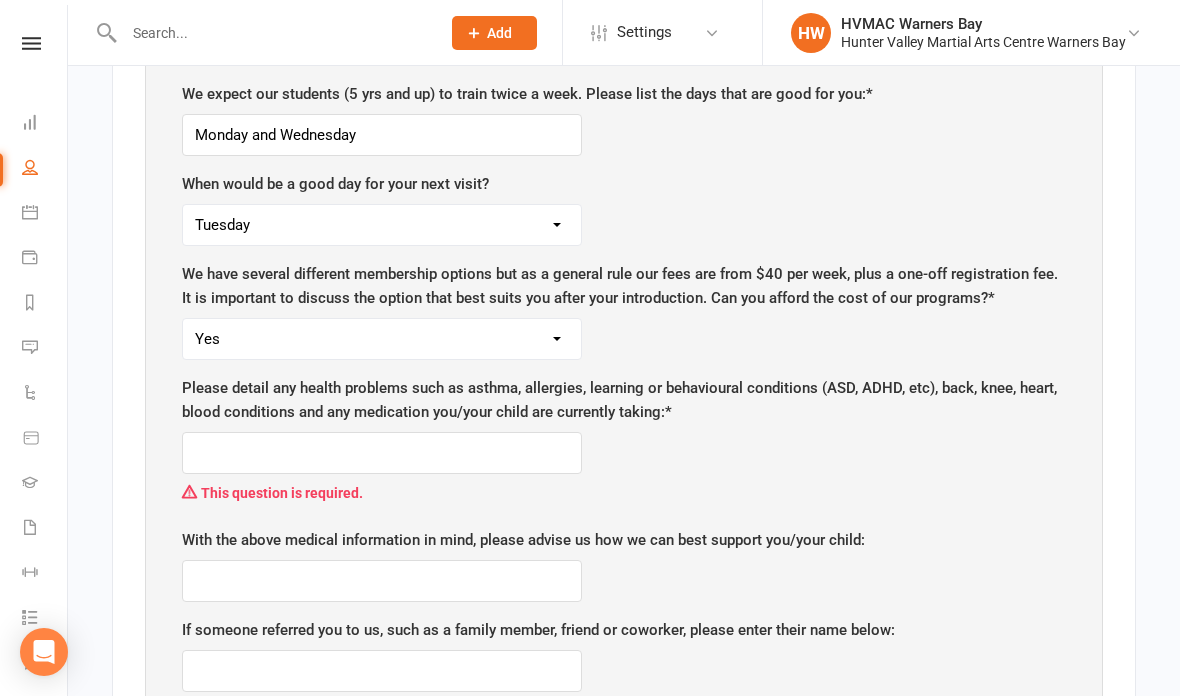 scroll, scrollTop: 2269, scrollLeft: 0, axis: vertical 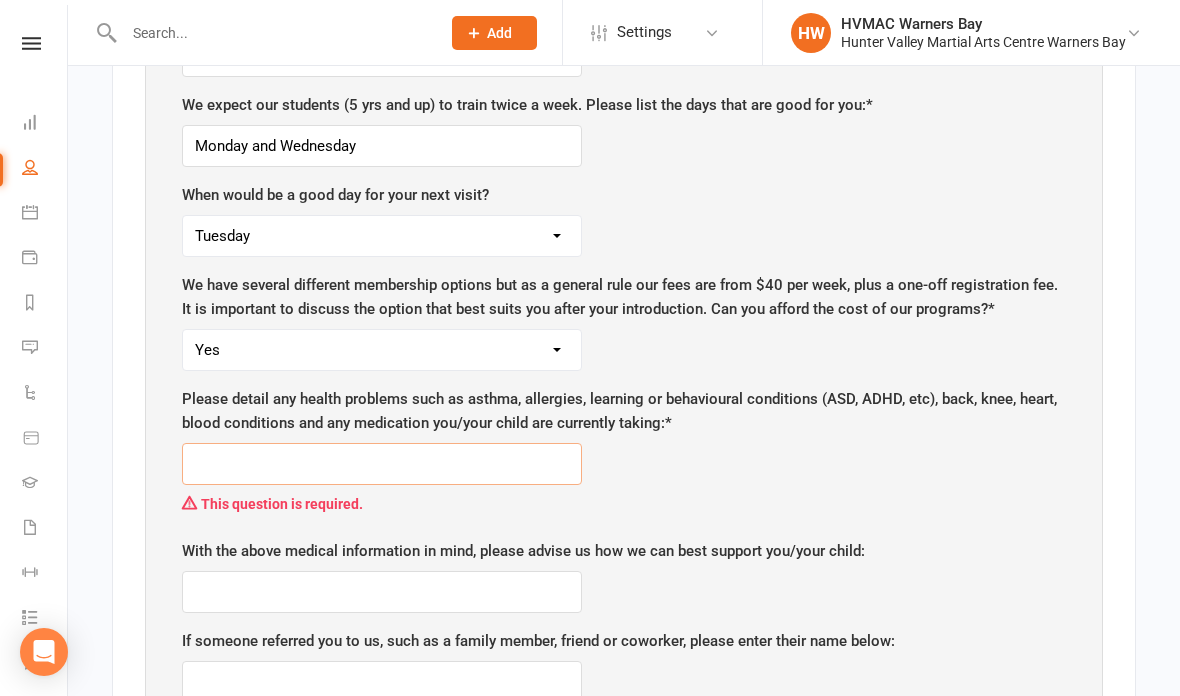 click at bounding box center [382, 464] 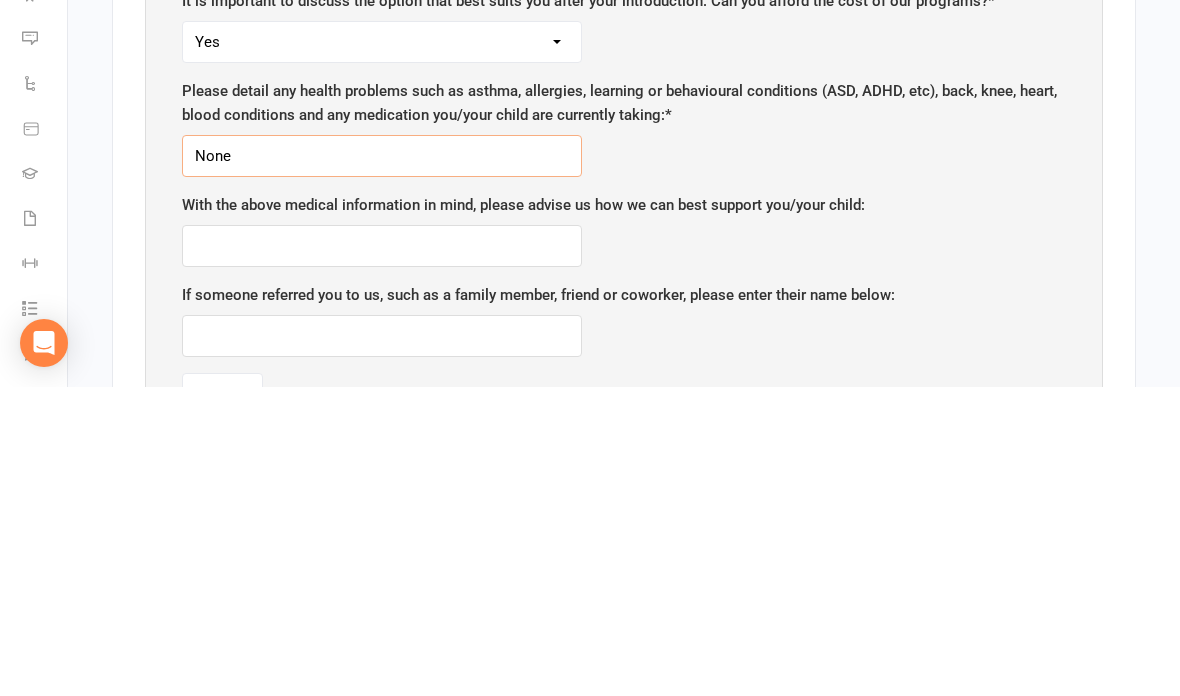 type on "None" 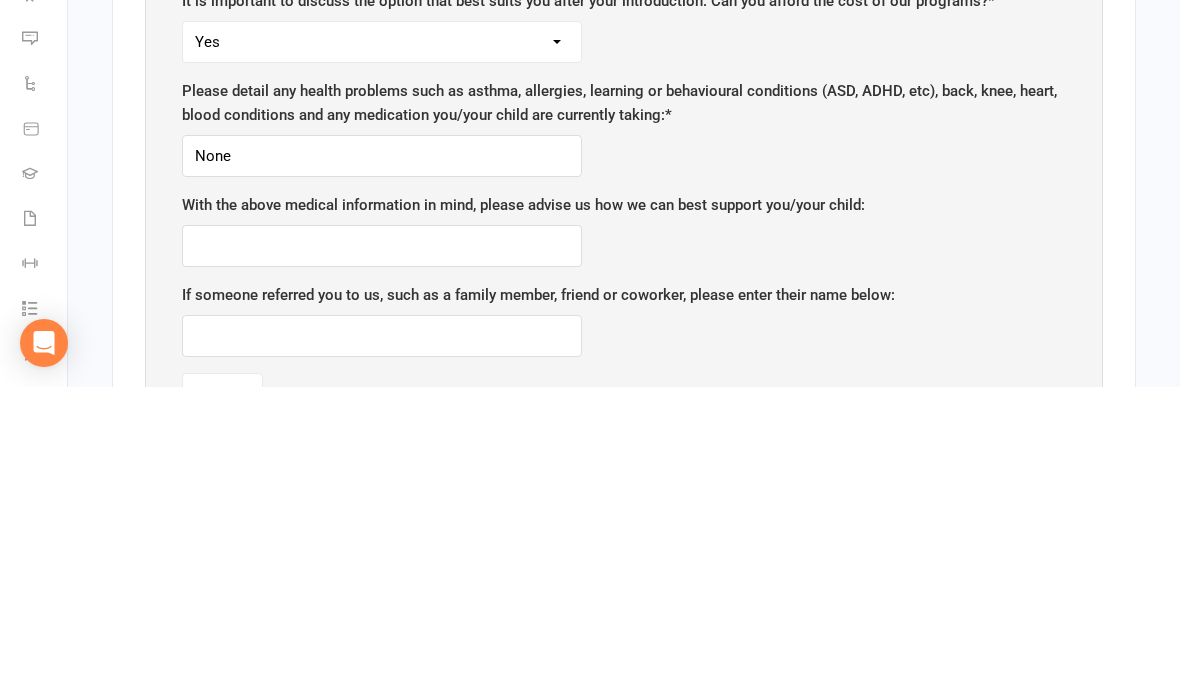 click at bounding box center [382, 555] 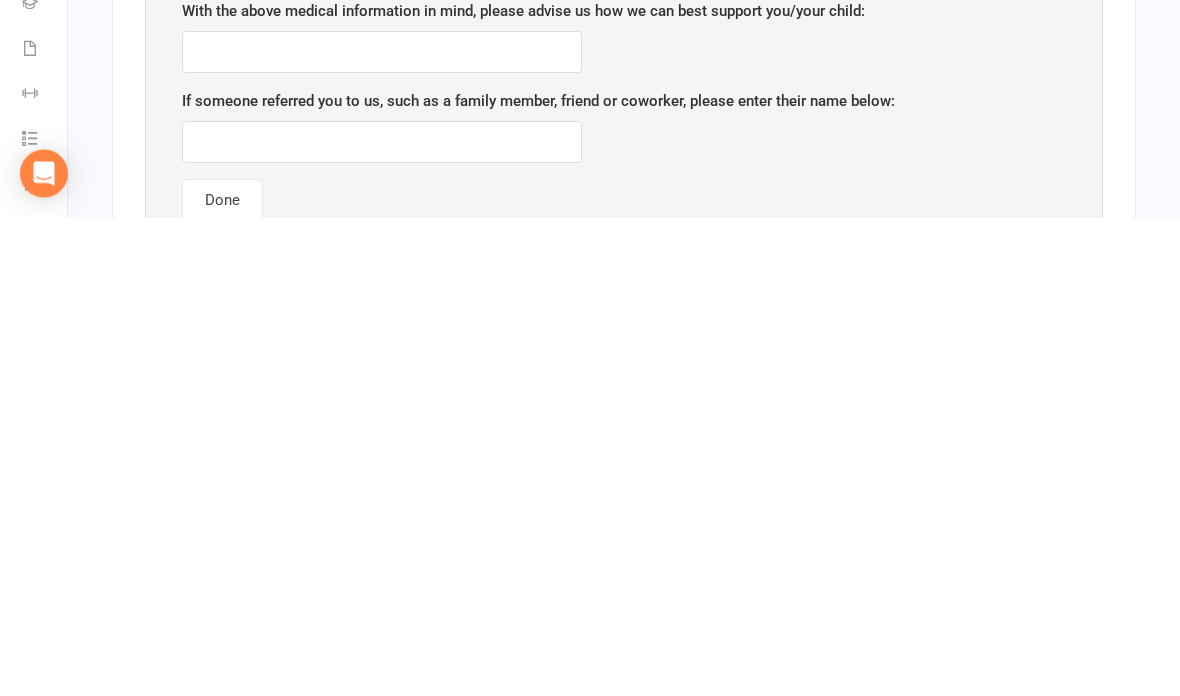 click on "Done" at bounding box center [222, 679] 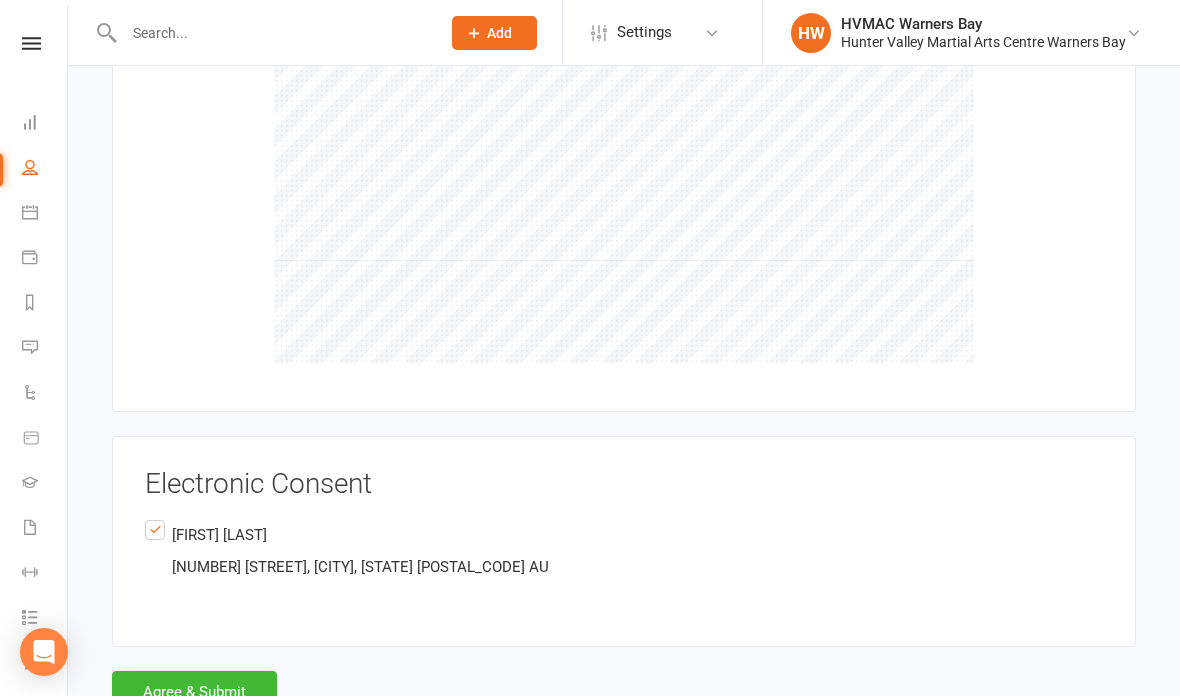 click on "Agree & Submit" at bounding box center [194, 692] 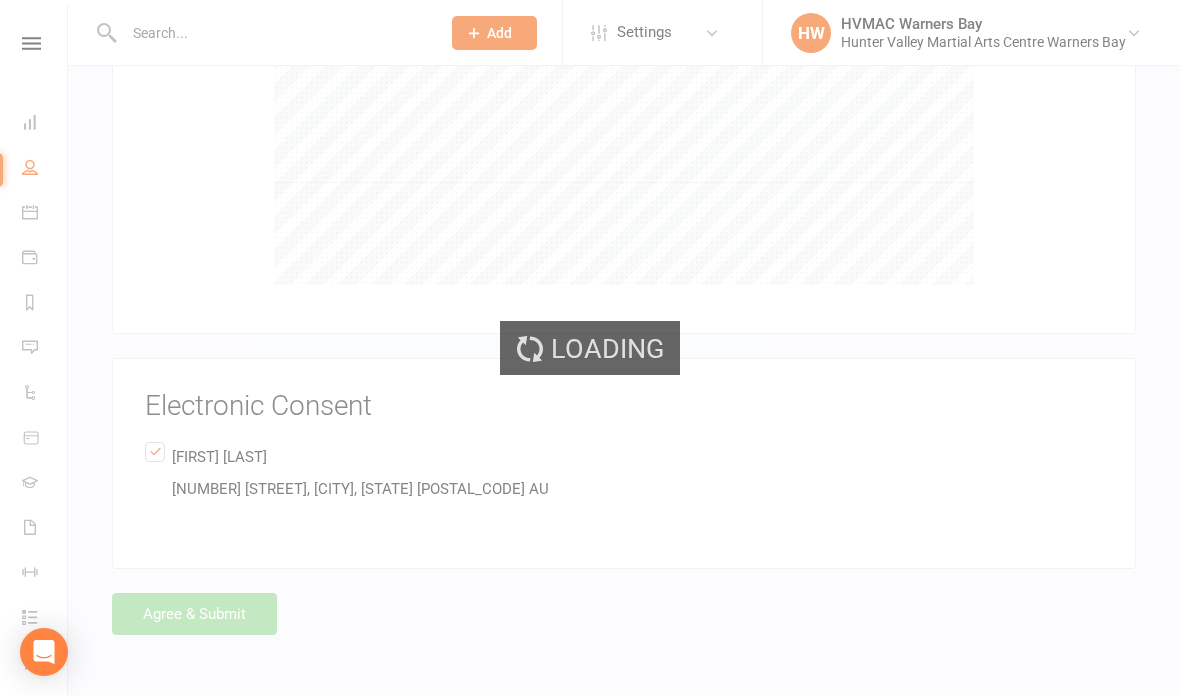 scroll, scrollTop: 2476, scrollLeft: 0, axis: vertical 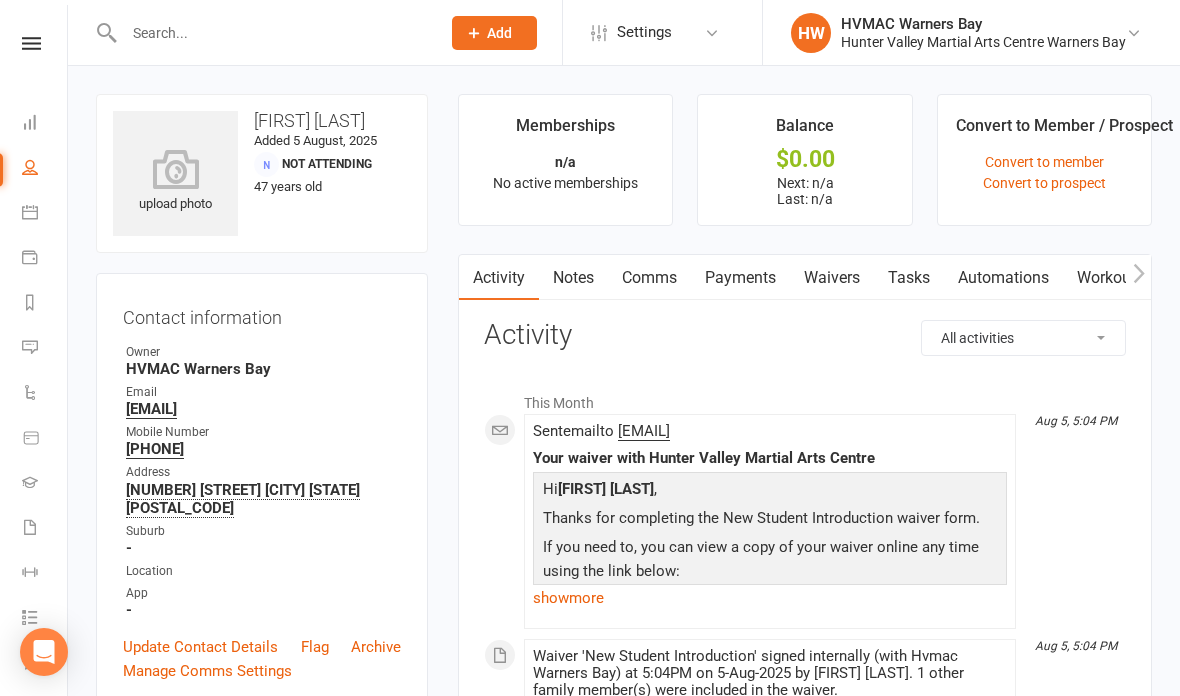 click on "Calendar" at bounding box center (44, 214) 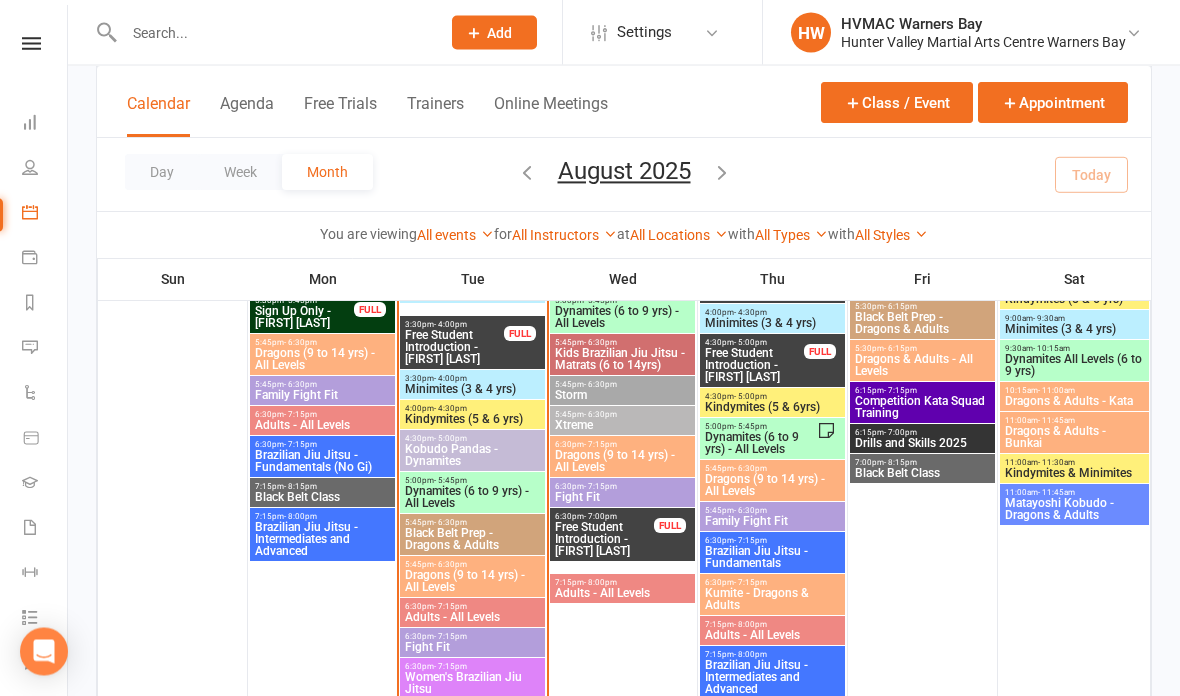 scroll, scrollTop: 1346, scrollLeft: 0, axis: vertical 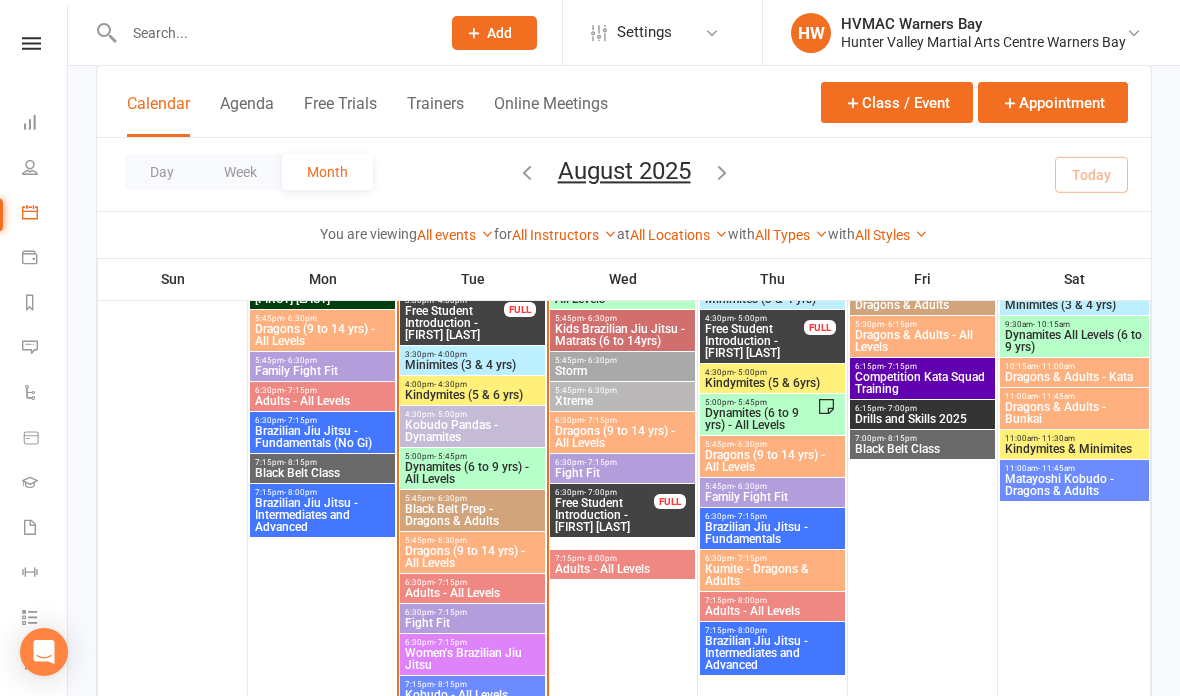 click on "Fight Fit" at bounding box center [472, 623] 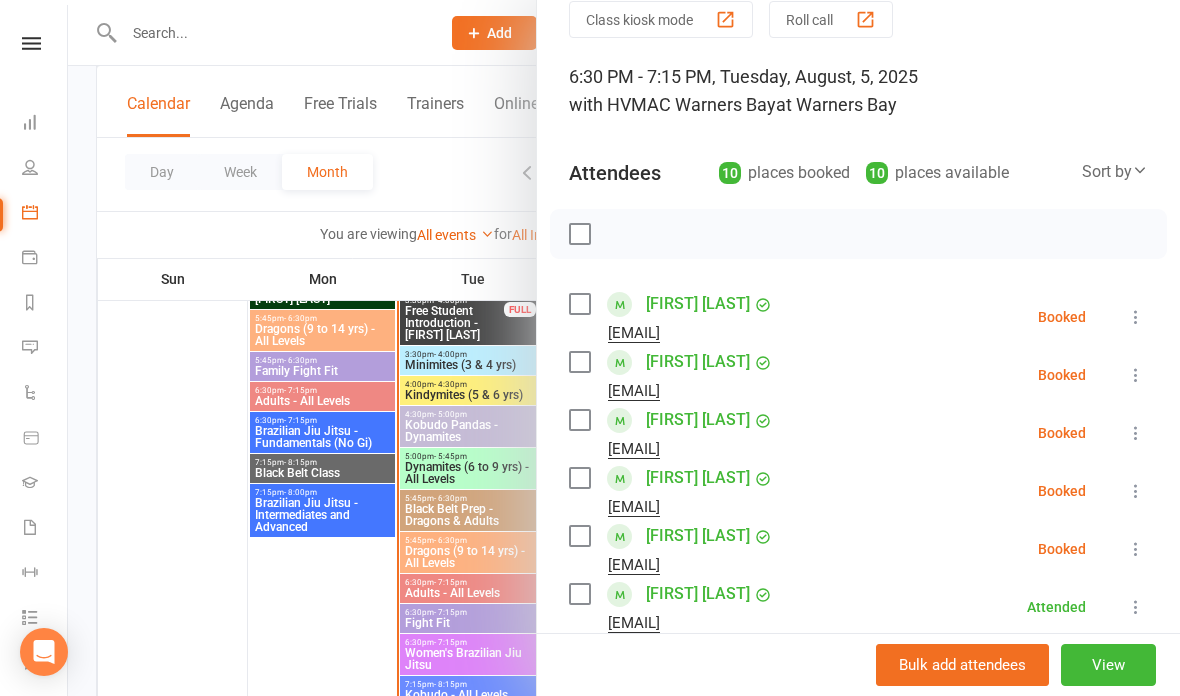 scroll, scrollTop: 83, scrollLeft: 0, axis: vertical 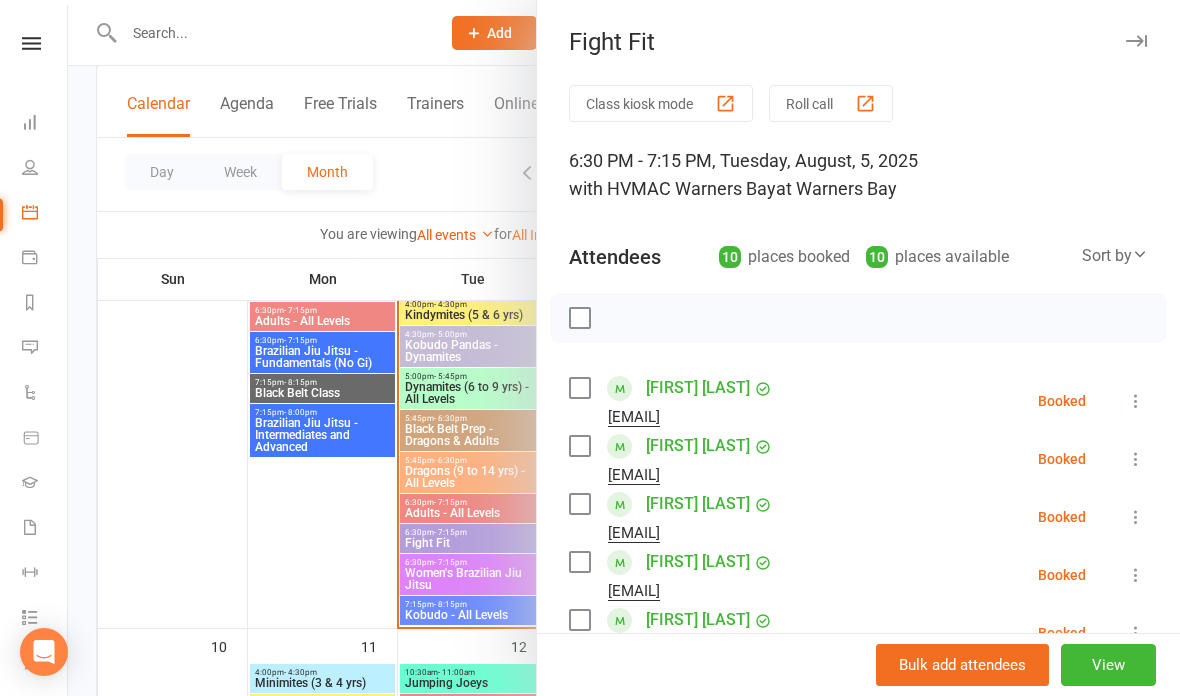 click at bounding box center [1136, 41] 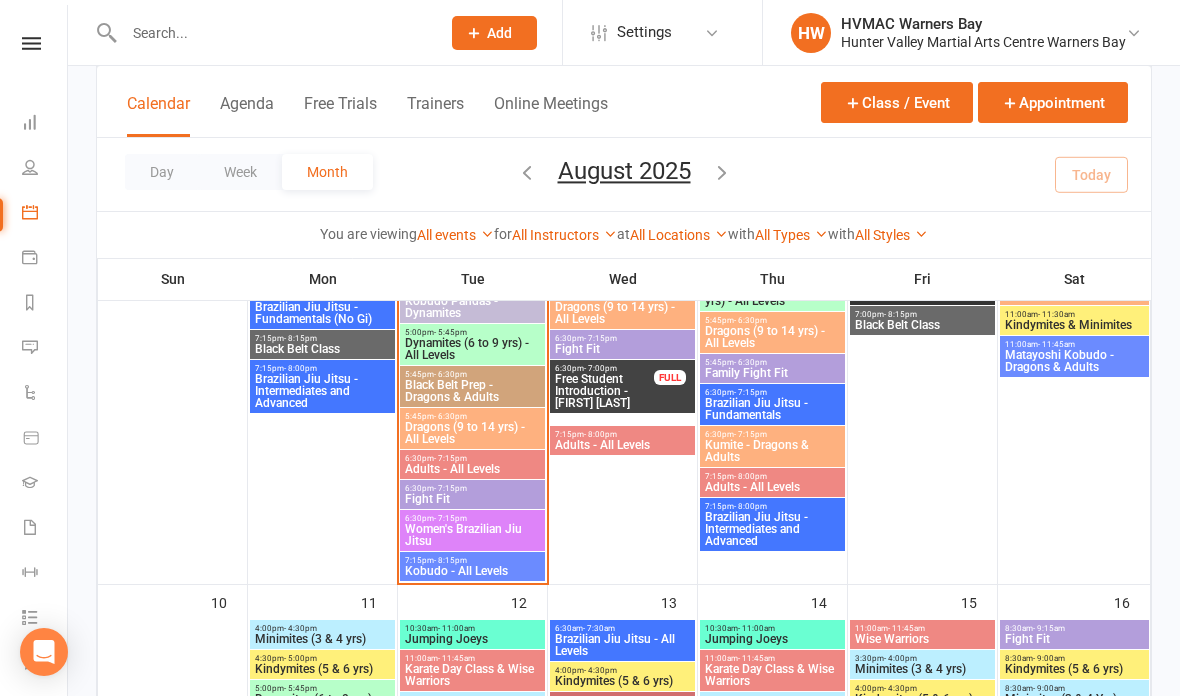 scroll, scrollTop: 1474, scrollLeft: 0, axis: vertical 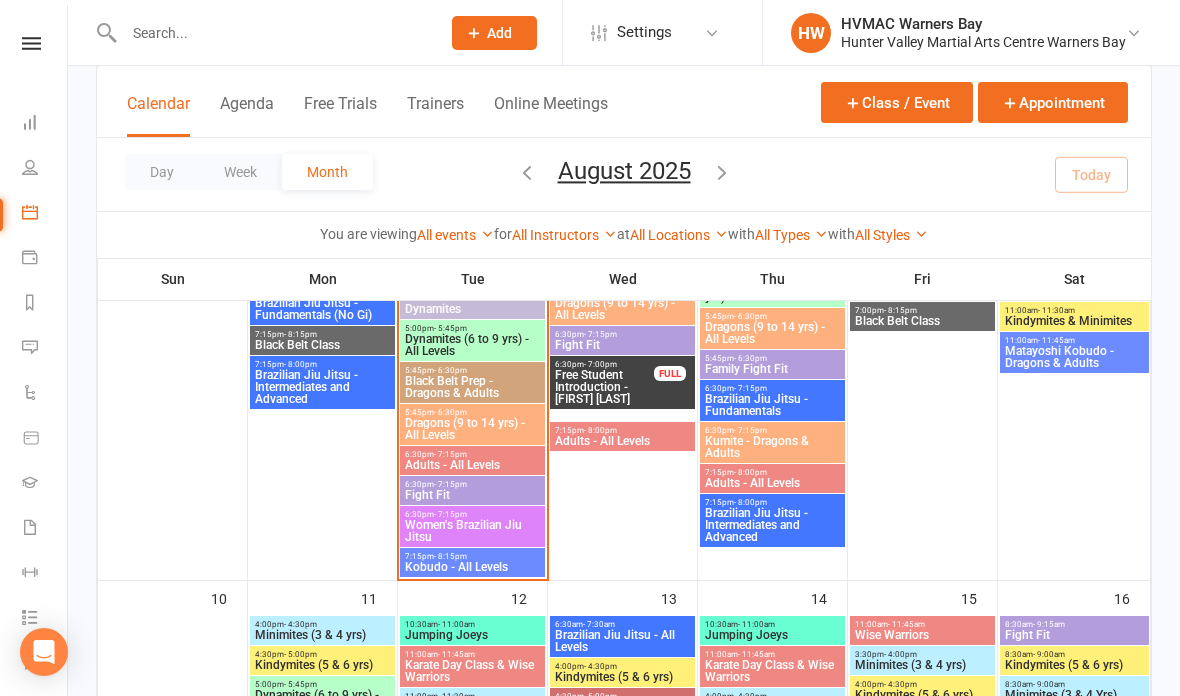 click on "Fight Fit" at bounding box center [472, 495] 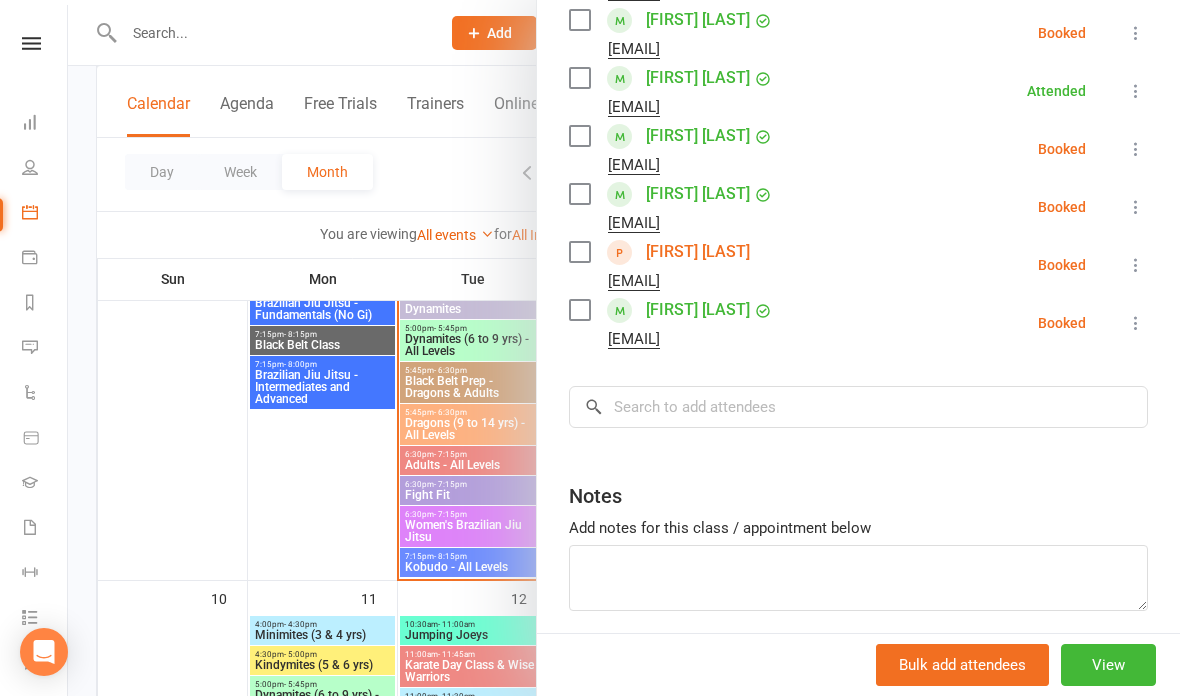scroll, scrollTop: 598, scrollLeft: 0, axis: vertical 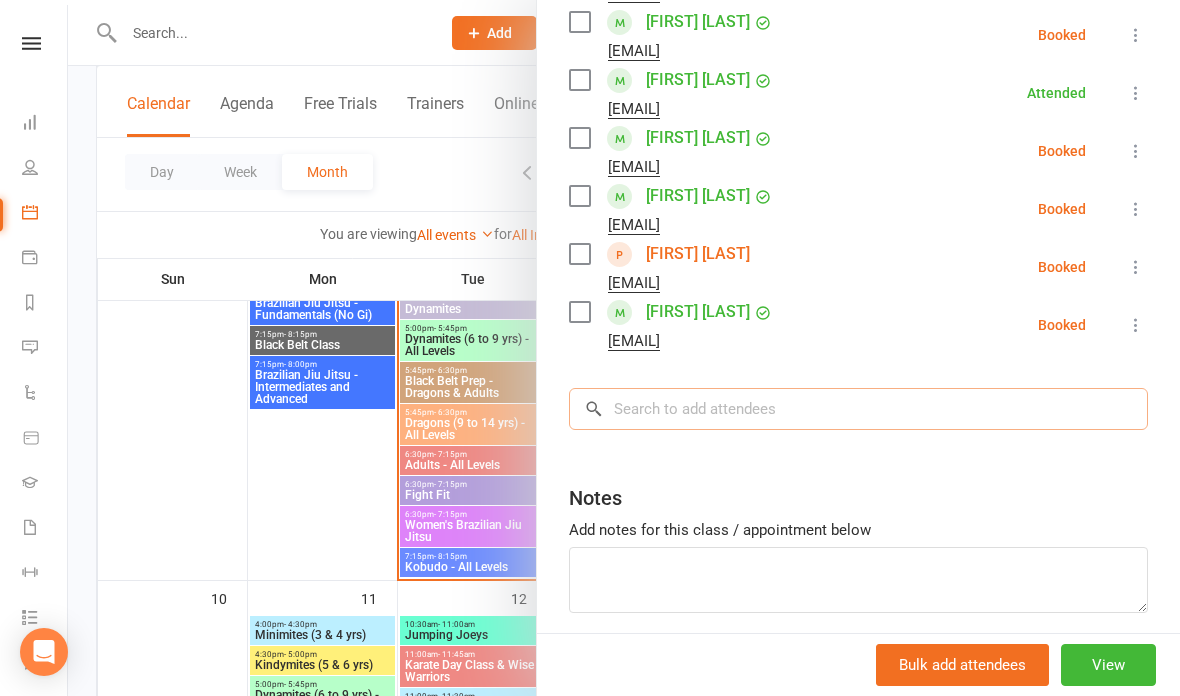 click at bounding box center (858, 409) 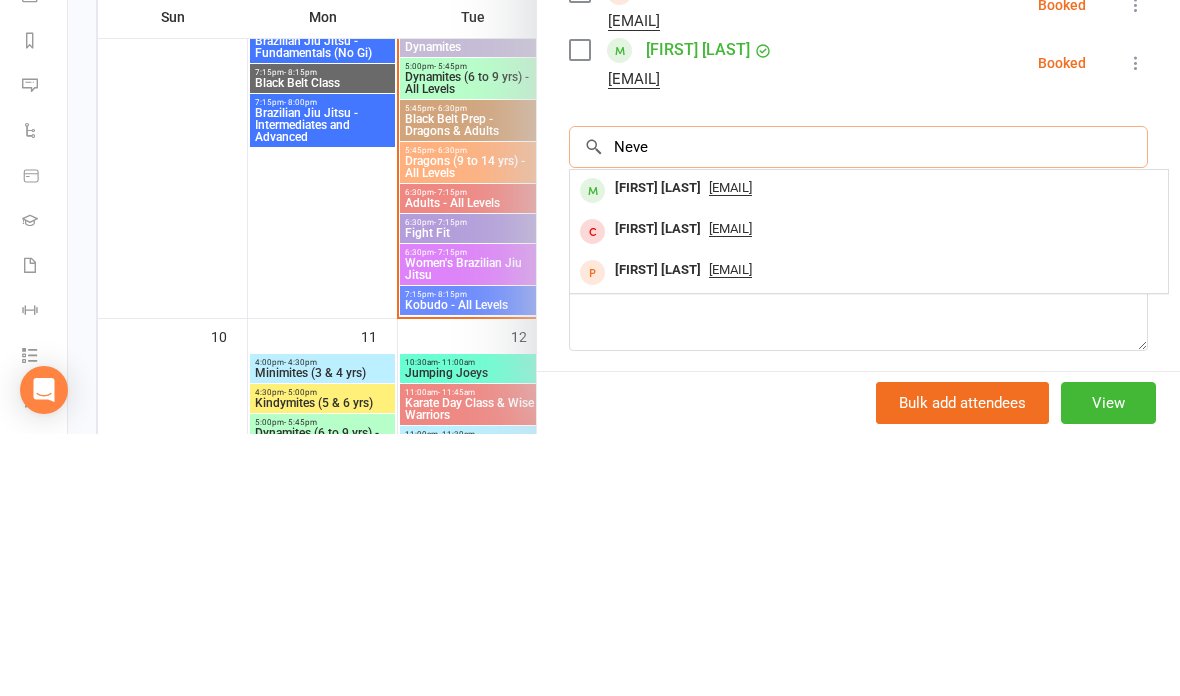 type on "Neve" 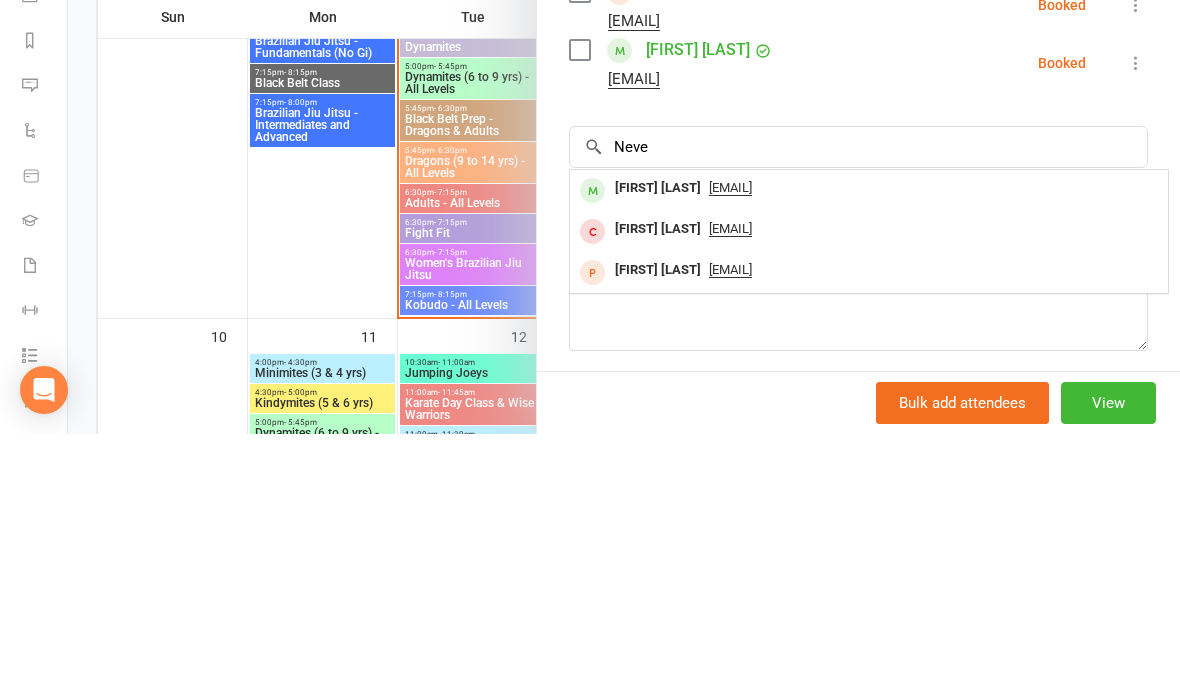 click on "[FIRST] [LAST]" at bounding box center (658, 450) 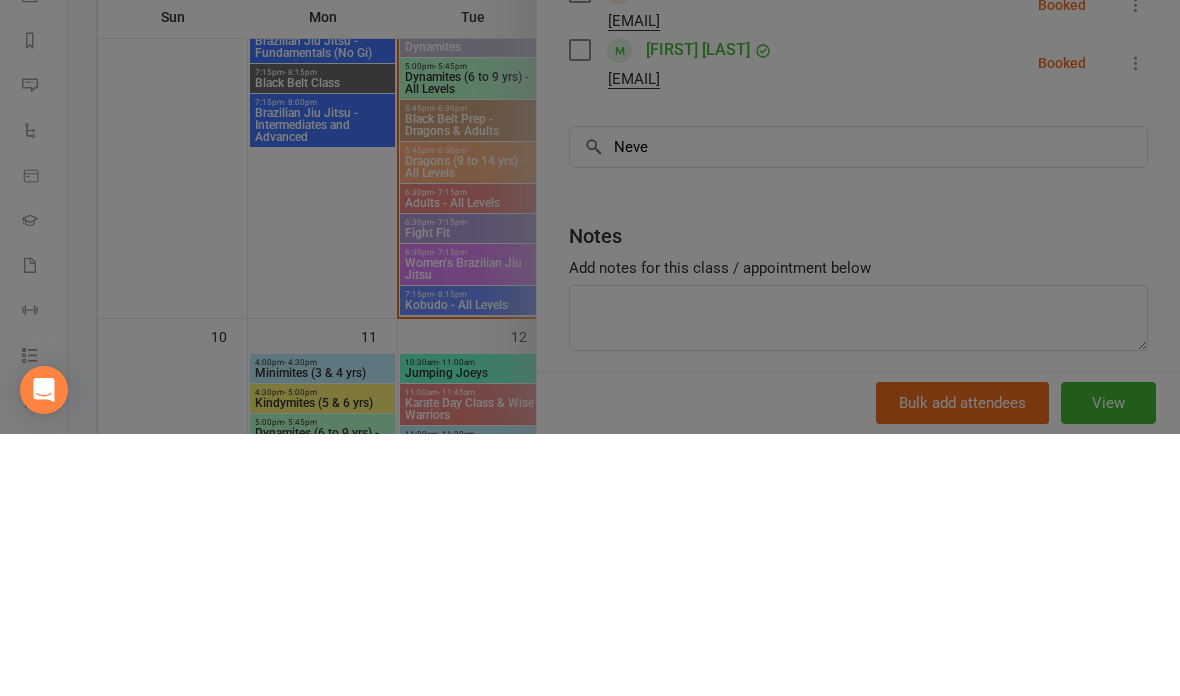 type 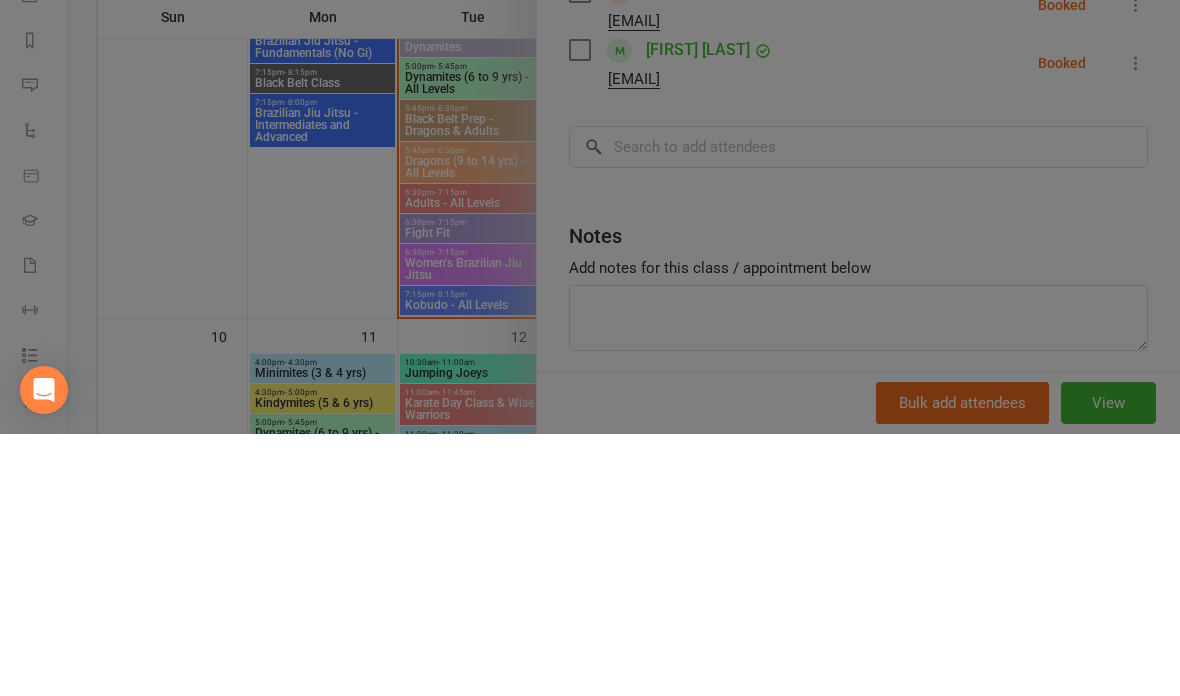 scroll, scrollTop: 1736, scrollLeft: 0, axis: vertical 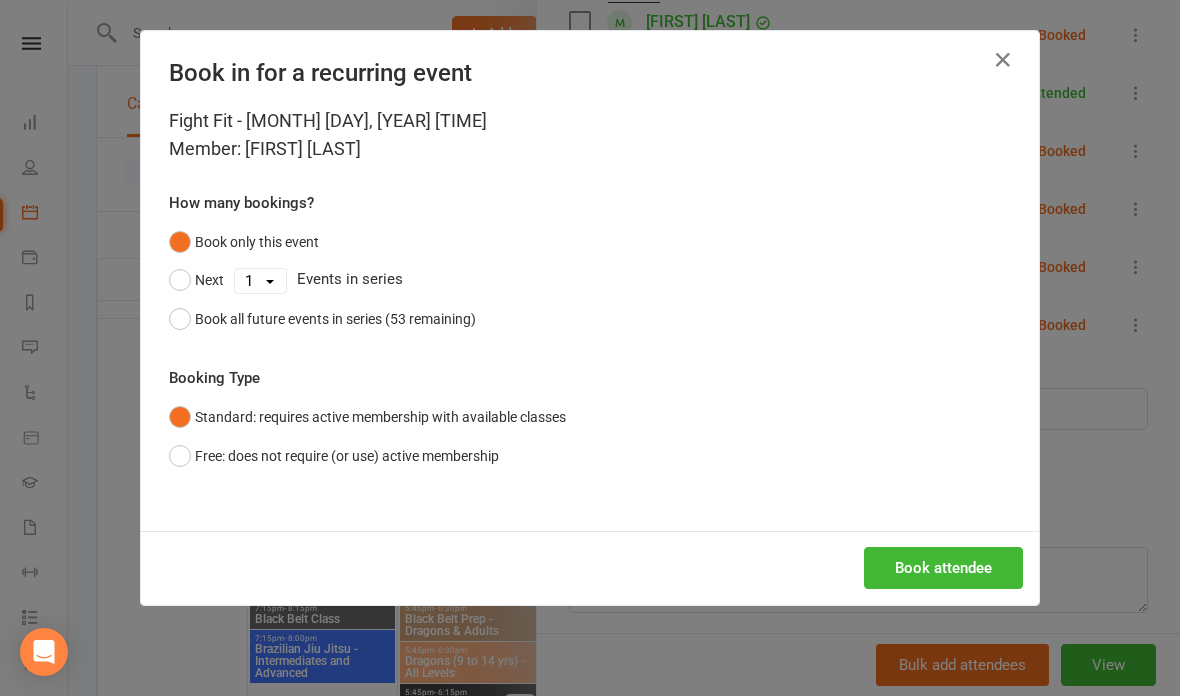 click on "Book attendee" at bounding box center (943, 568) 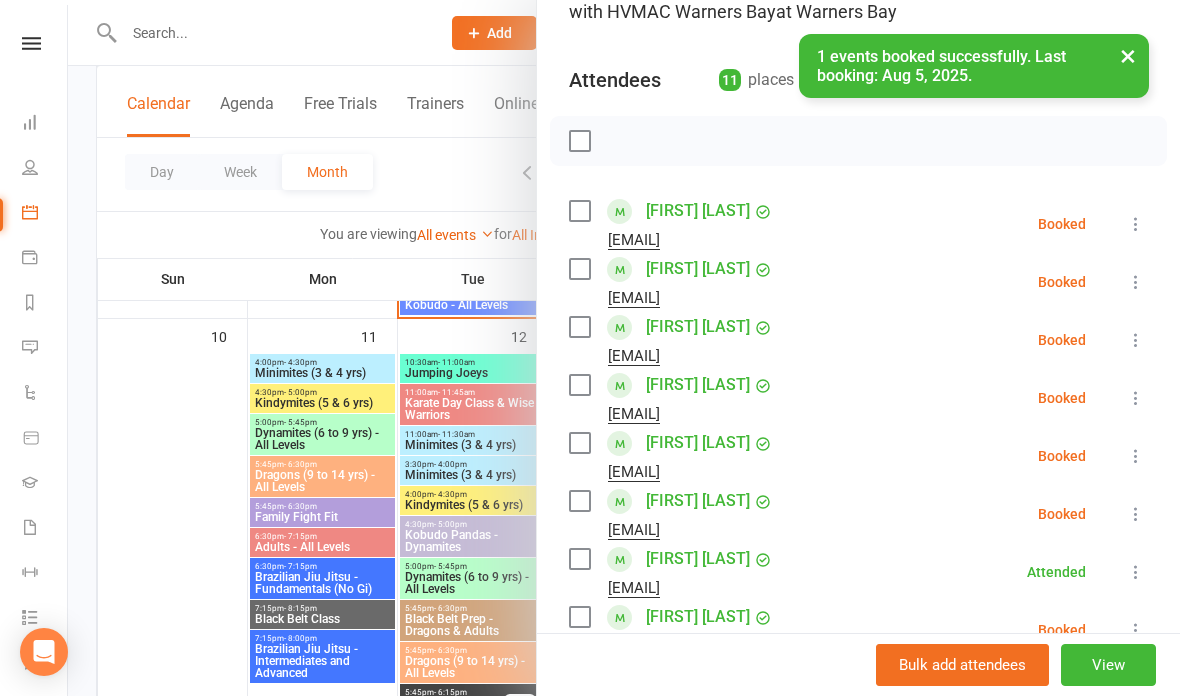 scroll, scrollTop: 178, scrollLeft: 0, axis: vertical 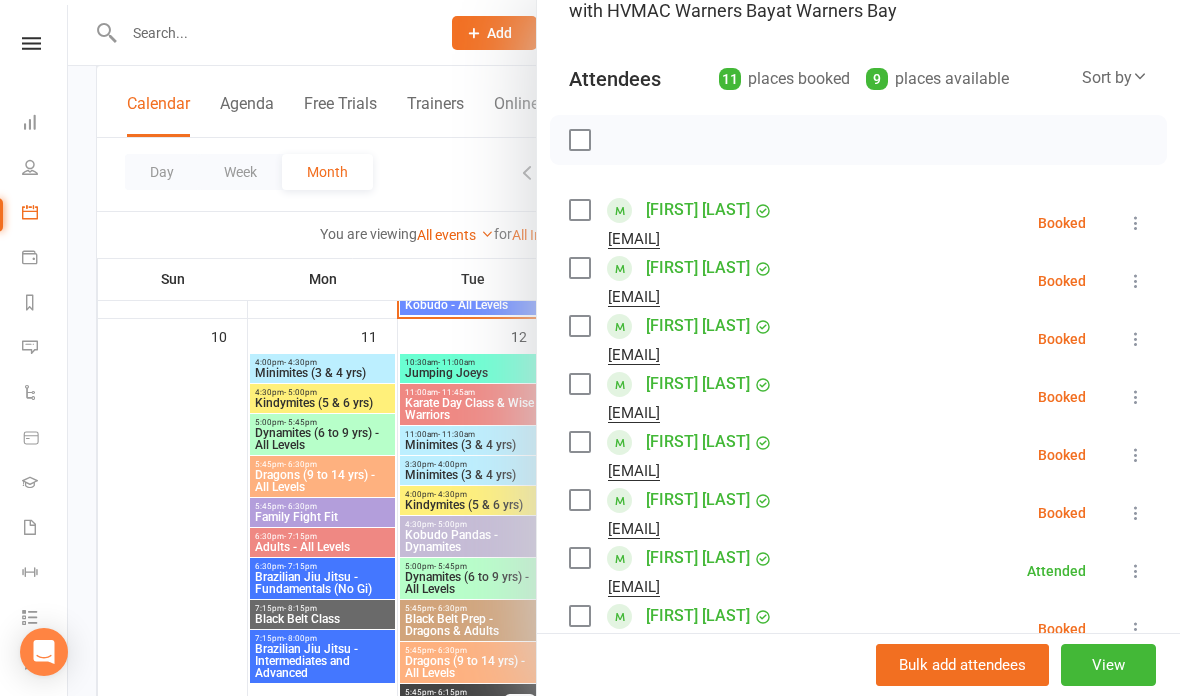 click at bounding box center (579, 326) 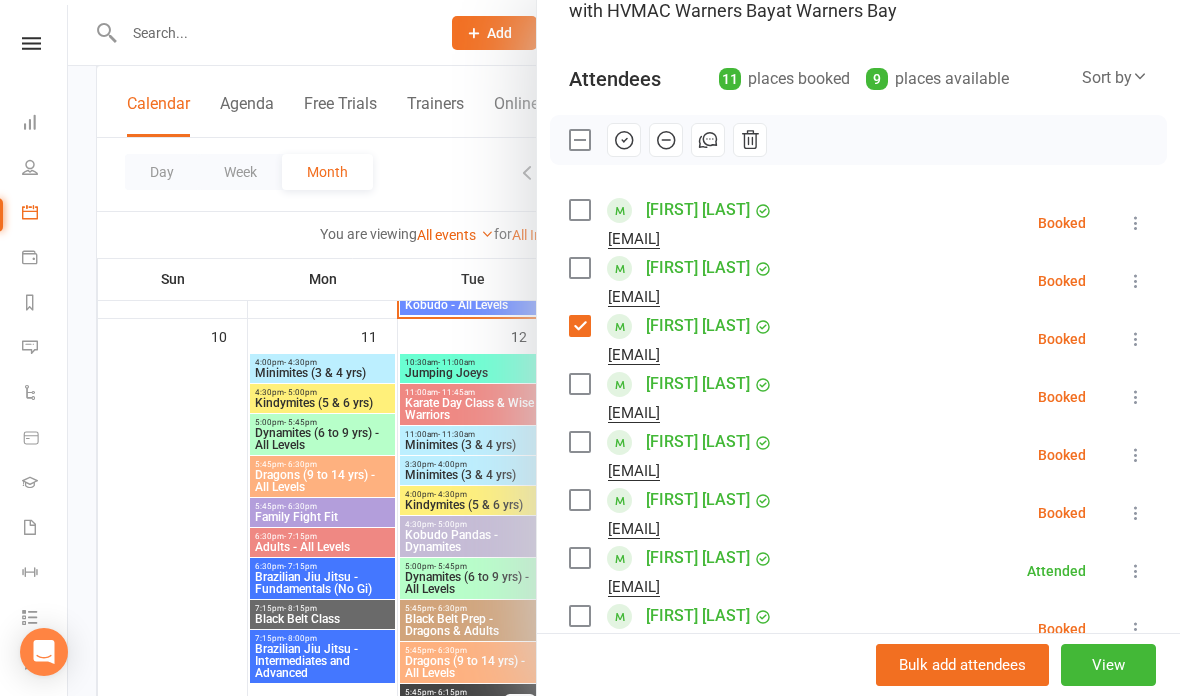 click 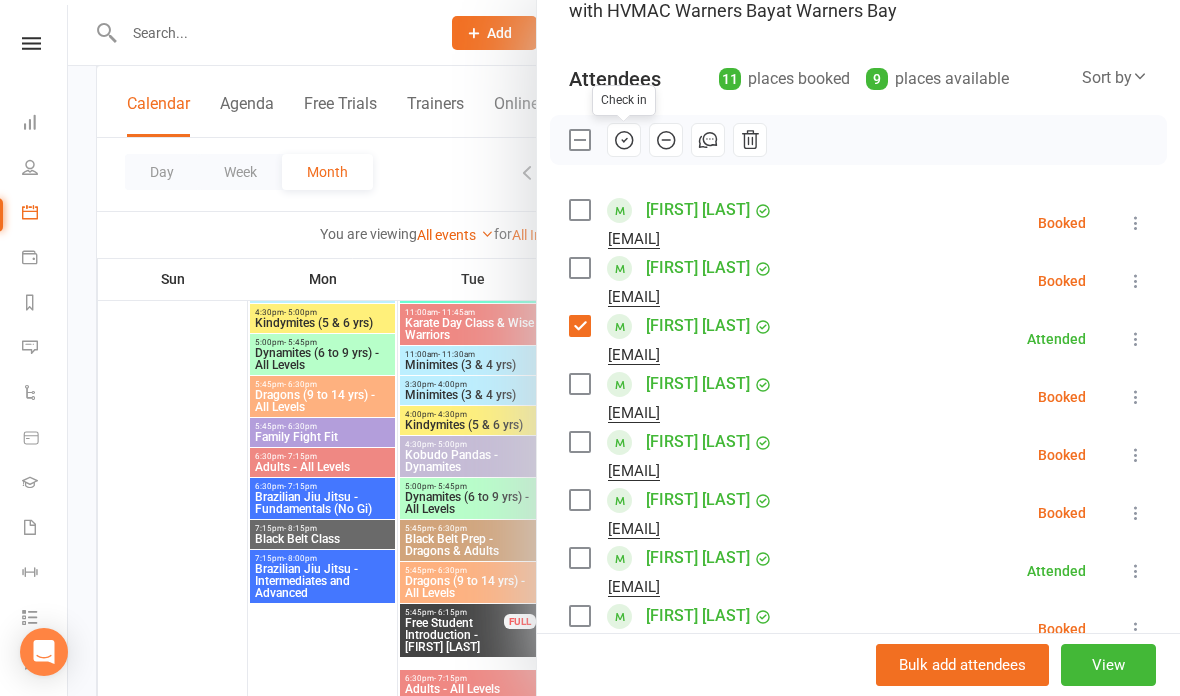 click at bounding box center [579, 326] 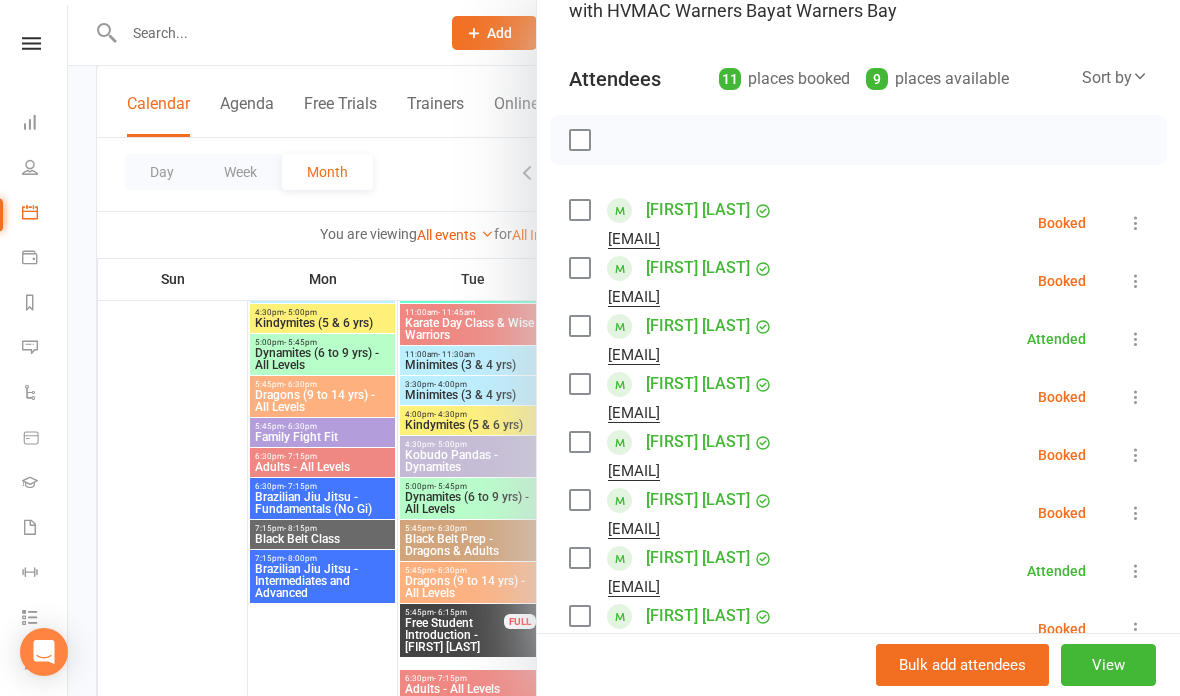 click at bounding box center (624, 348) 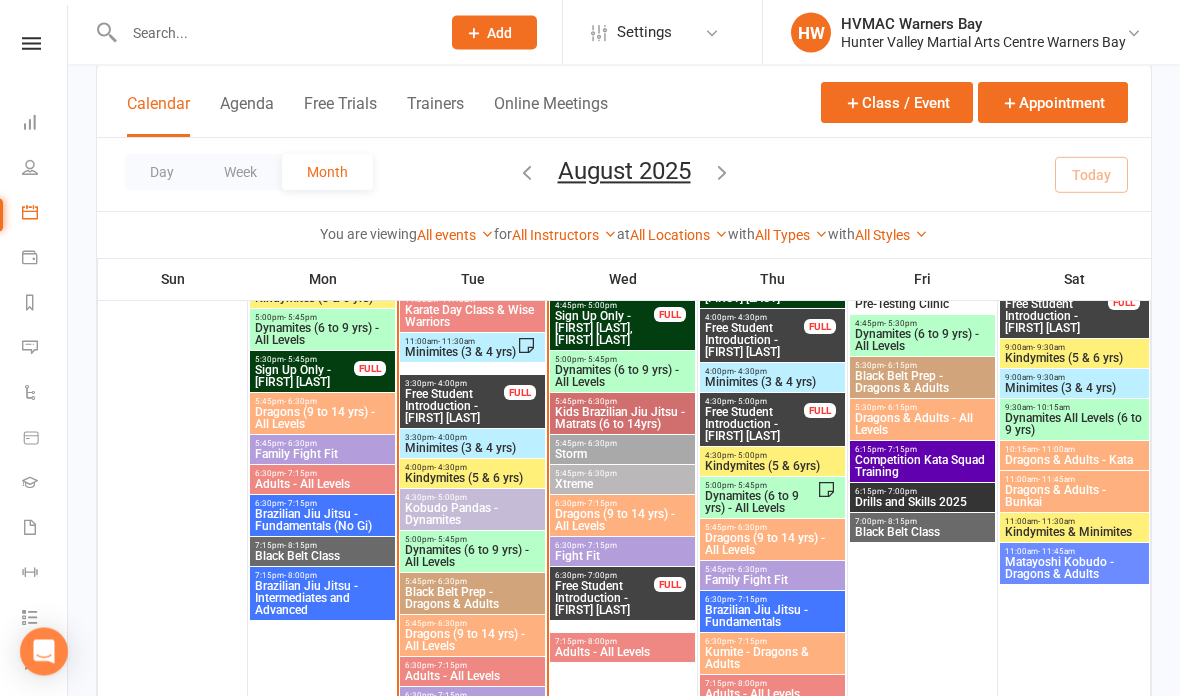 scroll, scrollTop: 1259, scrollLeft: 0, axis: vertical 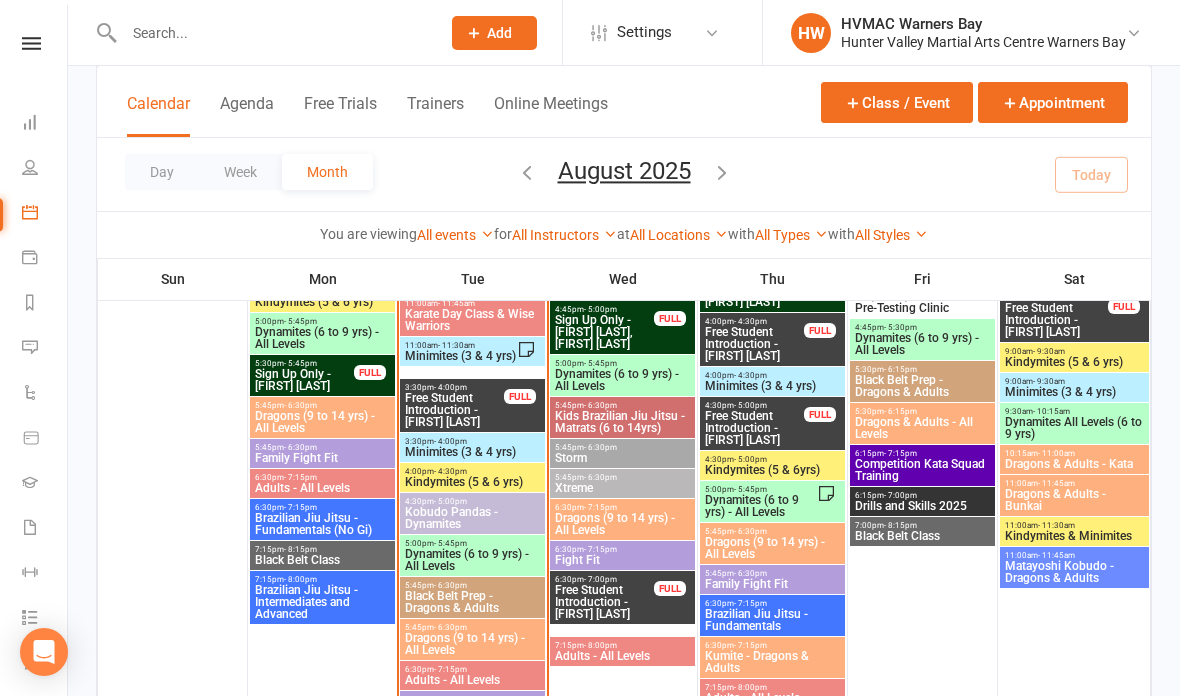 click on "Minimites (3 & 4 yrs)" at bounding box center (460, 356) 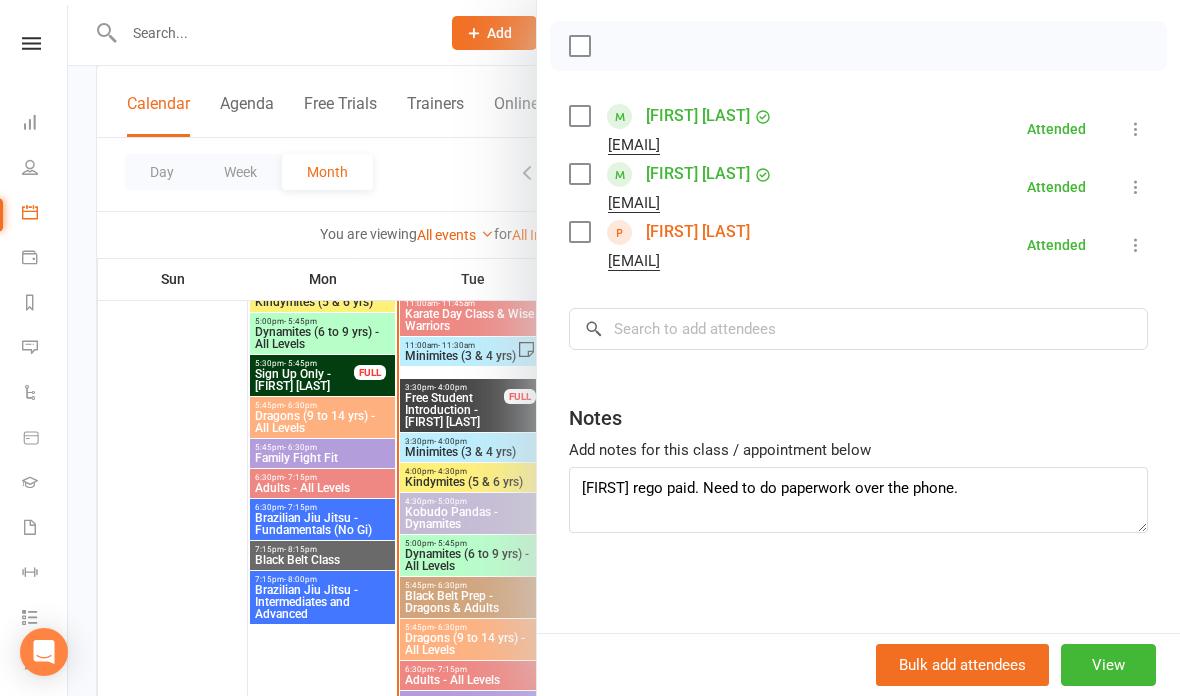 scroll, scrollTop: 272, scrollLeft: 0, axis: vertical 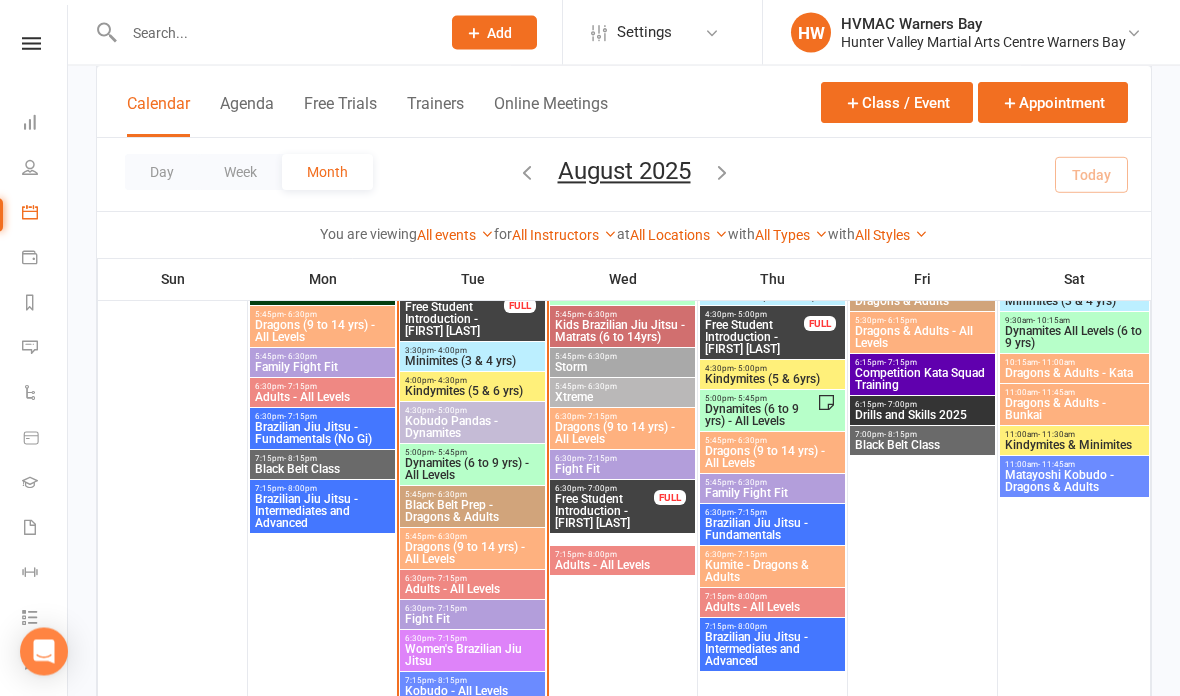 click on "Competition Kata Squad Training" at bounding box center (922, 380) 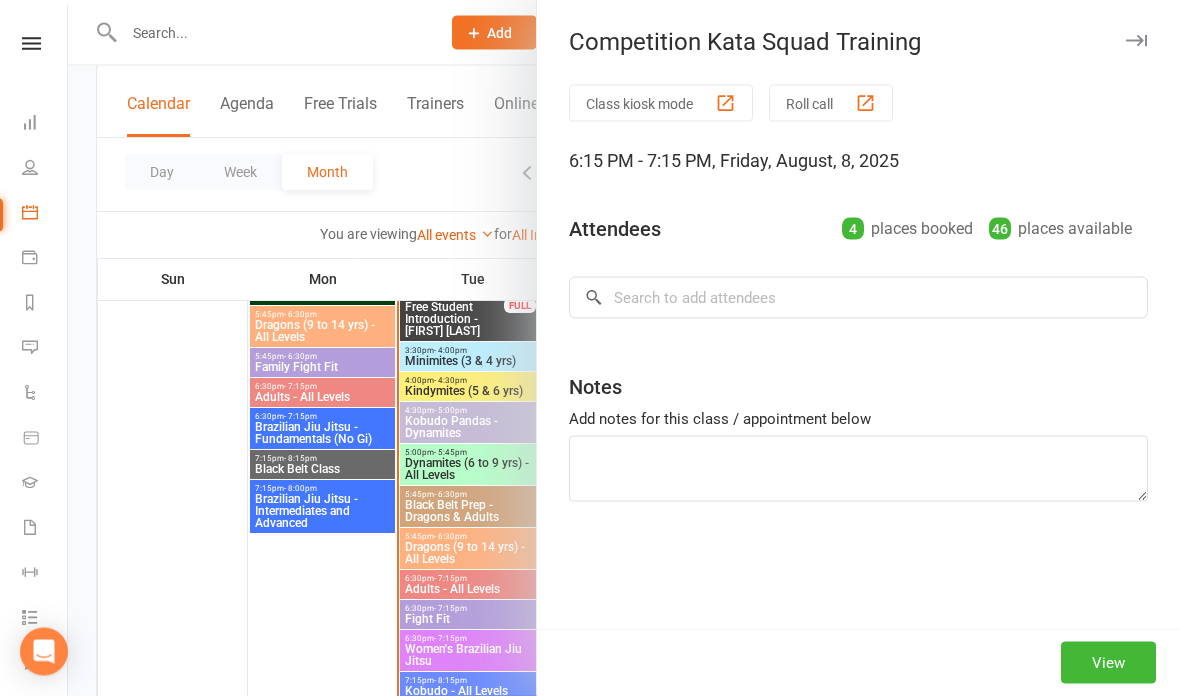 scroll, scrollTop: 1350, scrollLeft: 0, axis: vertical 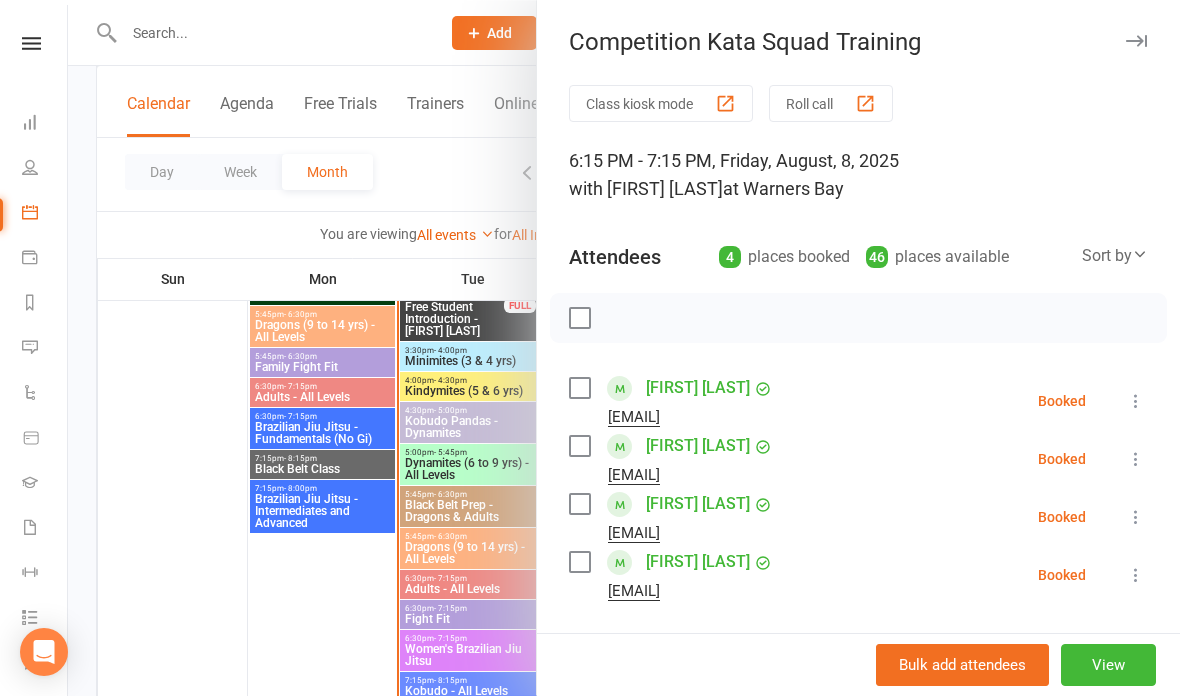 click on "Competition Kata Squad Training" at bounding box center (858, 42) 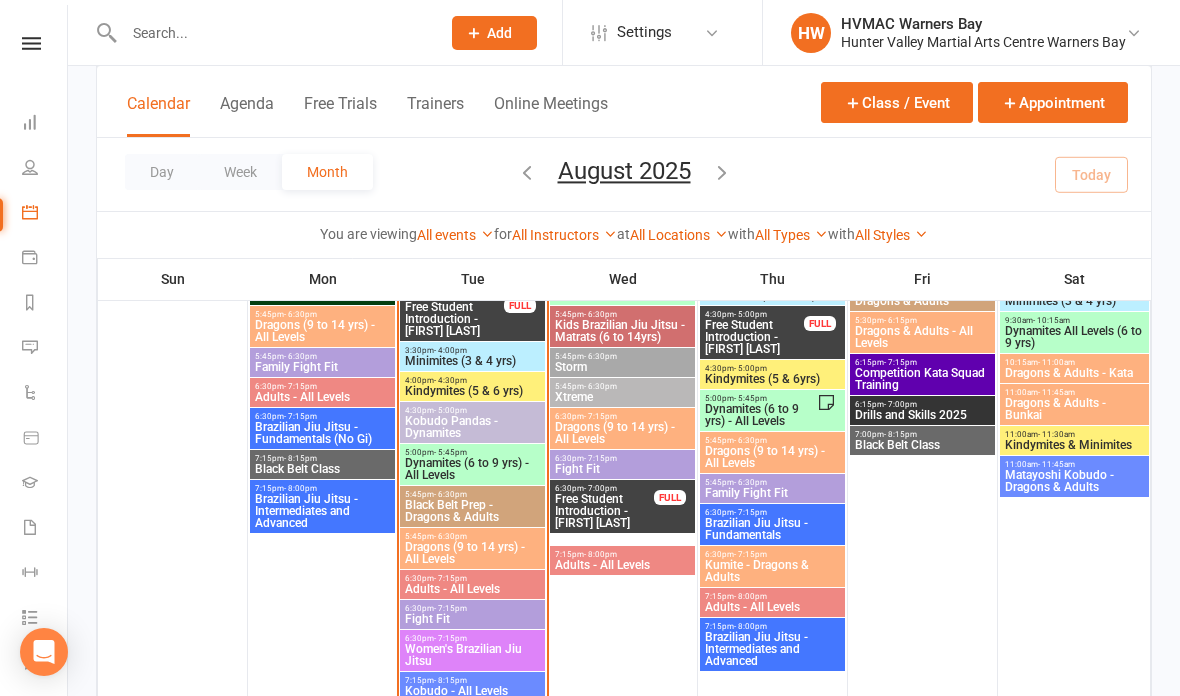 click on "Black Belt Class" at bounding box center [922, 445] 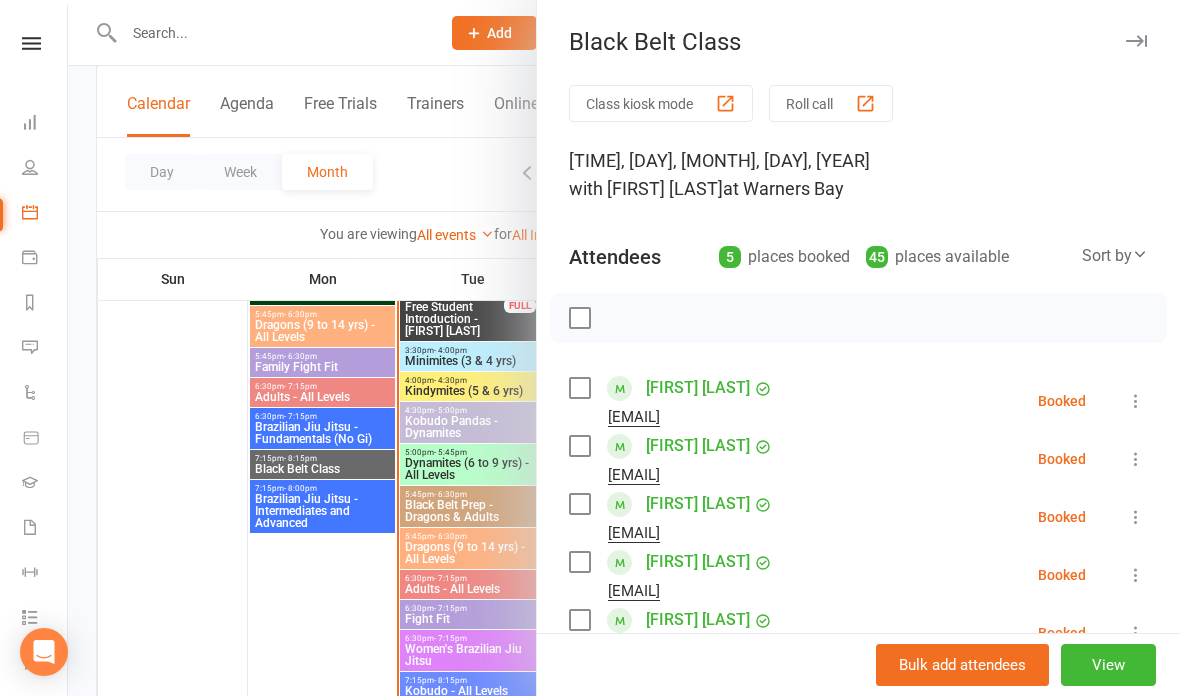click on "Black Belt Class" at bounding box center [858, 42] 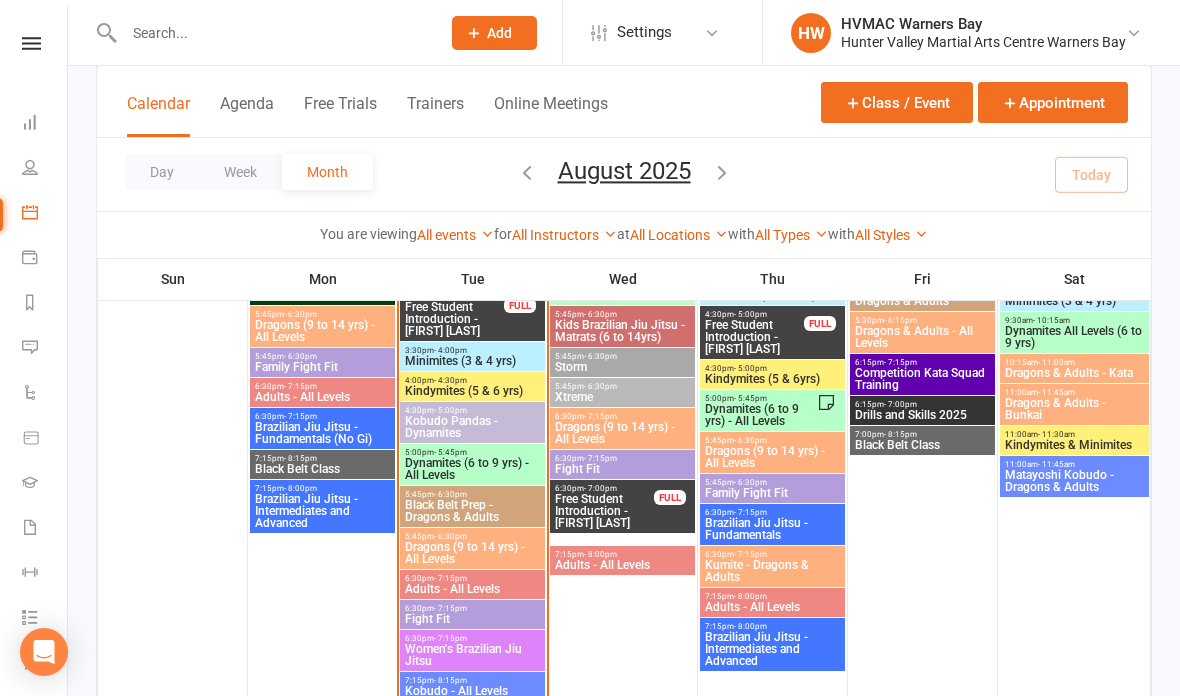 click at bounding box center (31, 43) 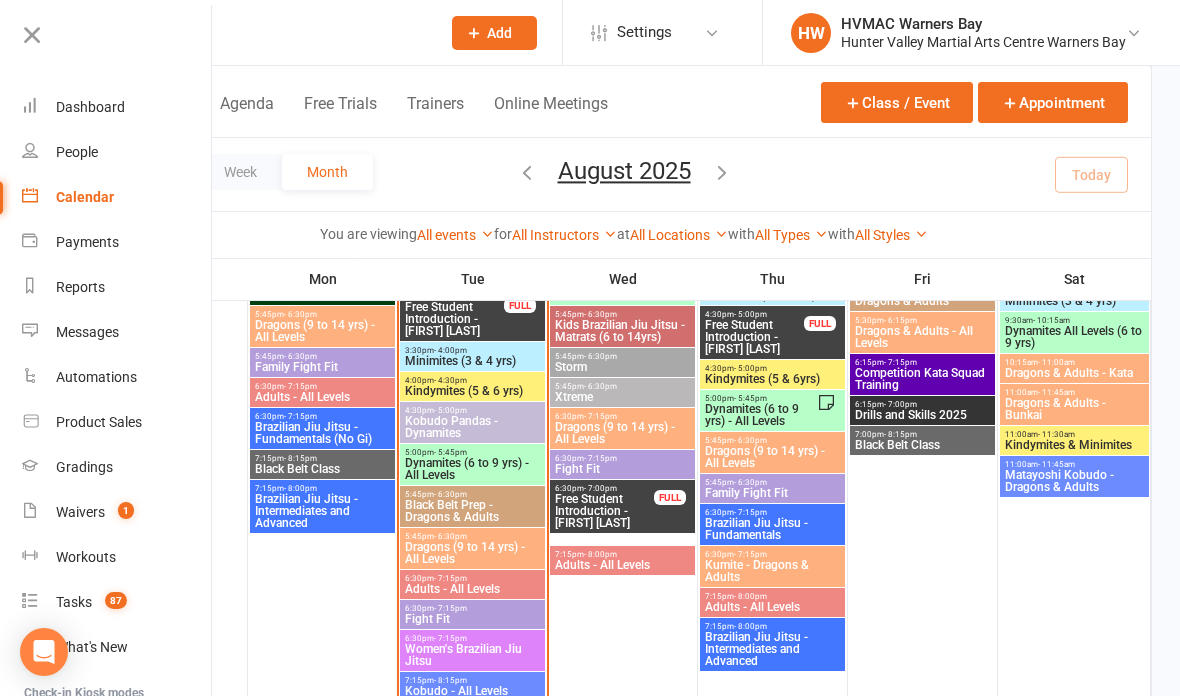 click on "Tasks" at bounding box center [74, 602] 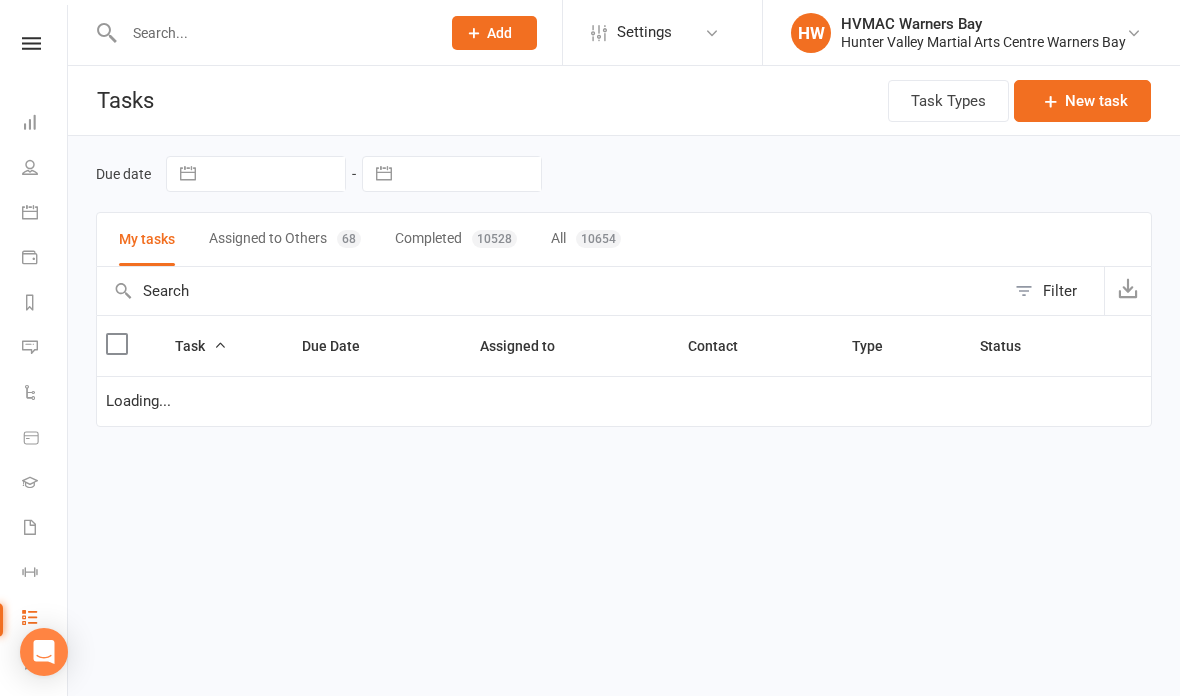 select on "waiting" 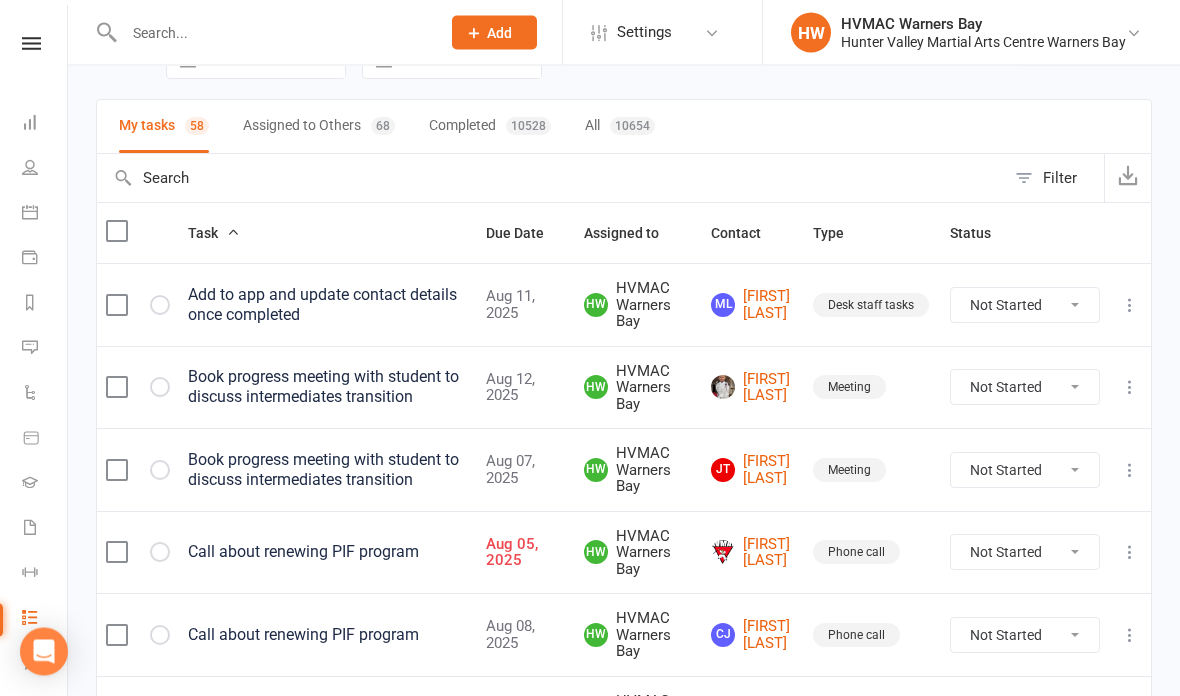 scroll, scrollTop: 94, scrollLeft: 0, axis: vertical 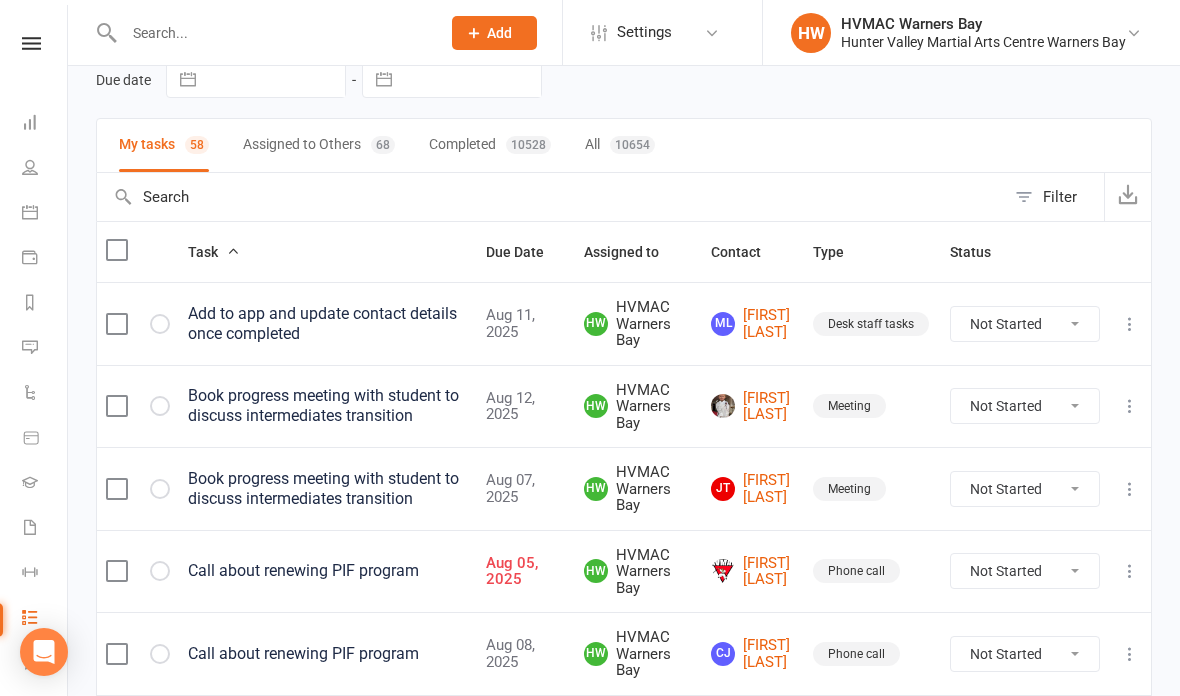 click on "Assigned to Others 68" at bounding box center (319, 145) 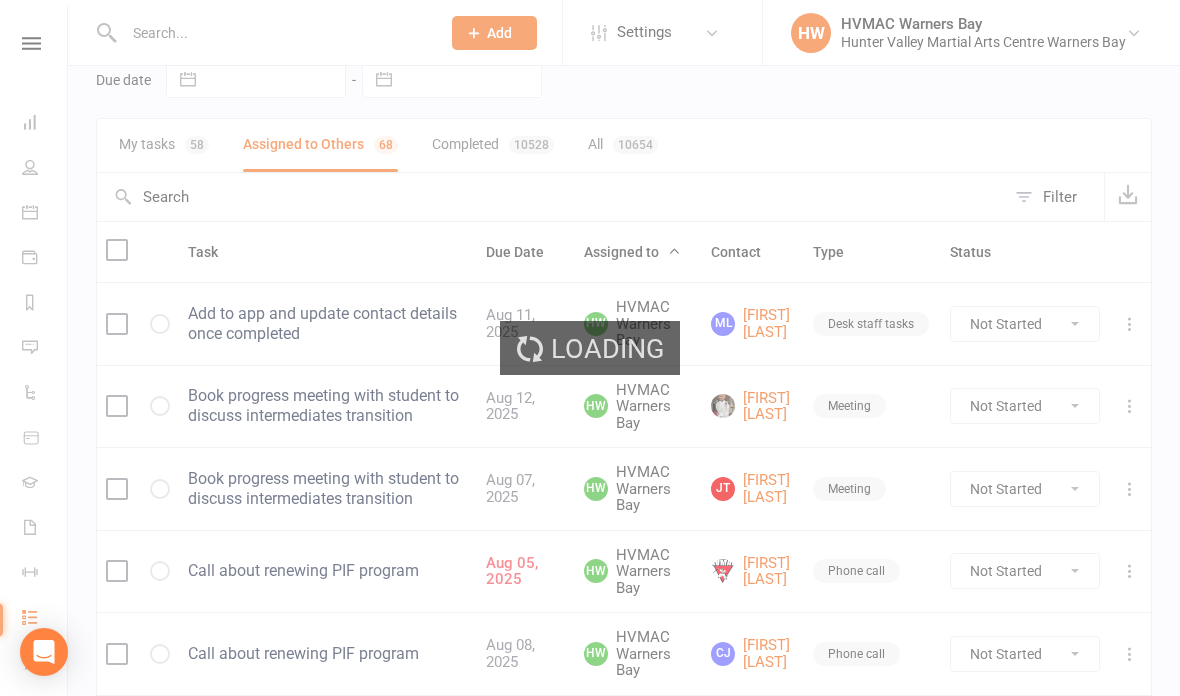 select on "waiting" 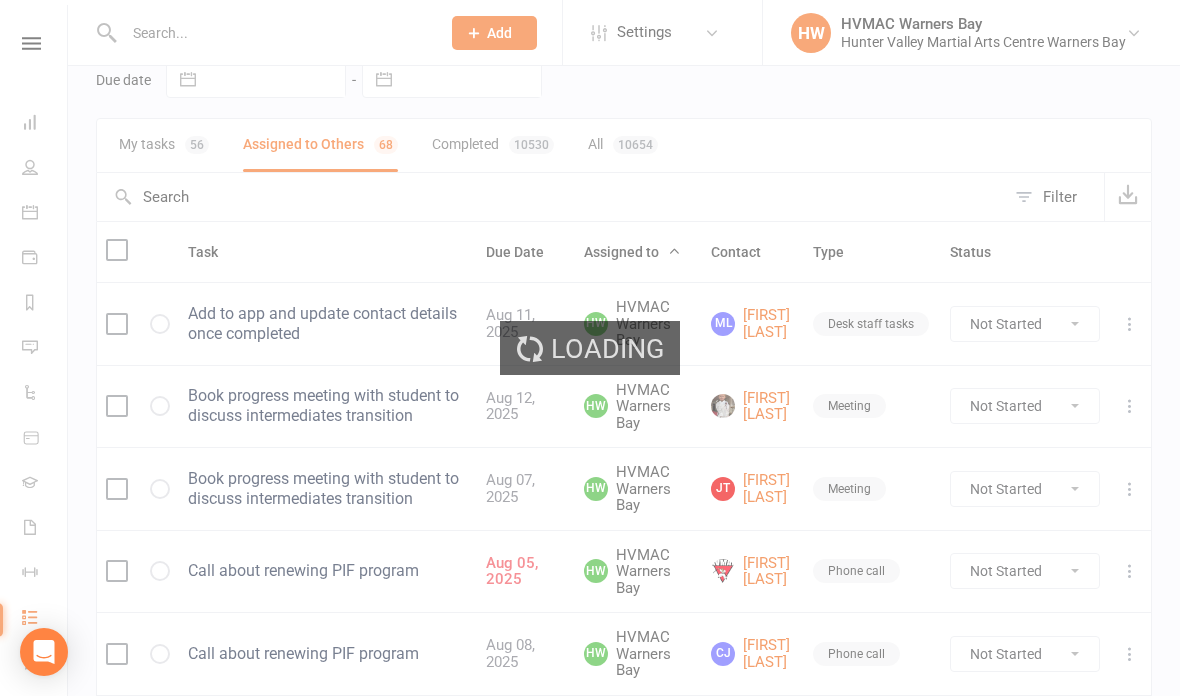 select on "started" 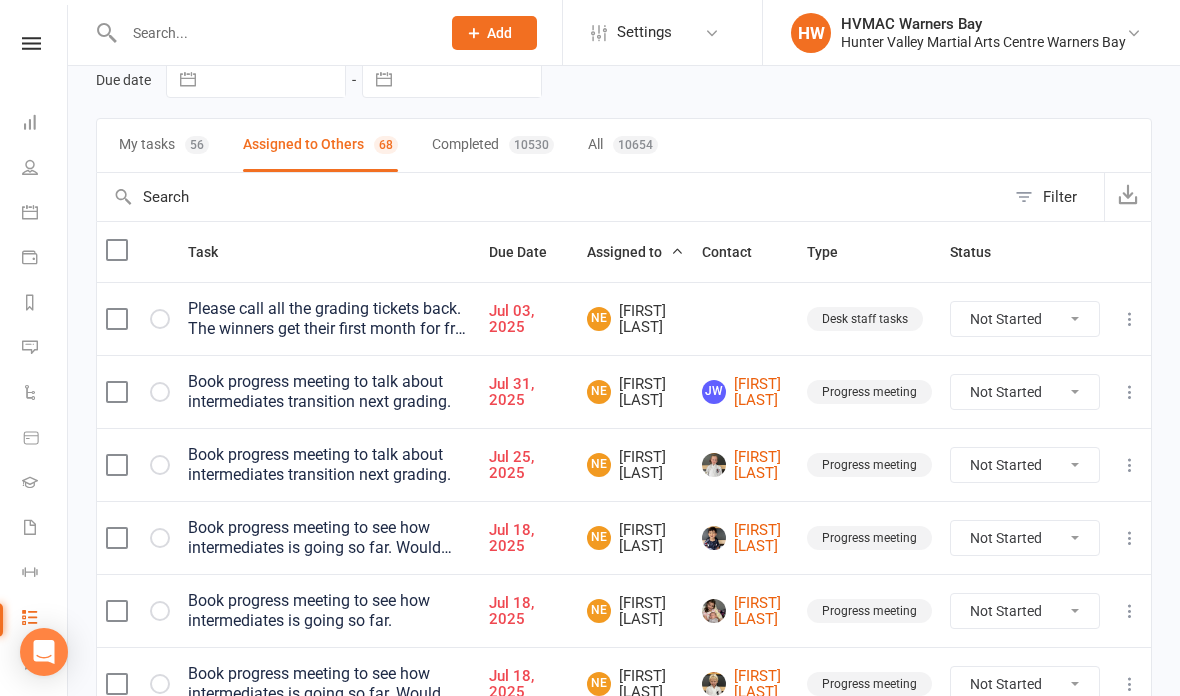 select on "started" 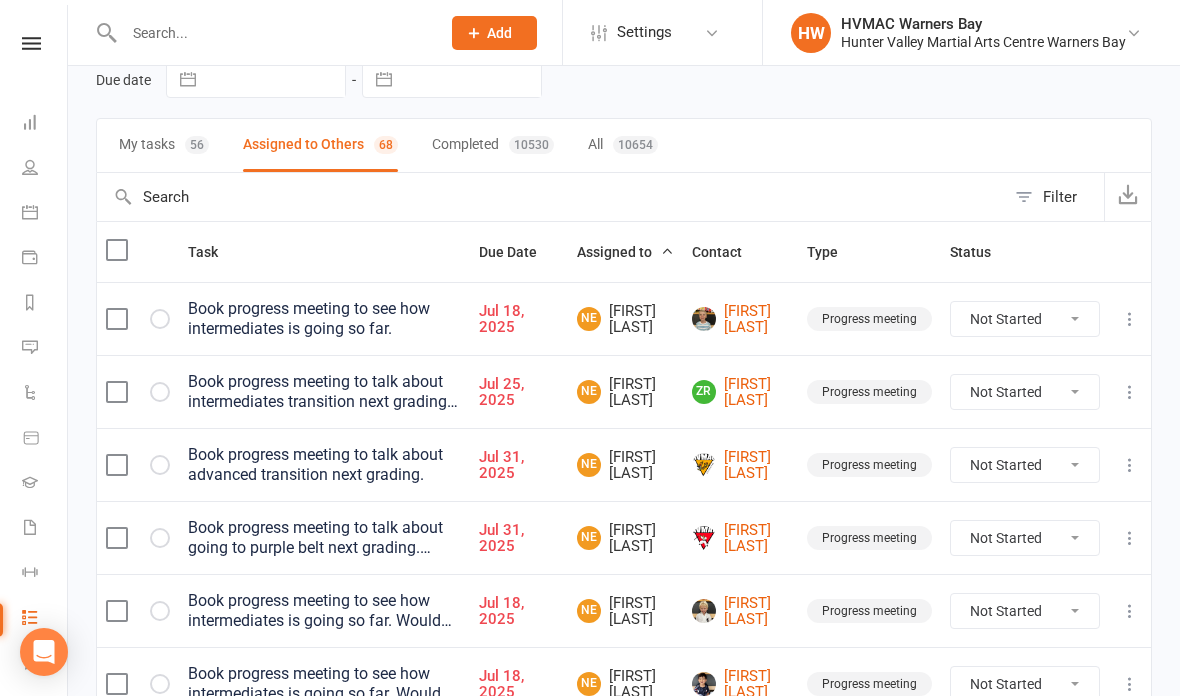 click on "[FIRST] [LAST]" at bounding box center (740, 538) 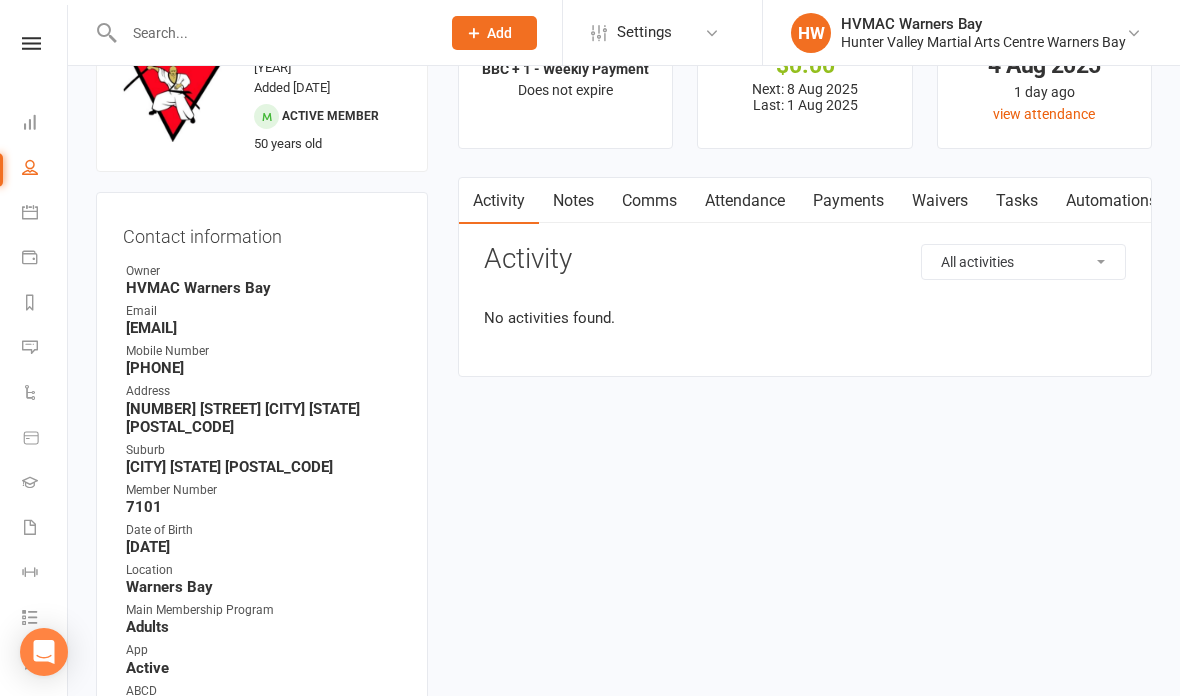 scroll, scrollTop: 0, scrollLeft: 0, axis: both 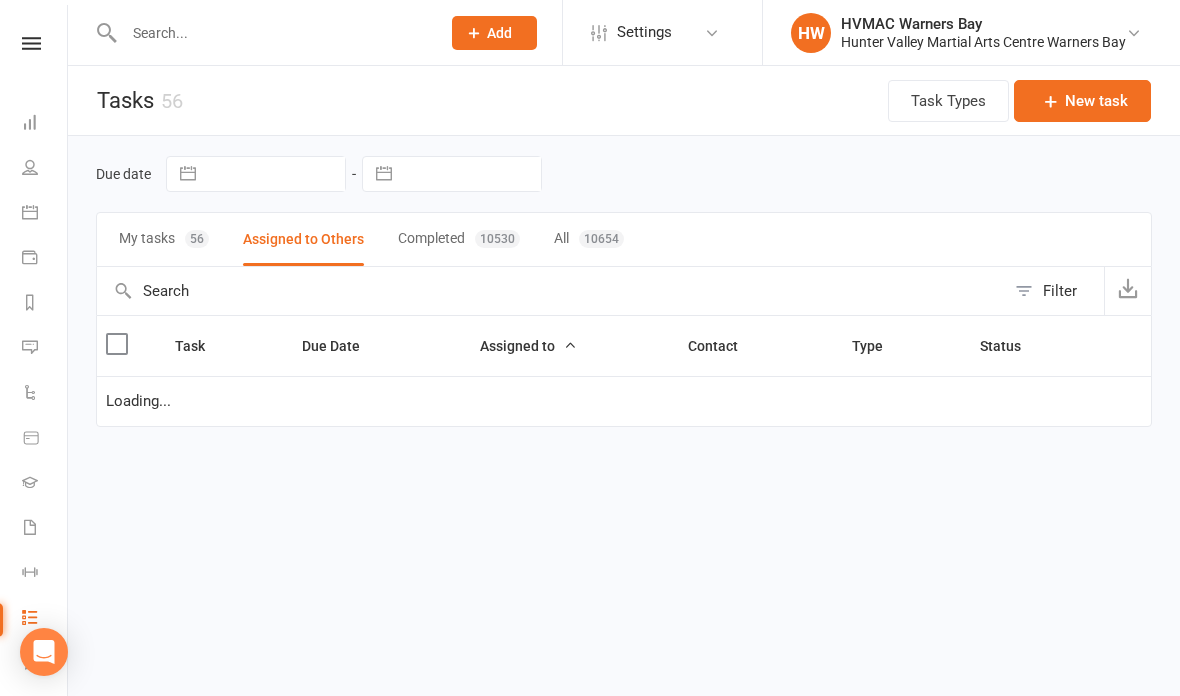 select on "started" 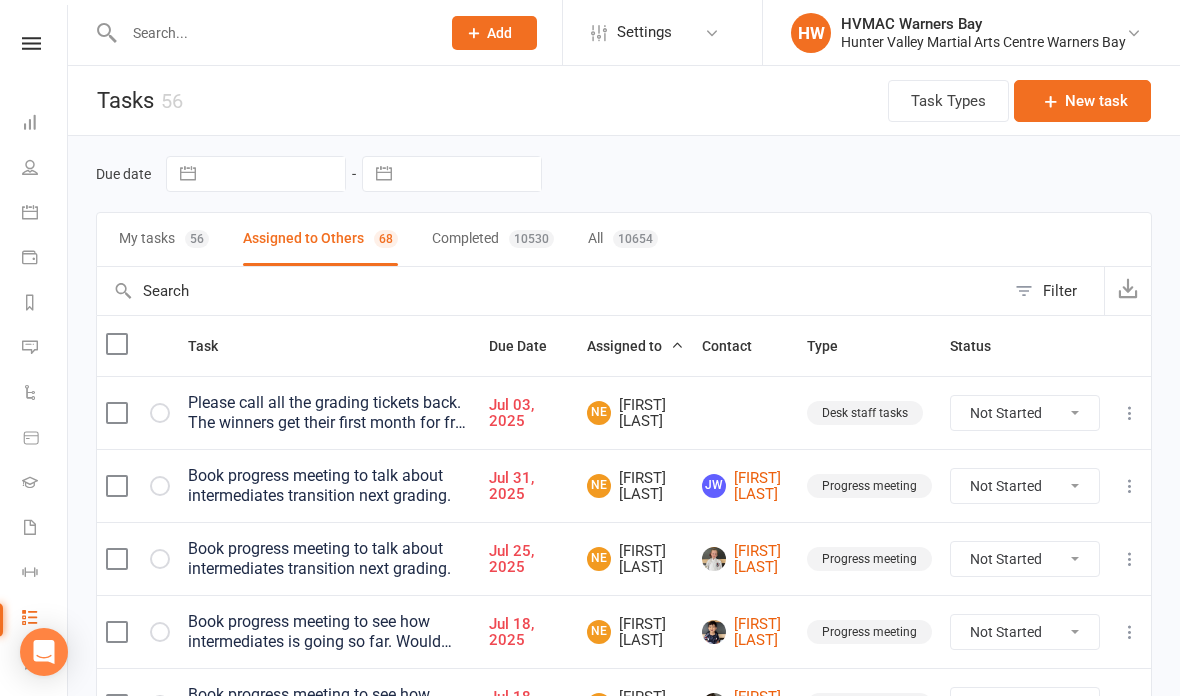 click on "Contact" at bounding box center [738, 346] 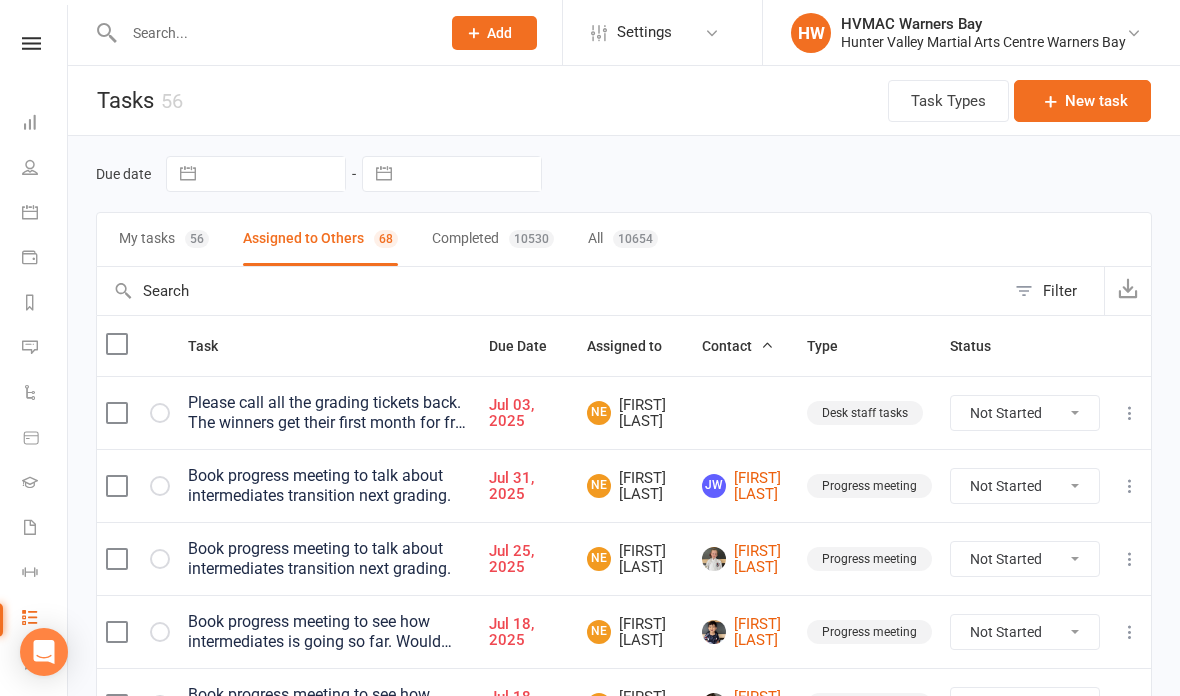 select on "started" 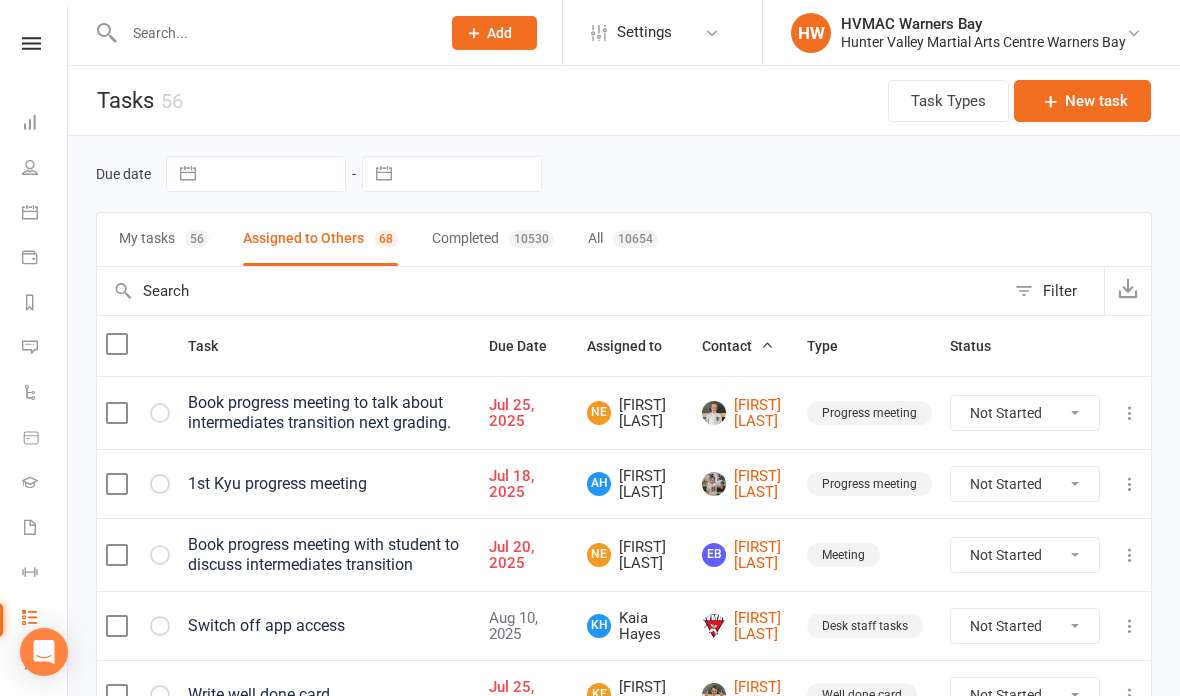 click on "Assigned to" at bounding box center [635, 346] 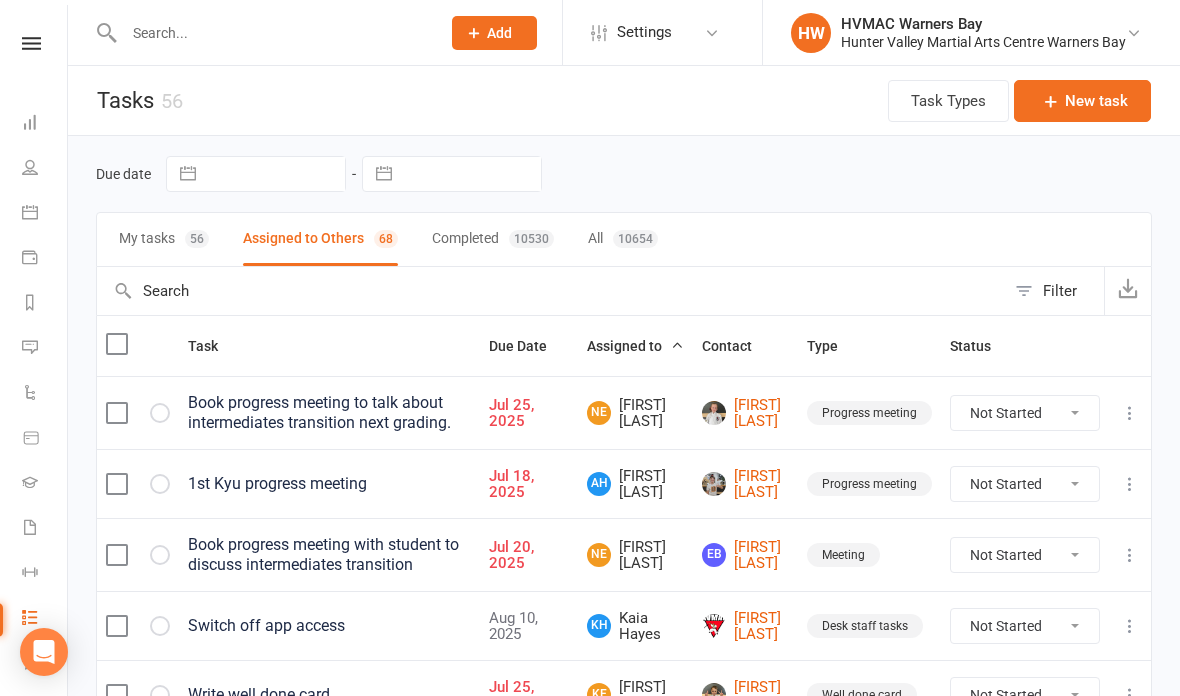 select on "started" 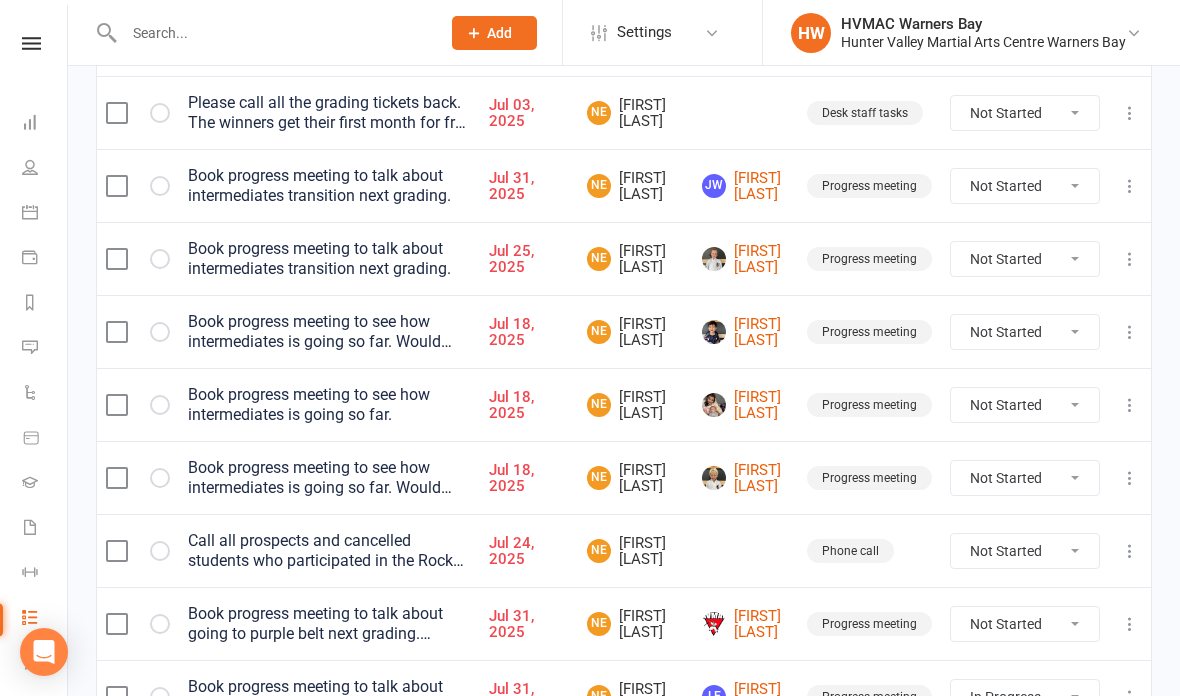 scroll, scrollTop: 290, scrollLeft: 0, axis: vertical 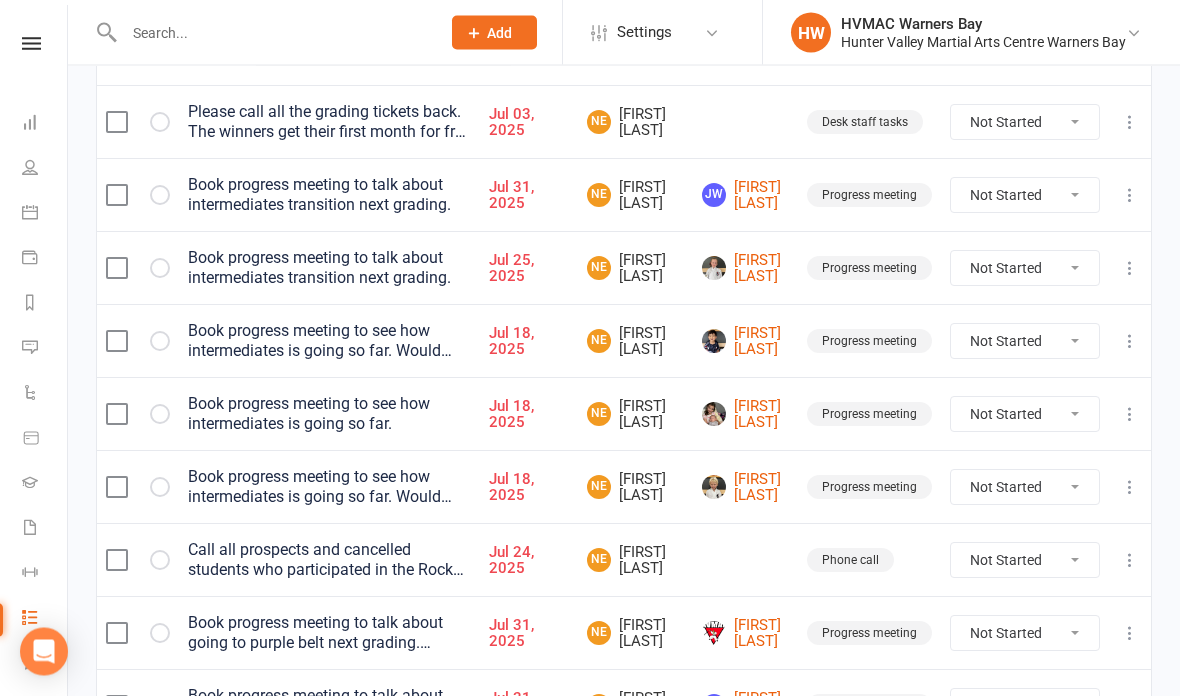 click on "[FIRST] [LAST]" at bounding box center (745, 269) 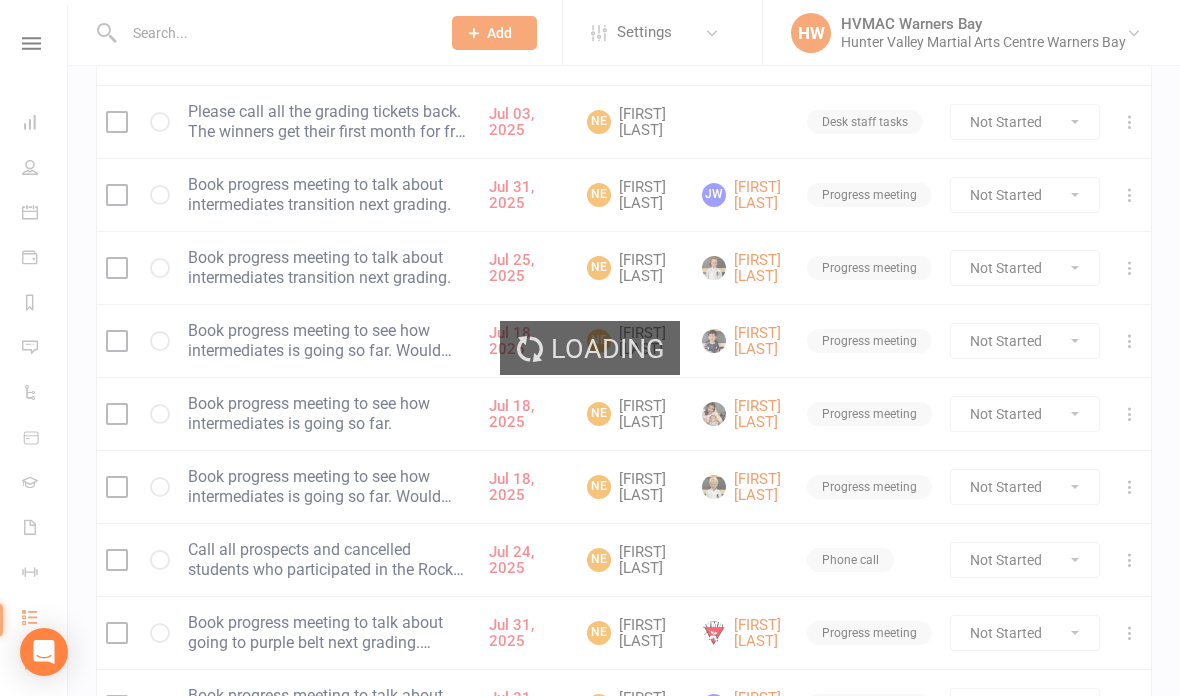 scroll, scrollTop: 0, scrollLeft: 0, axis: both 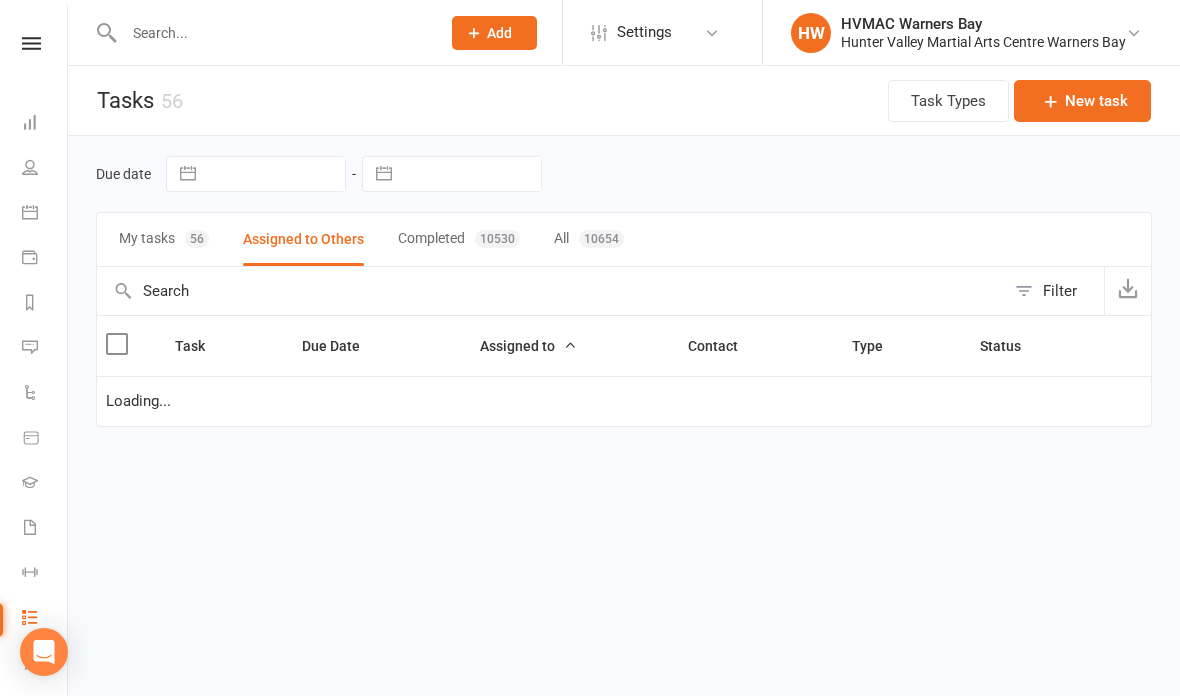 select on "started" 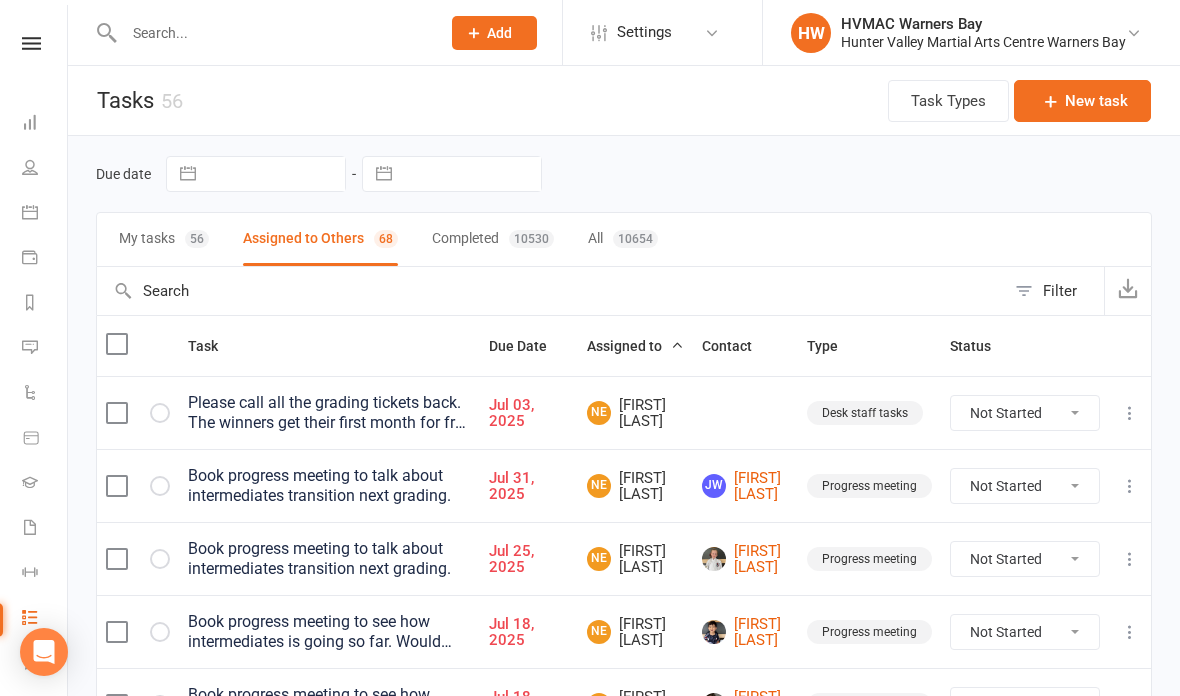 click on "[FIRST] [LAST]" at bounding box center (745, 486) 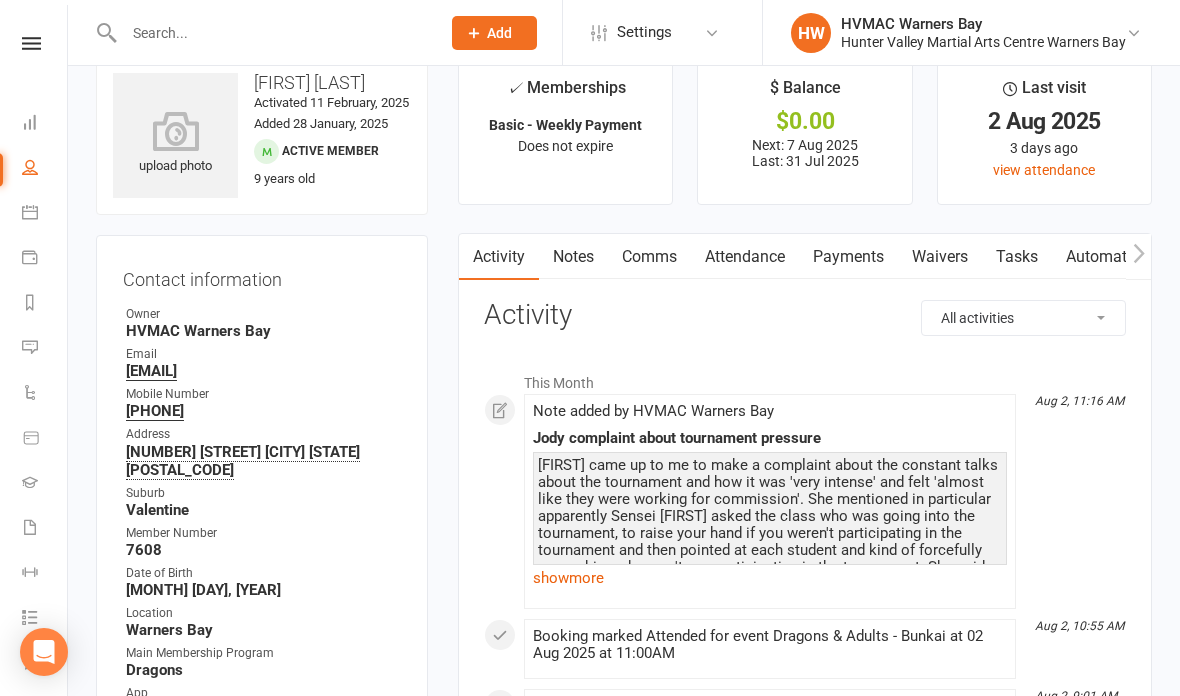 scroll, scrollTop: 62, scrollLeft: 0, axis: vertical 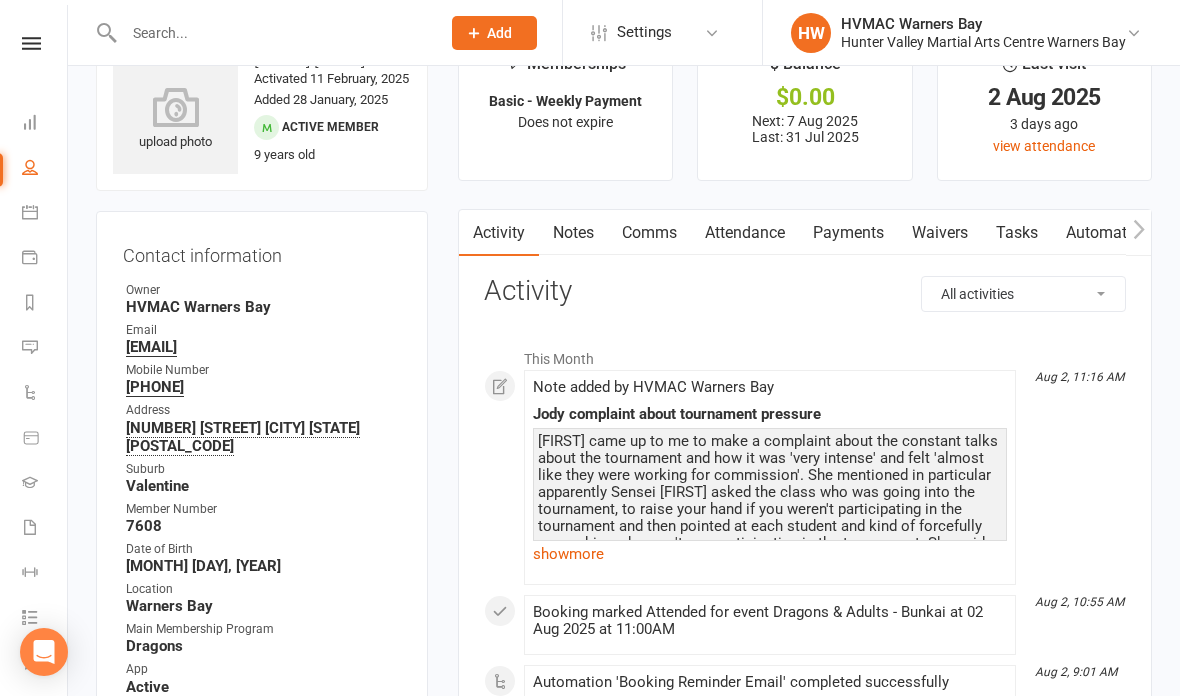 click on "show  more" at bounding box center (770, 554) 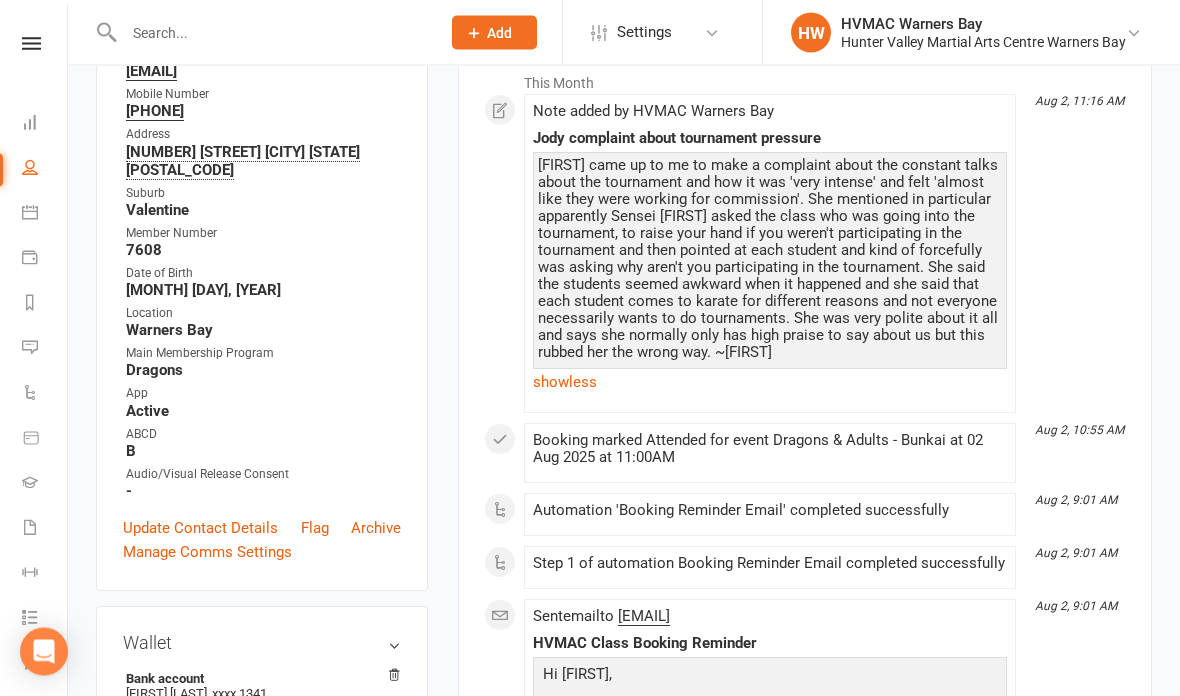 scroll, scrollTop: 338, scrollLeft: 0, axis: vertical 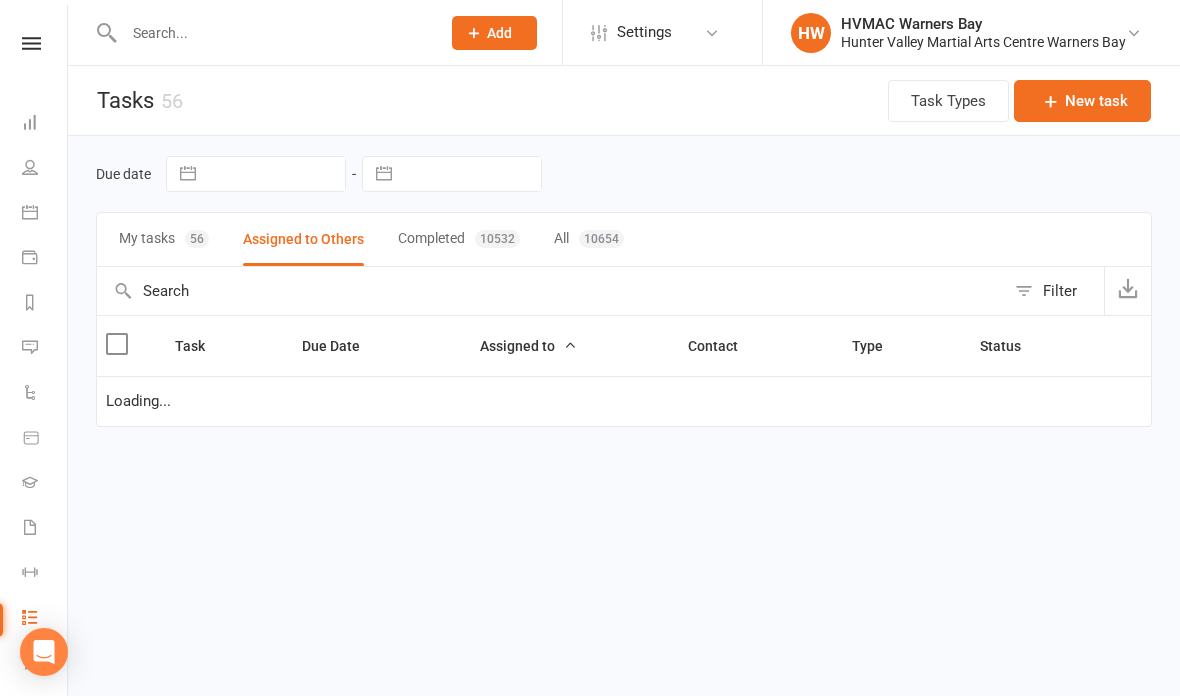select on "started" 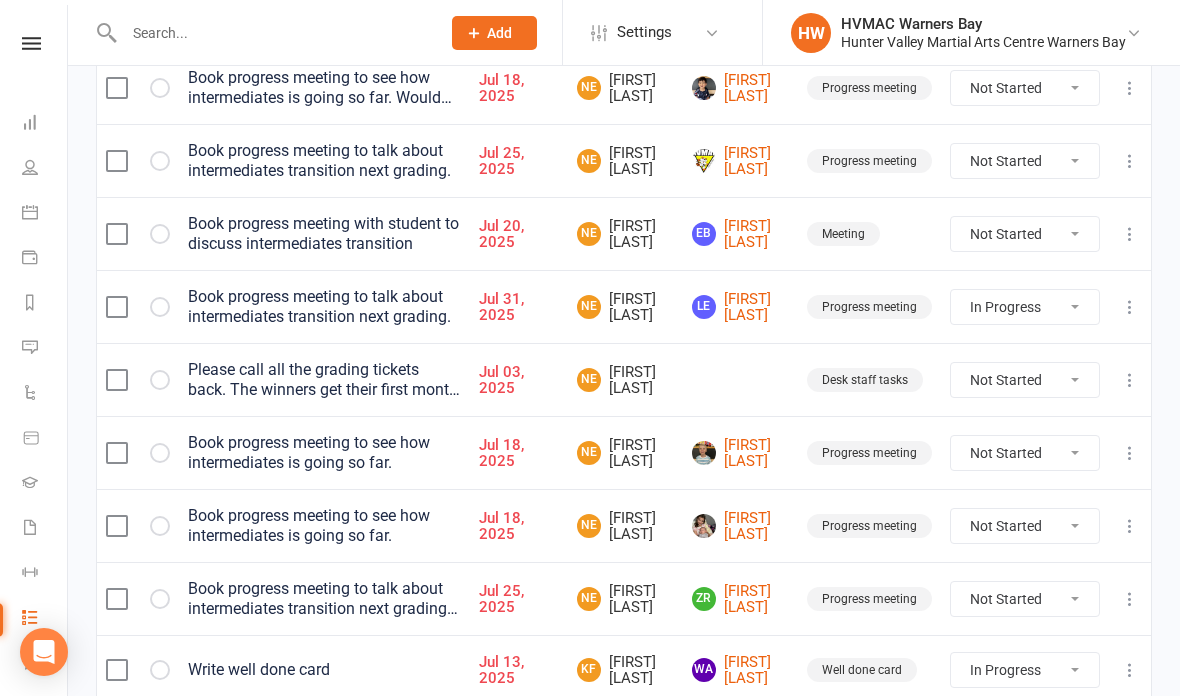 scroll, scrollTop: 834, scrollLeft: 0, axis: vertical 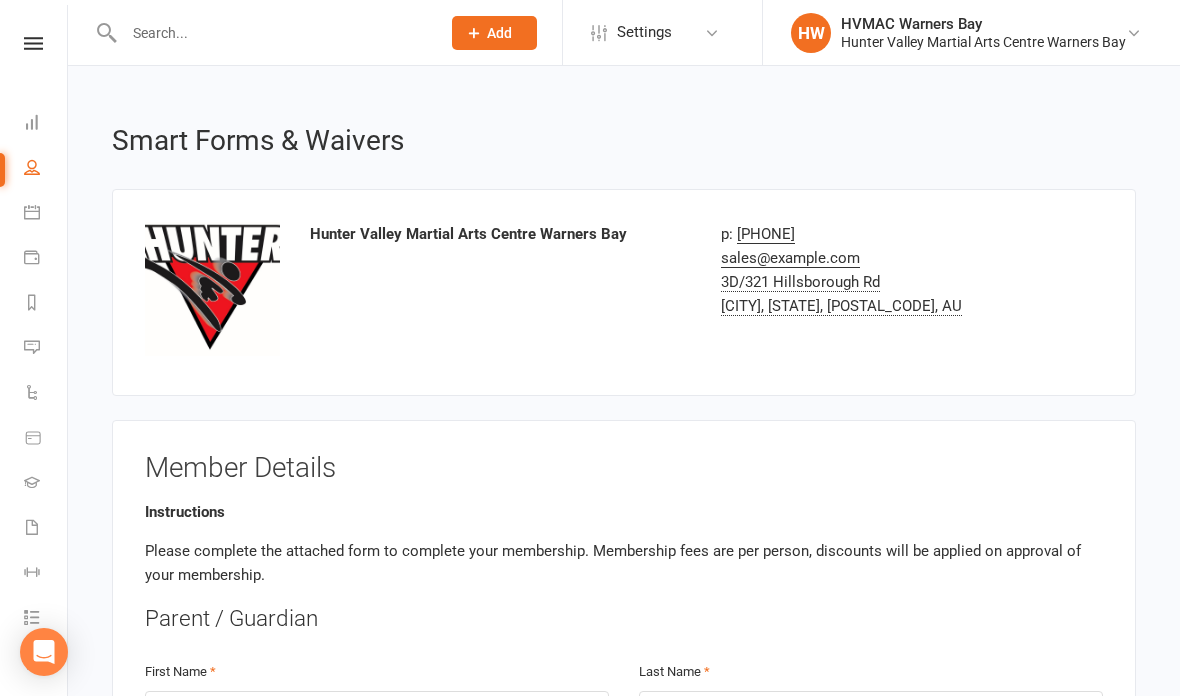 select on "bank_account" 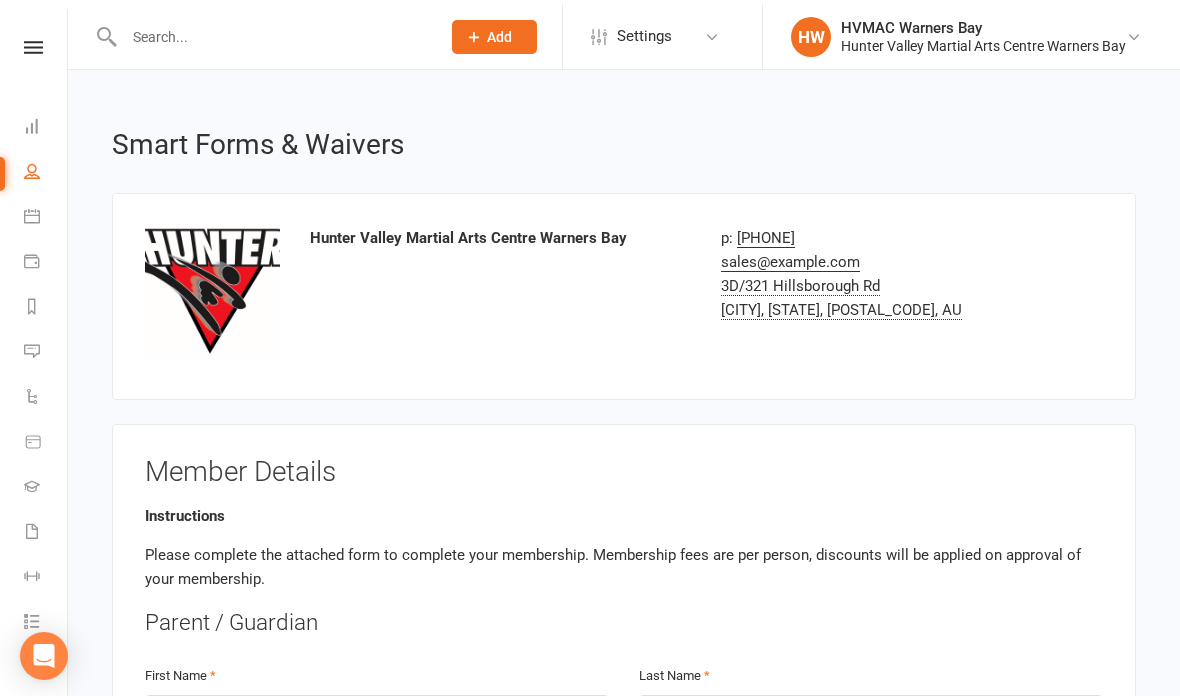 scroll, scrollTop: 0, scrollLeft: 0, axis: both 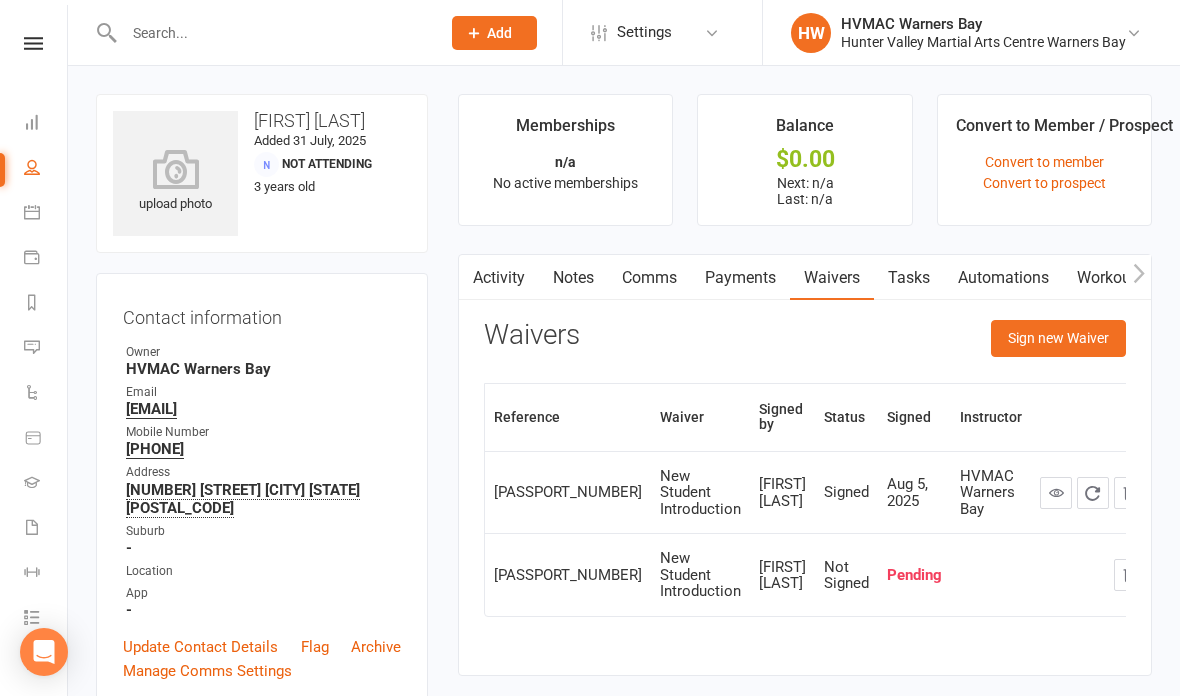 click on "Calendar" at bounding box center [46, 214] 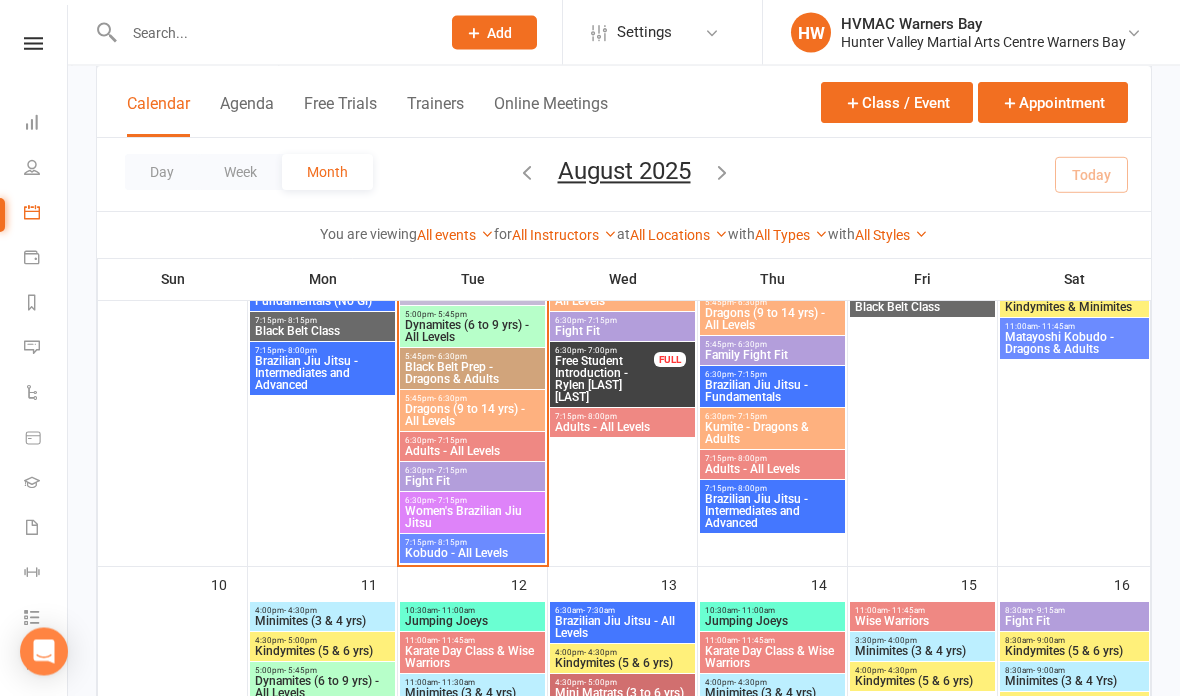 scroll, scrollTop: 1479, scrollLeft: 0, axis: vertical 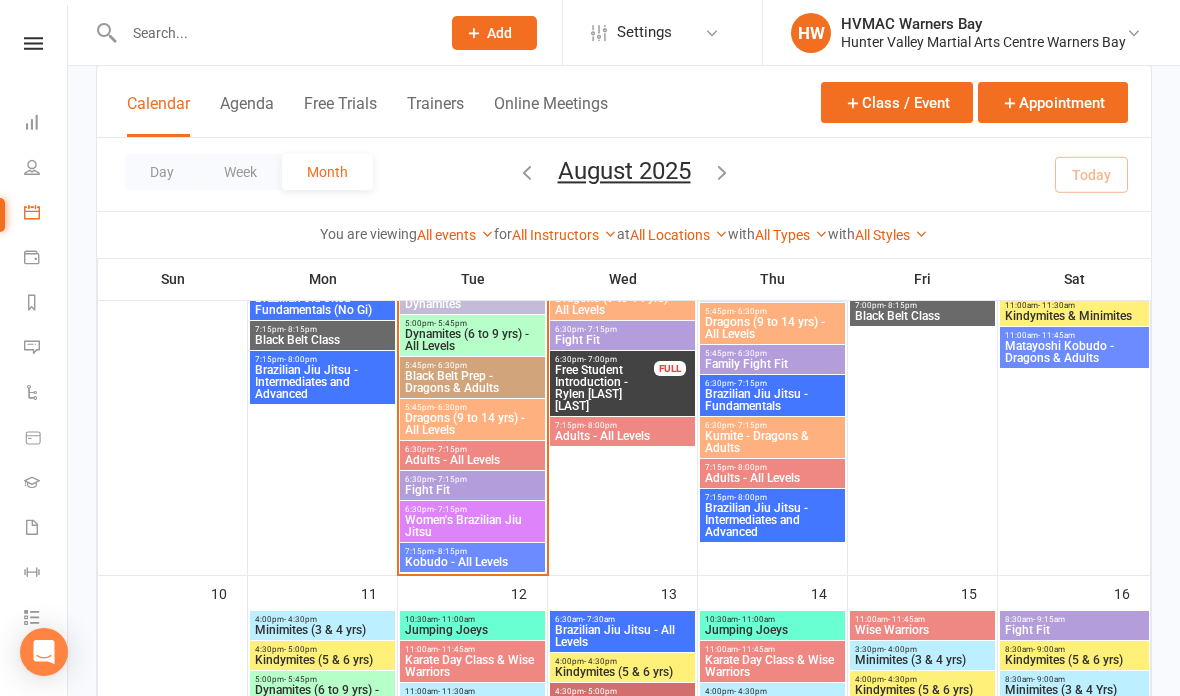 click at bounding box center [33, 43] 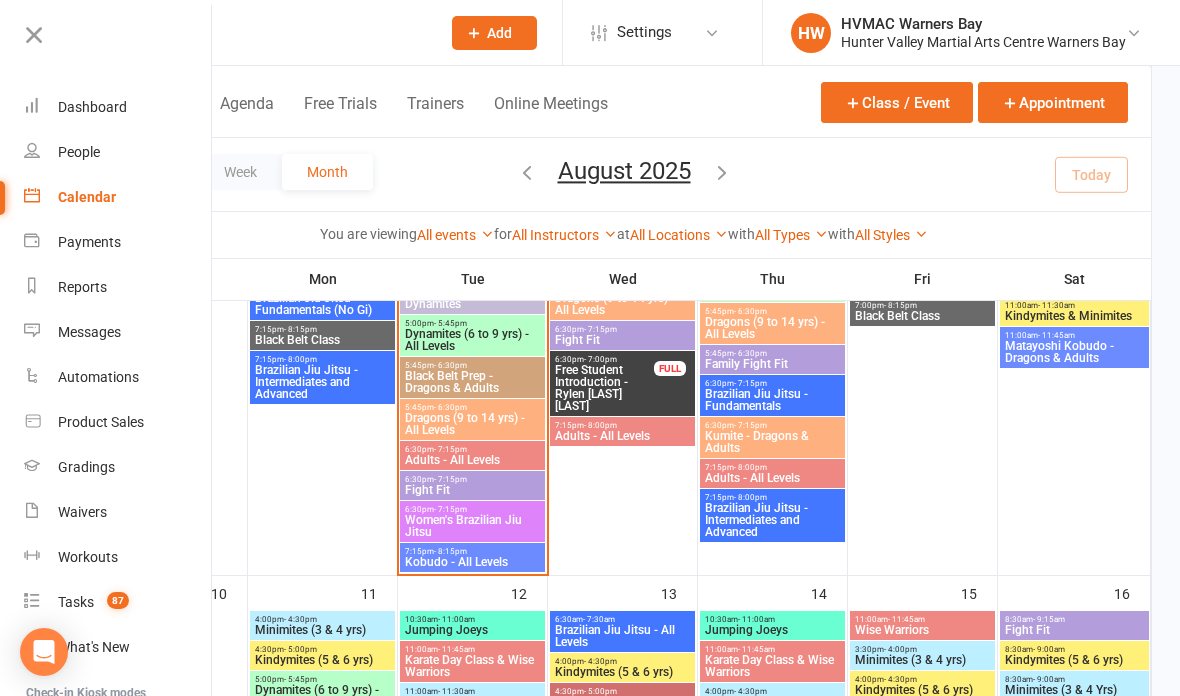 click on "Tasks   87" at bounding box center (118, 602) 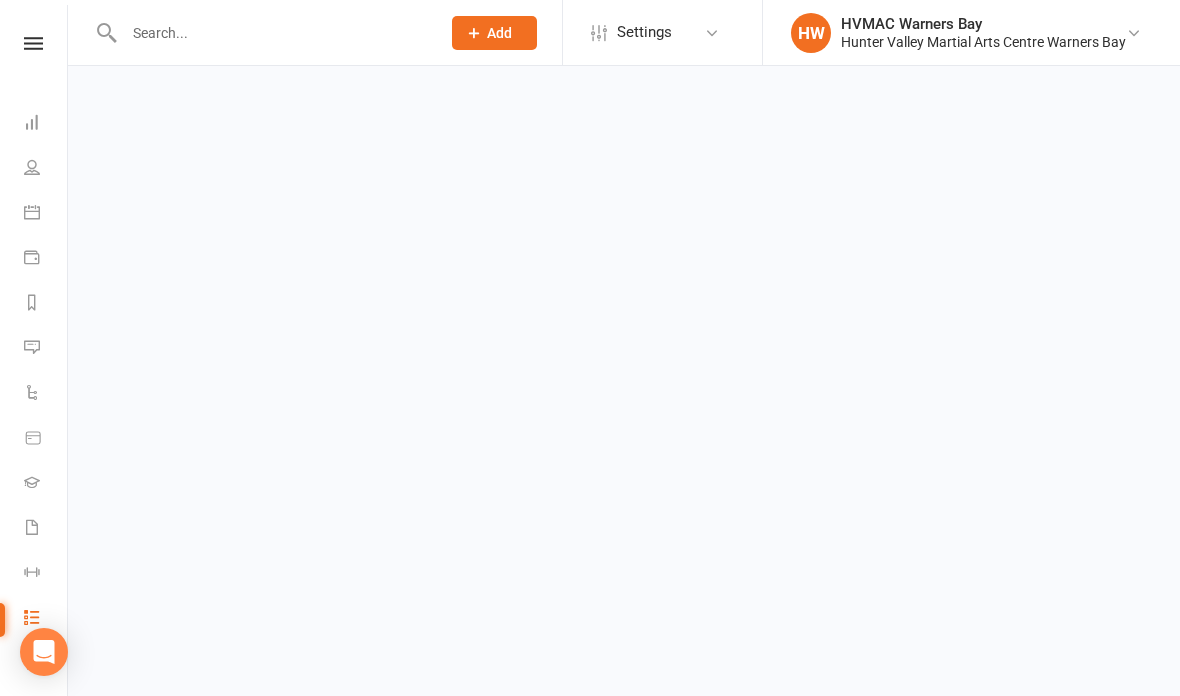 scroll, scrollTop: 0, scrollLeft: 0, axis: both 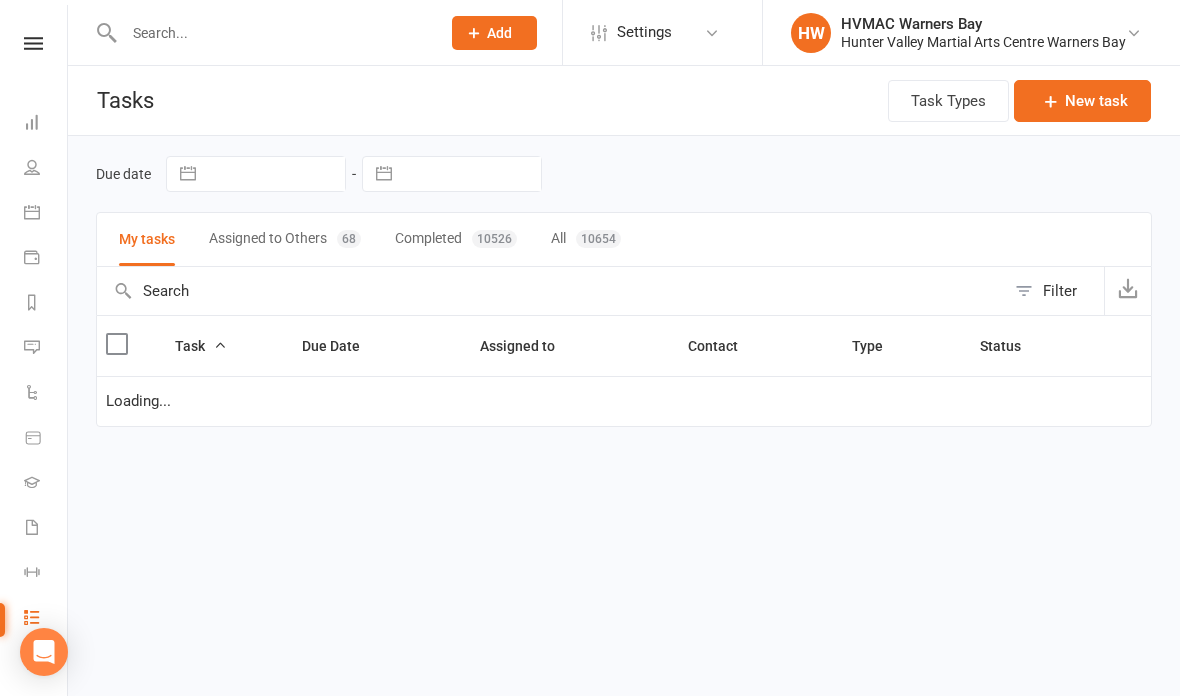 select on "waiting" 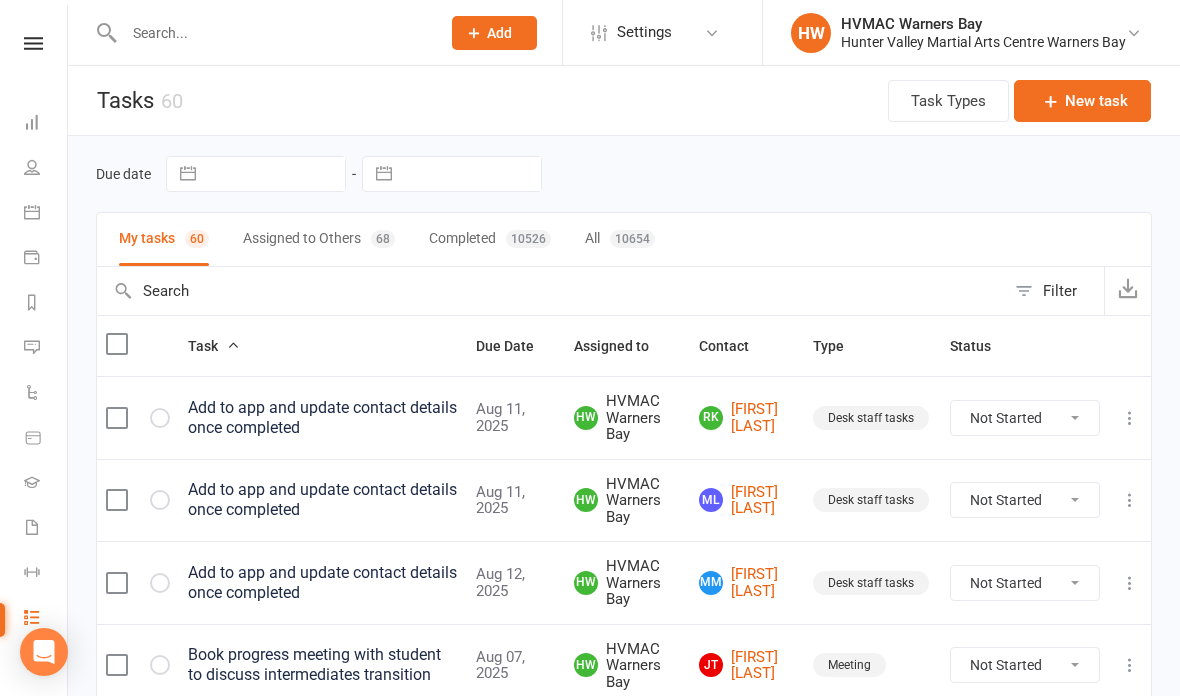 click on "Assigned to Others 68" at bounding box center (319, 239) 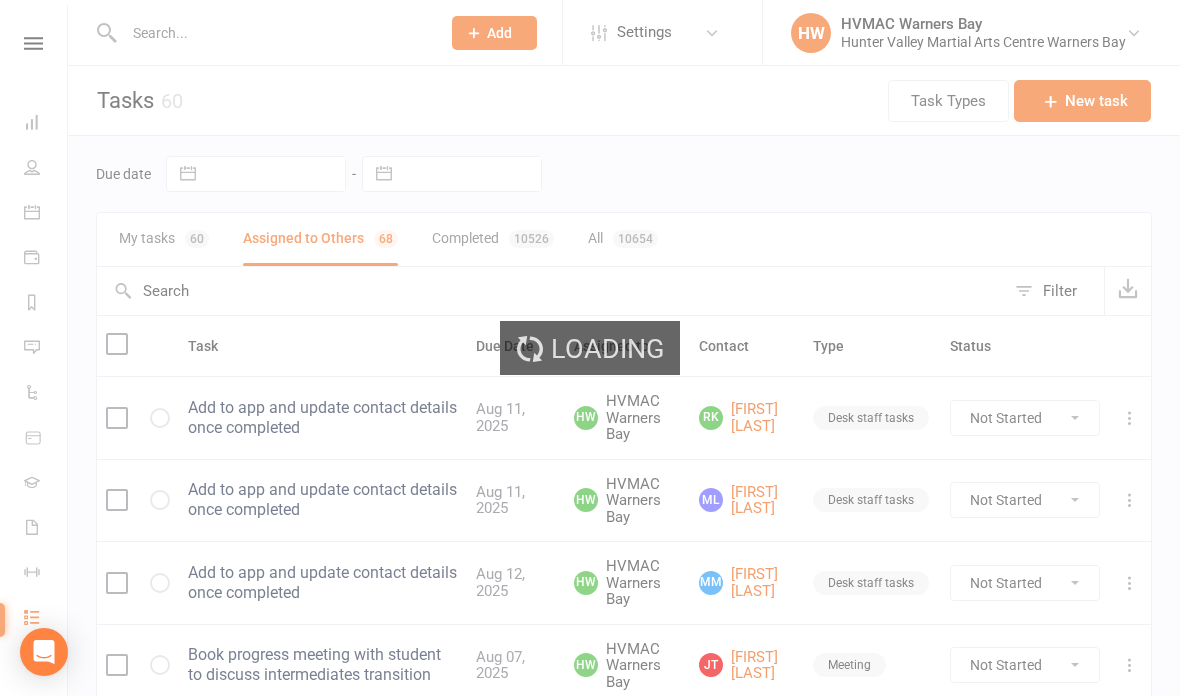 select on "waiting" 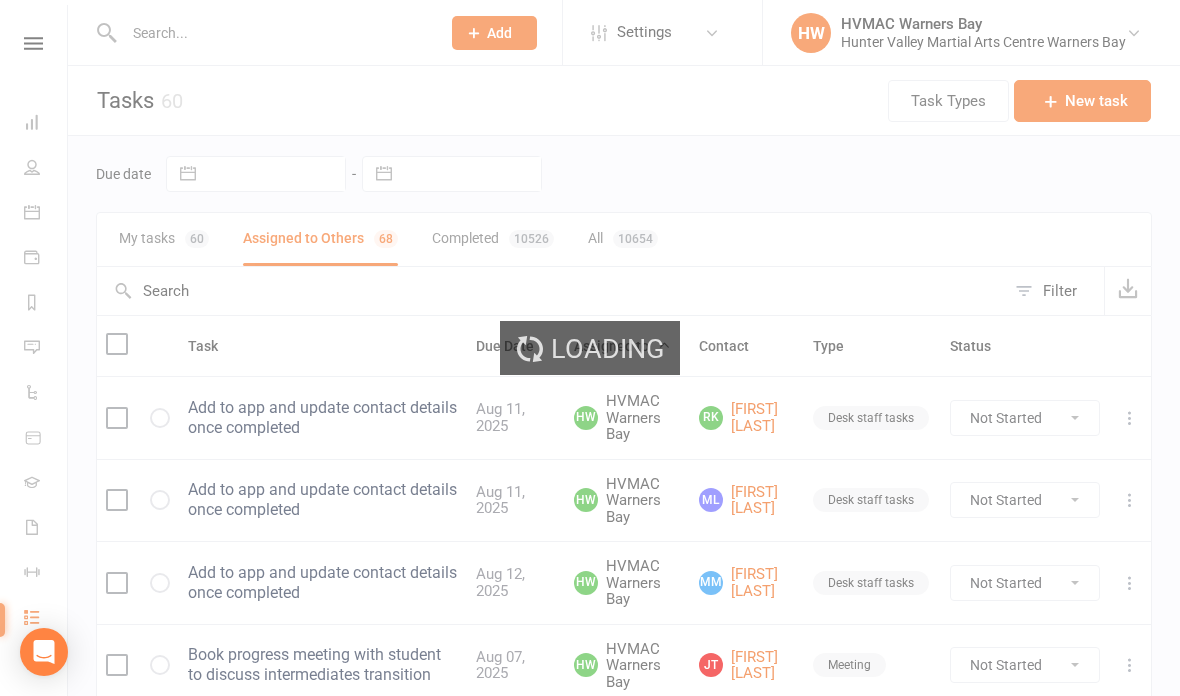 select on "waiting" 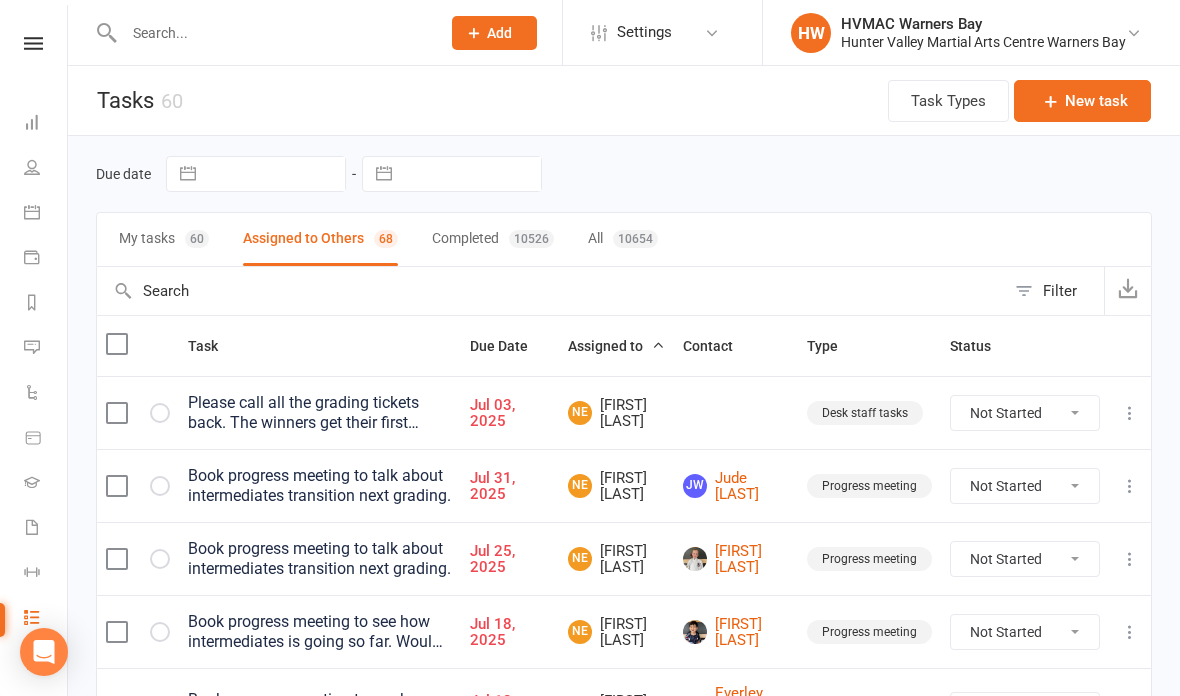 click on "Assigned to" at bounding box center [616, 346] 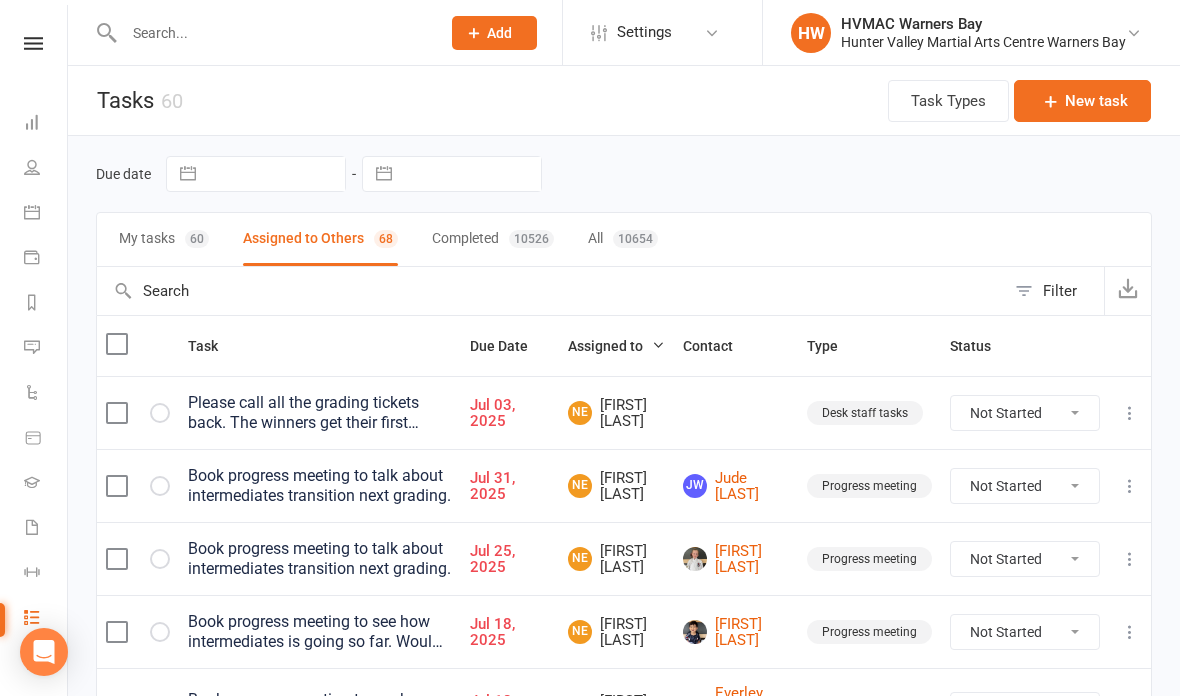 select on "started" 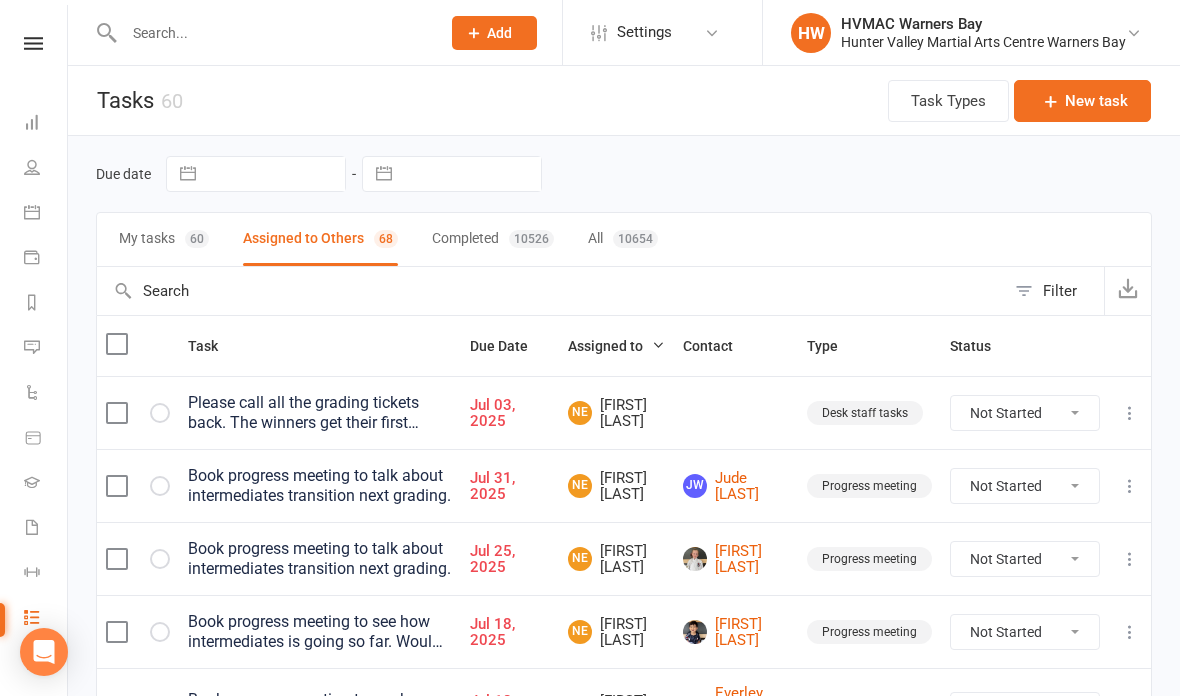 select on "started" 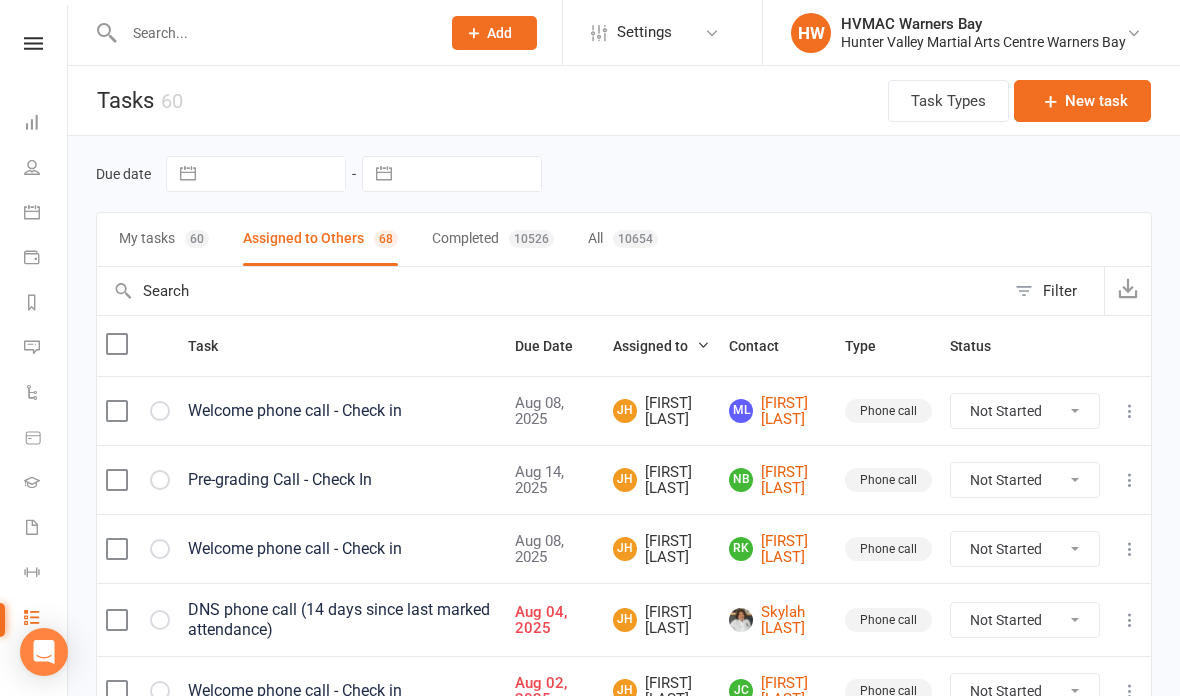 click on "Assigned to" at bounding box center [661, 346] 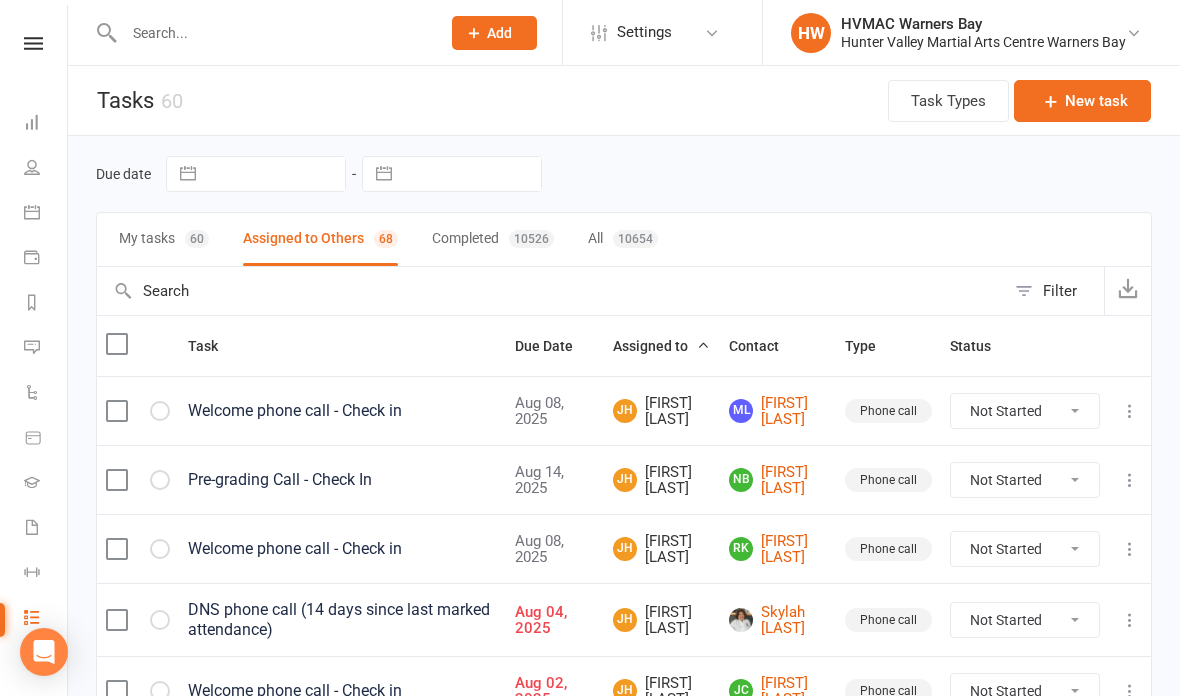 select on "started" 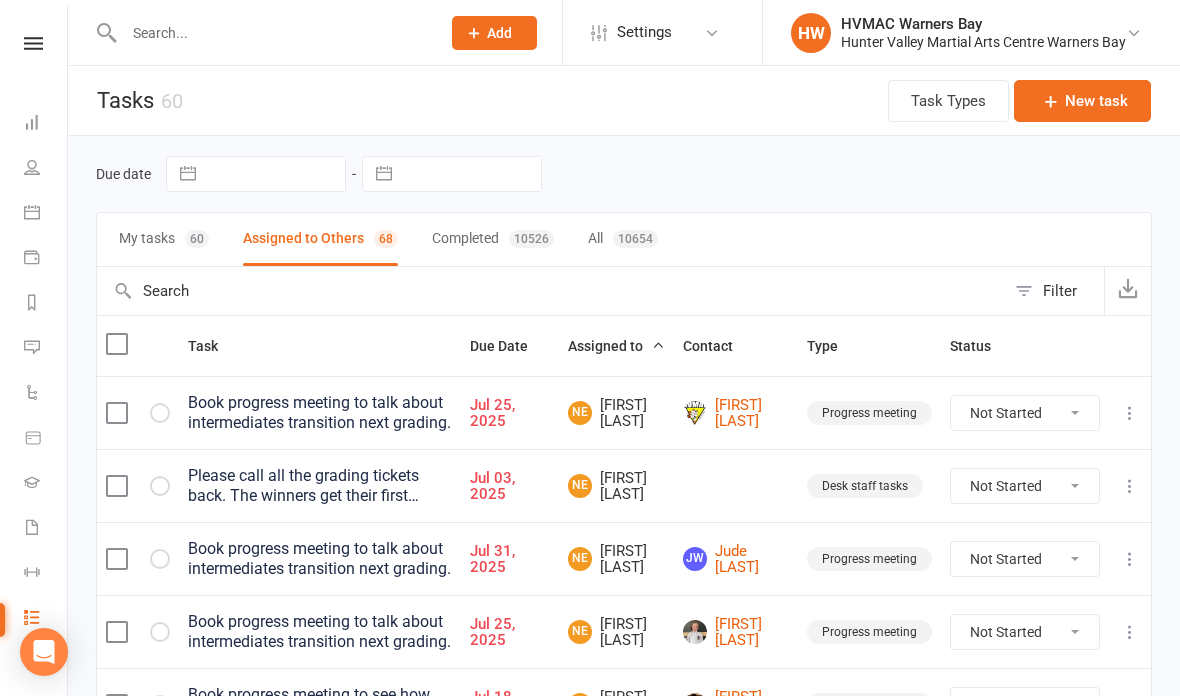click on "Assigned to" at bounding box center [616, 346] 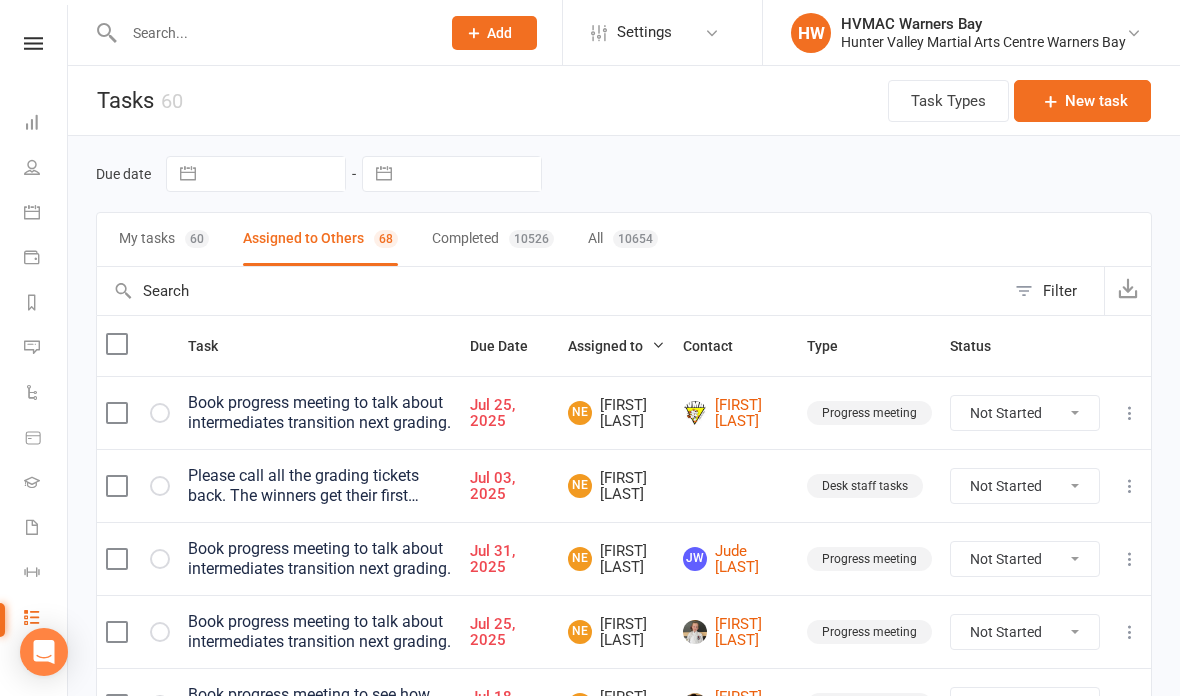 select on "started" 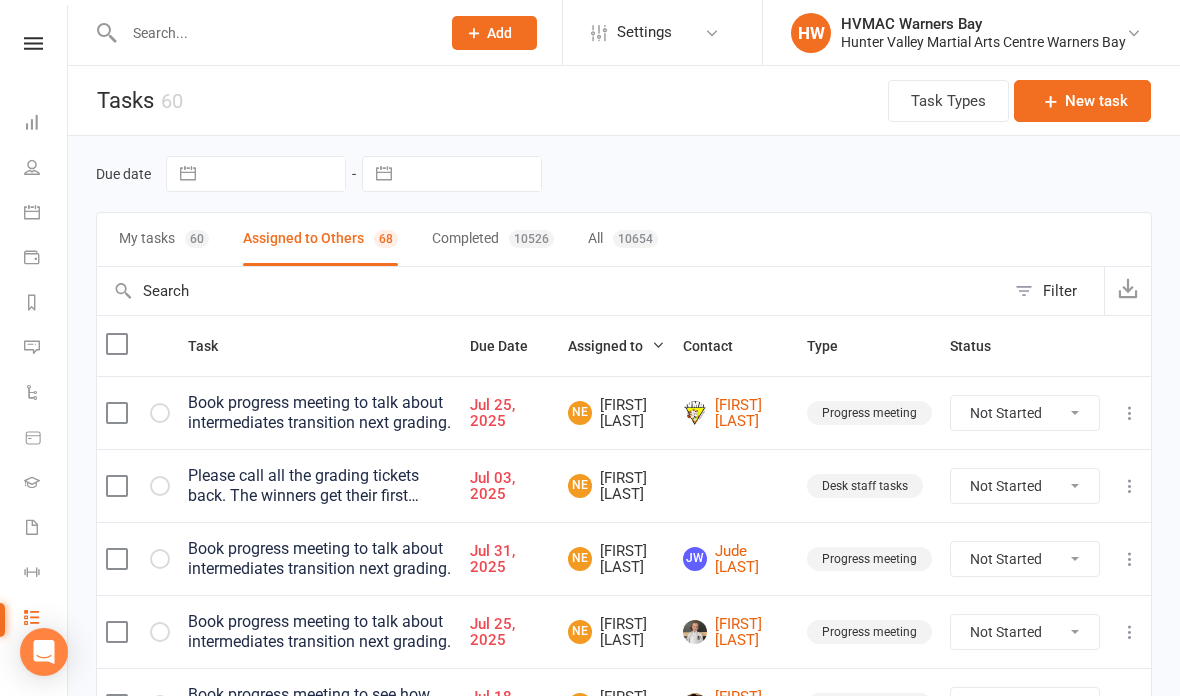 select on "started" 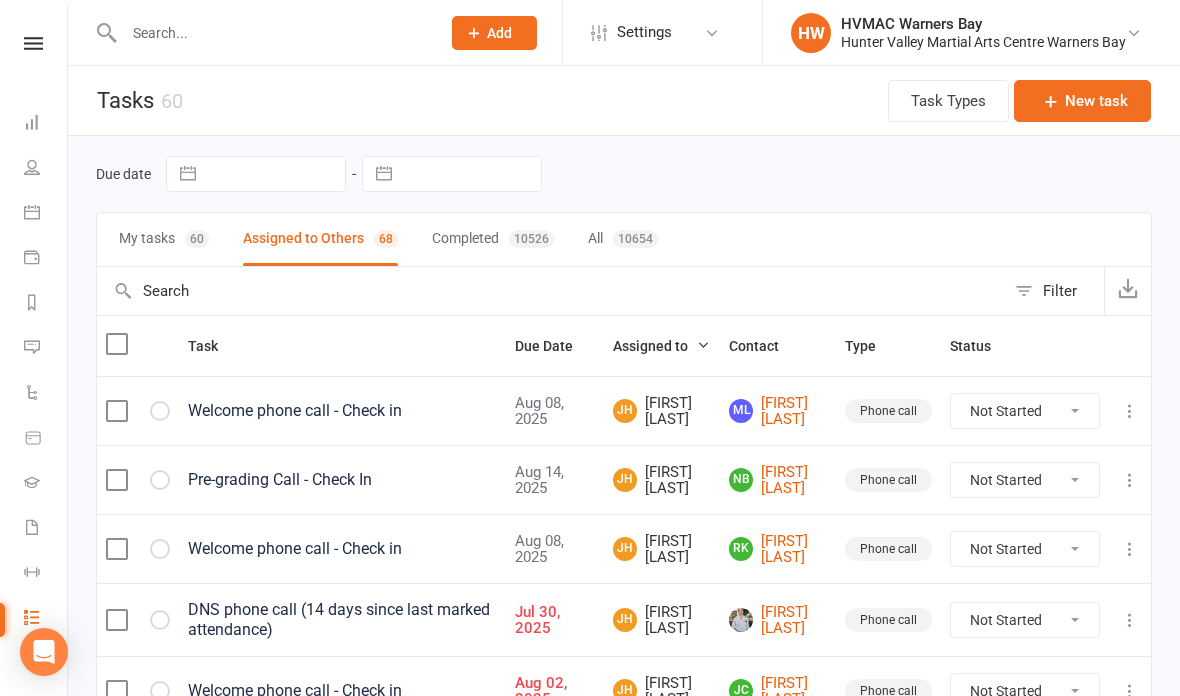 click on "Assigned to" at bounding box center (662, 346) 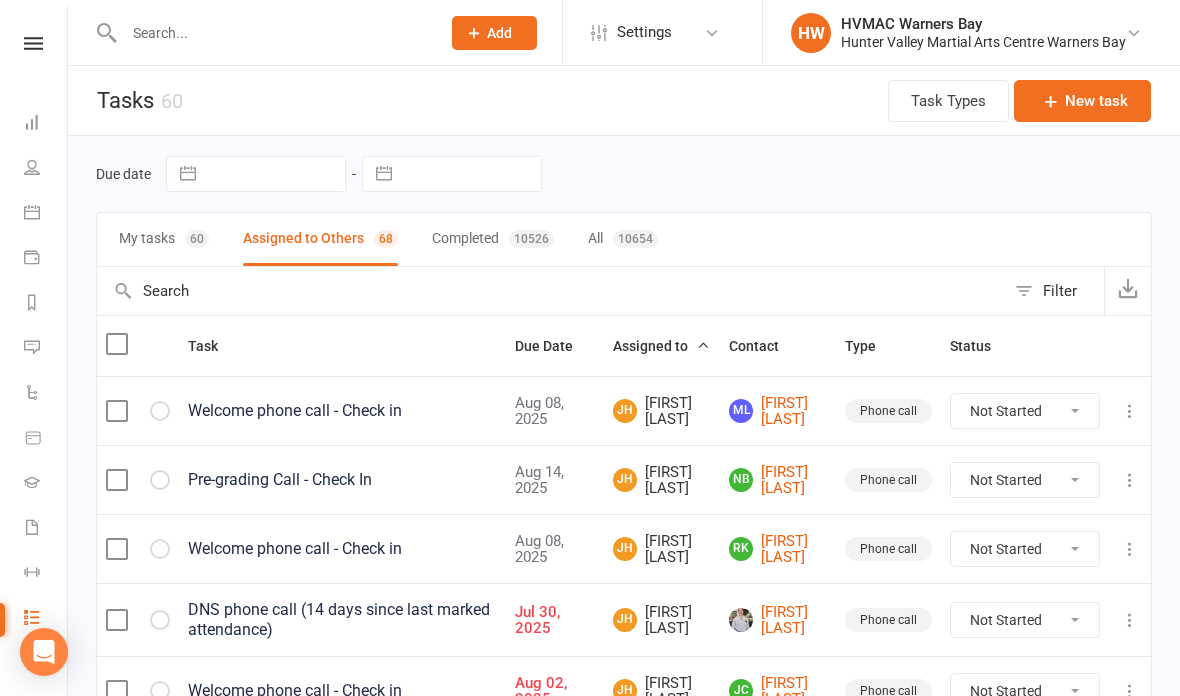 select on "started" 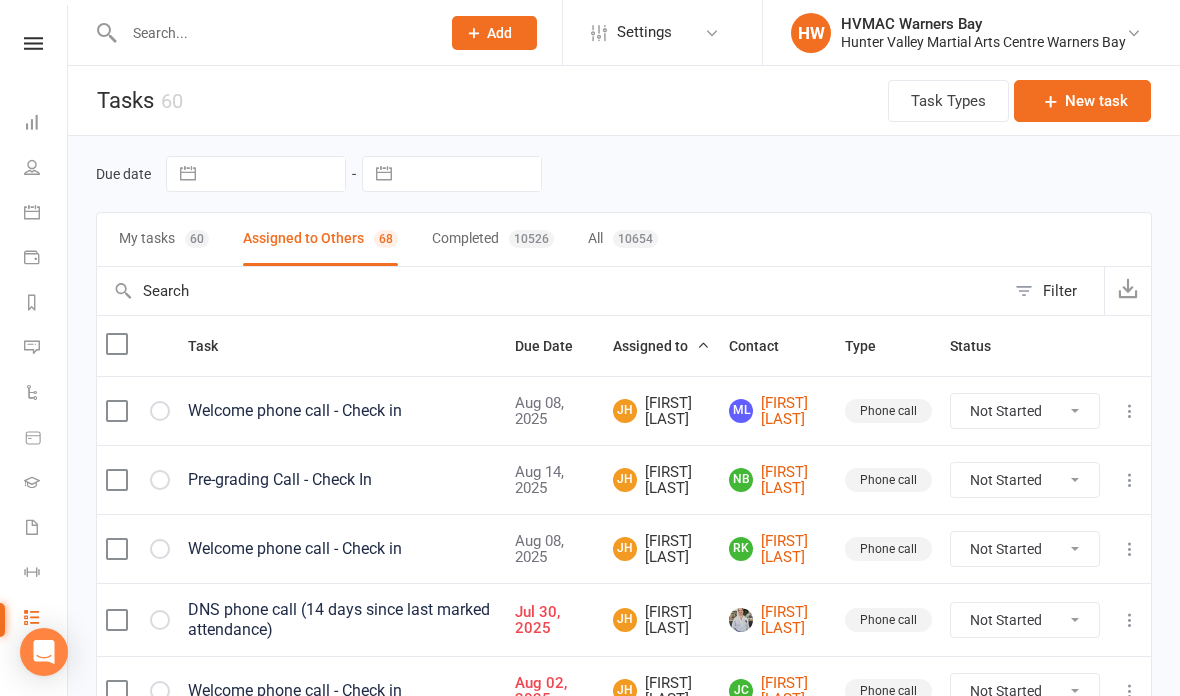 select on "started" 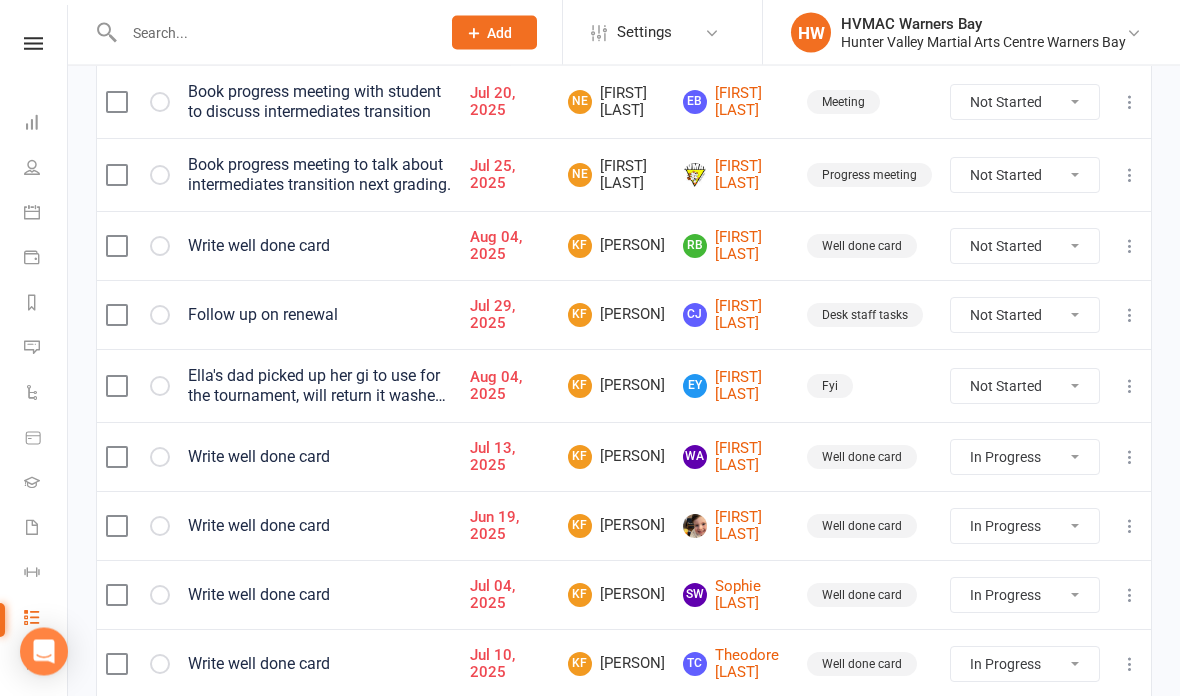 scroll, scrollTop: 1273, scrollLeft: 0, axis: vertical 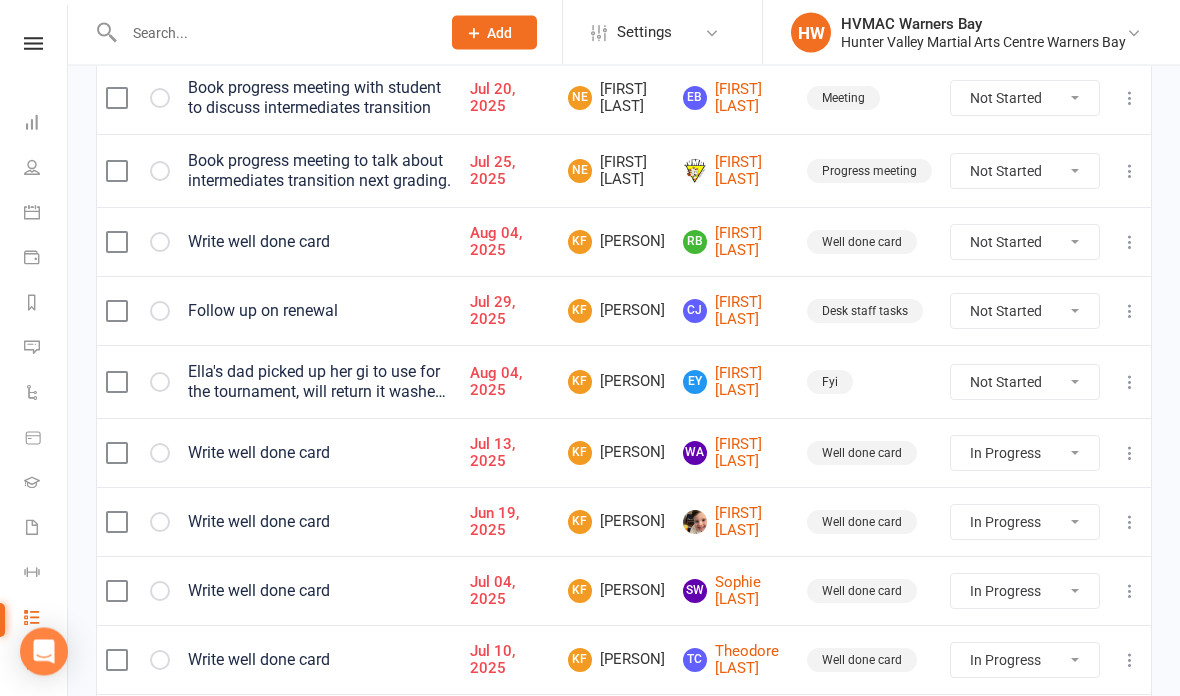 click on "[FIRST]'s dad picked up her gi to use for the tournament, will return it washed to be sent off for the crest. ~[FIRST]" at bounding box center (320, 383) 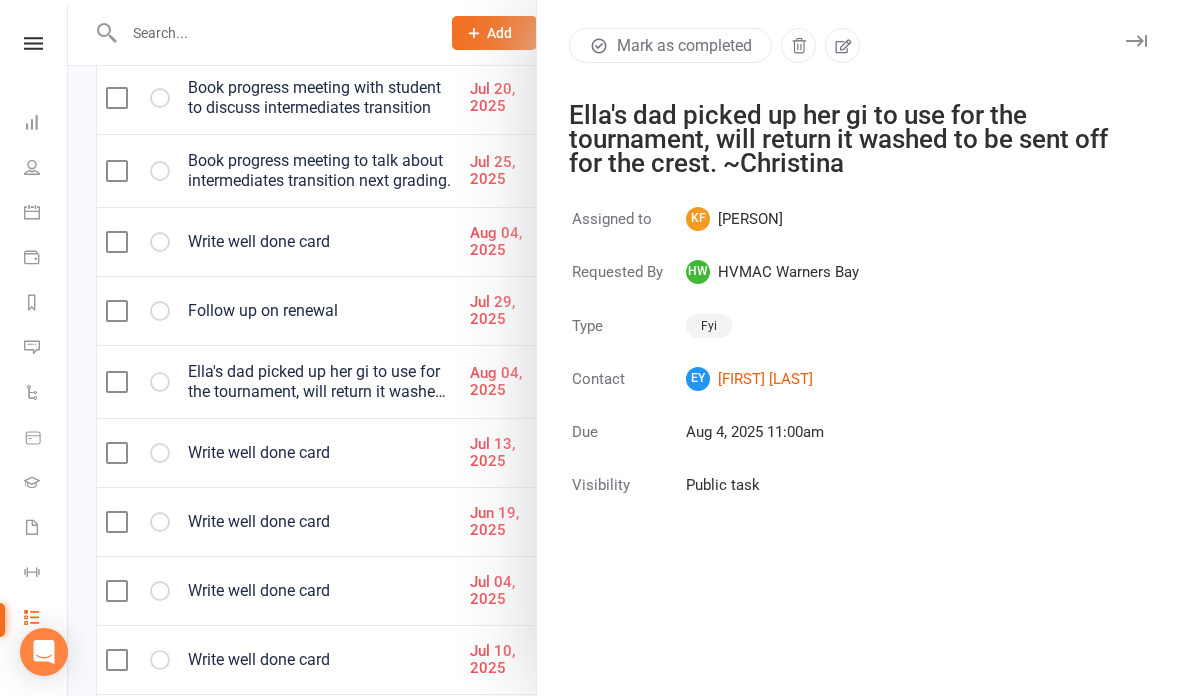 click at bounding box center (624, 348) 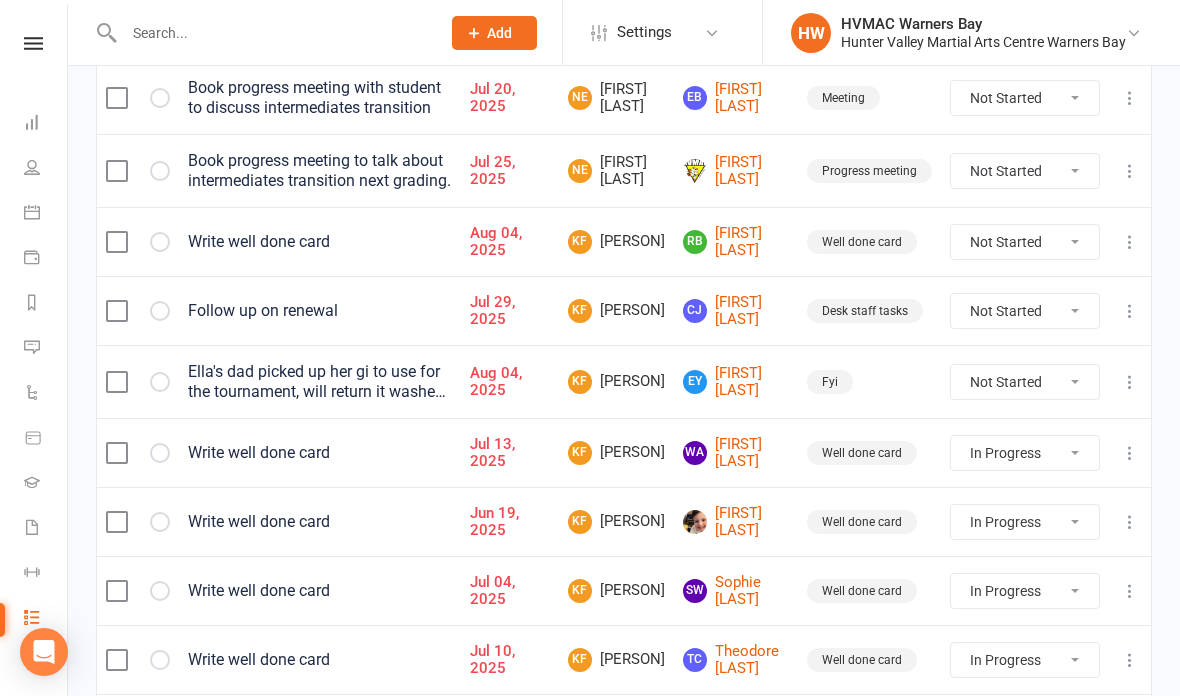 click on "[FIRST]'s dad picked up her gi to use for the tournament, will return it washed to be sent off for the crest. ~[FIRST]" at bounding box center (320, 382) 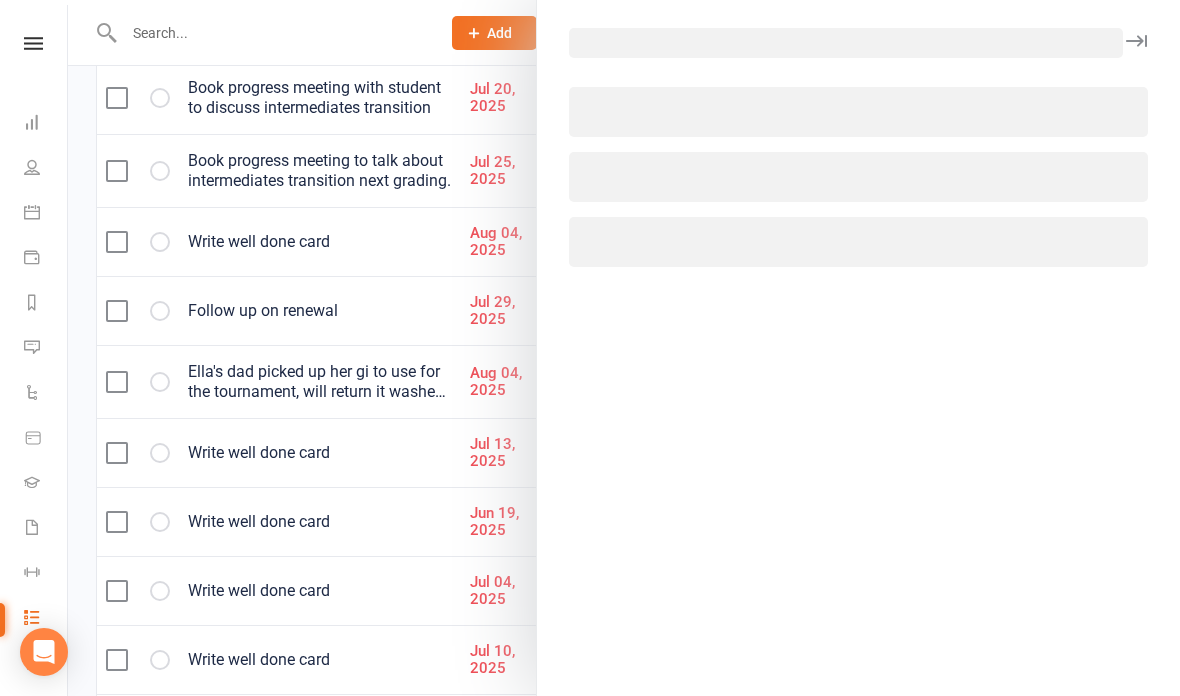 click at bounding box center [624, 348] 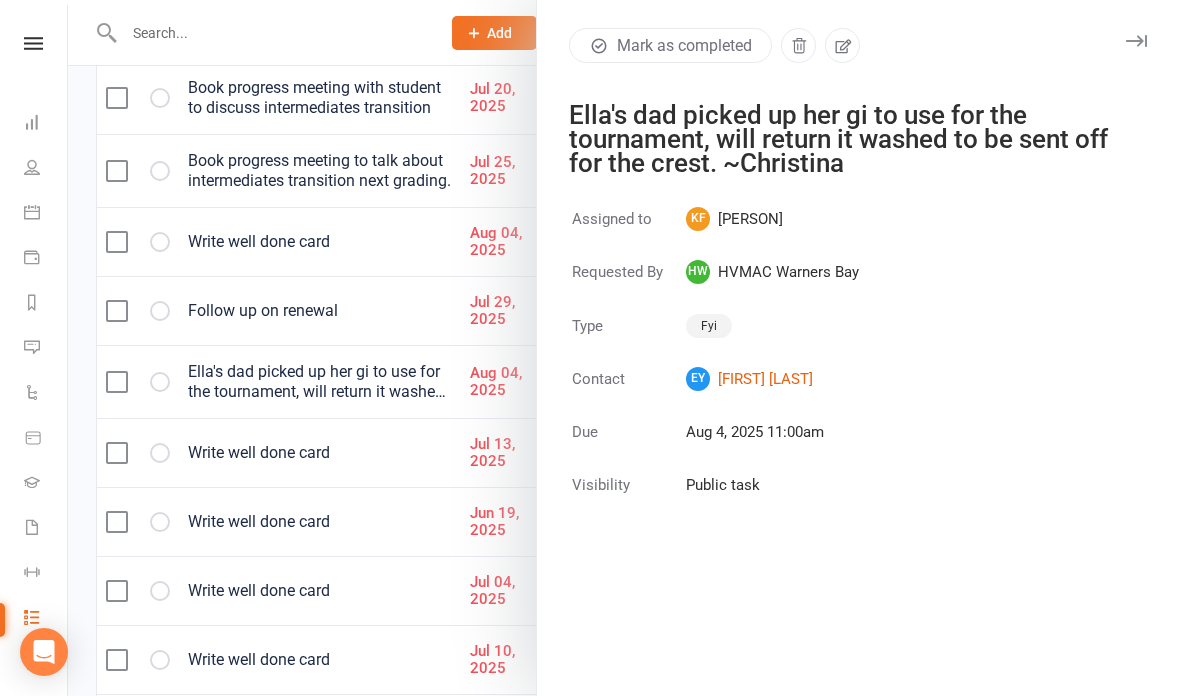 click at bounding box center [624, 348] 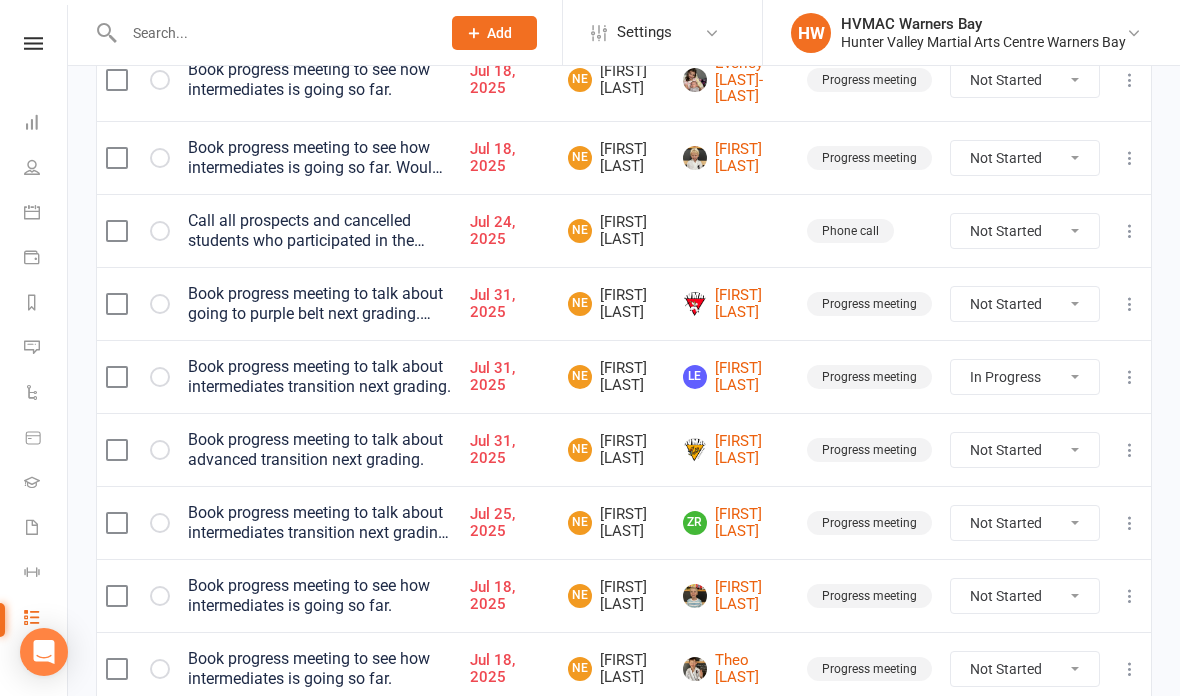 scroll, scrollTop: 629, scrollLeft: 0, axis: vertical 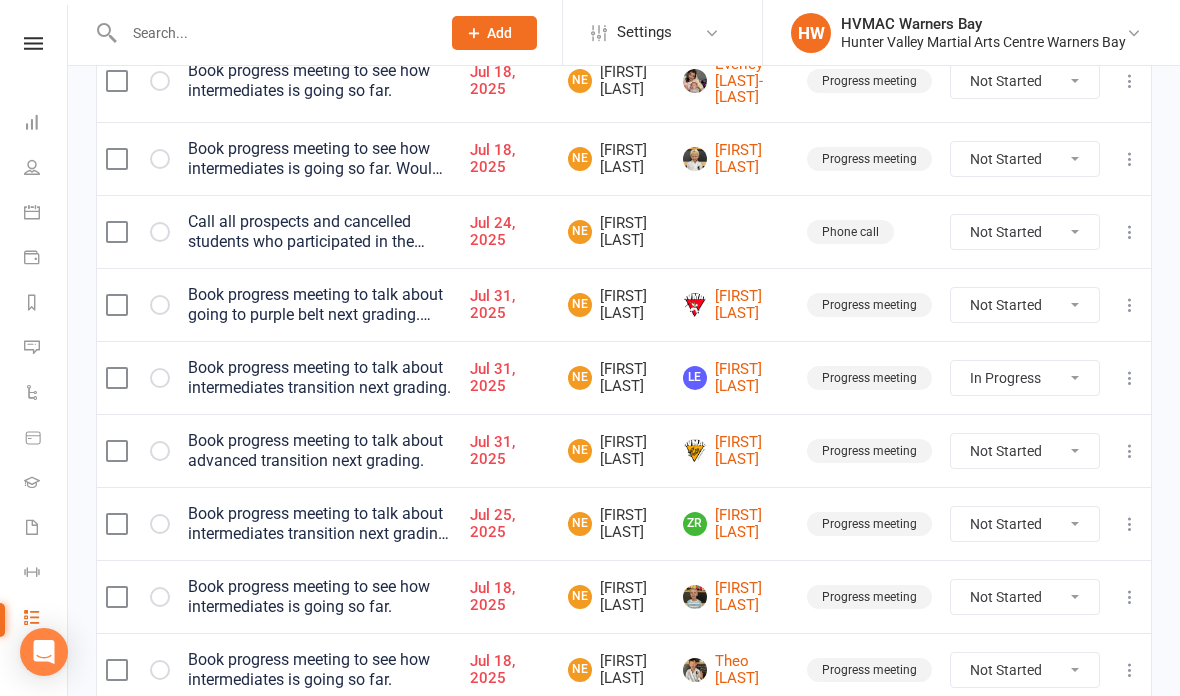 click on "Calendar" at bounding box center [46, 214] 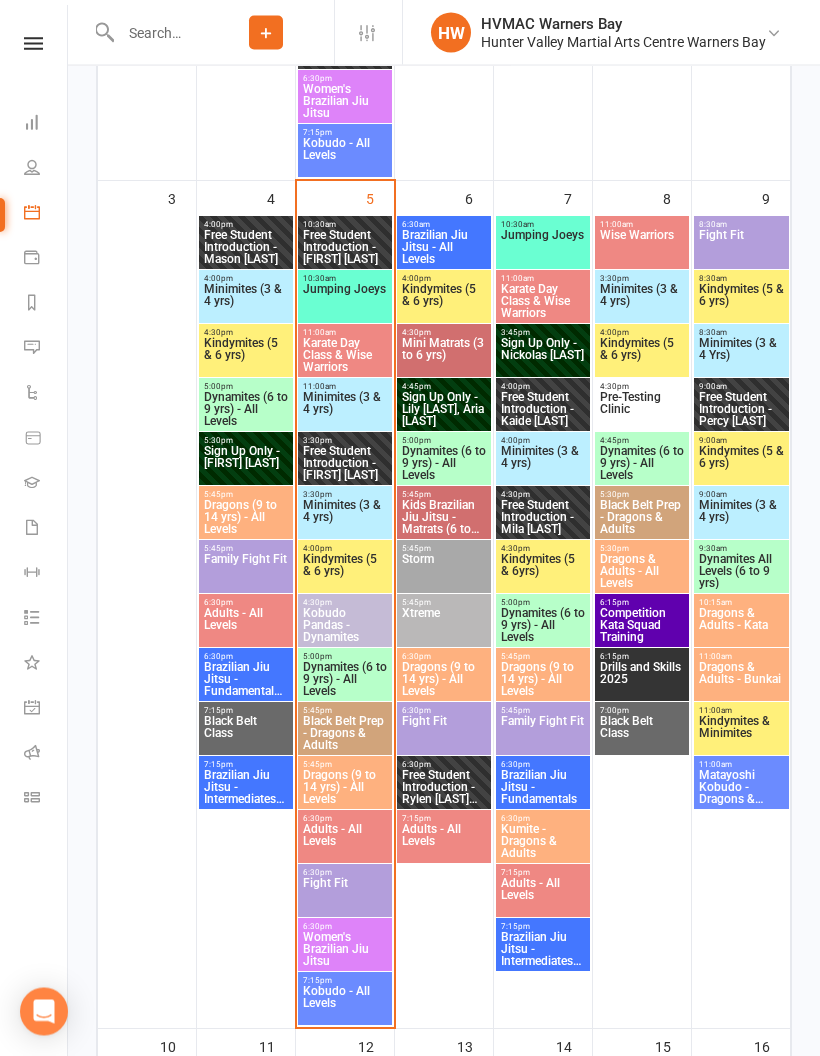 scroll, scrollTop: 1496, scrollLeft: 0, axis: vertical 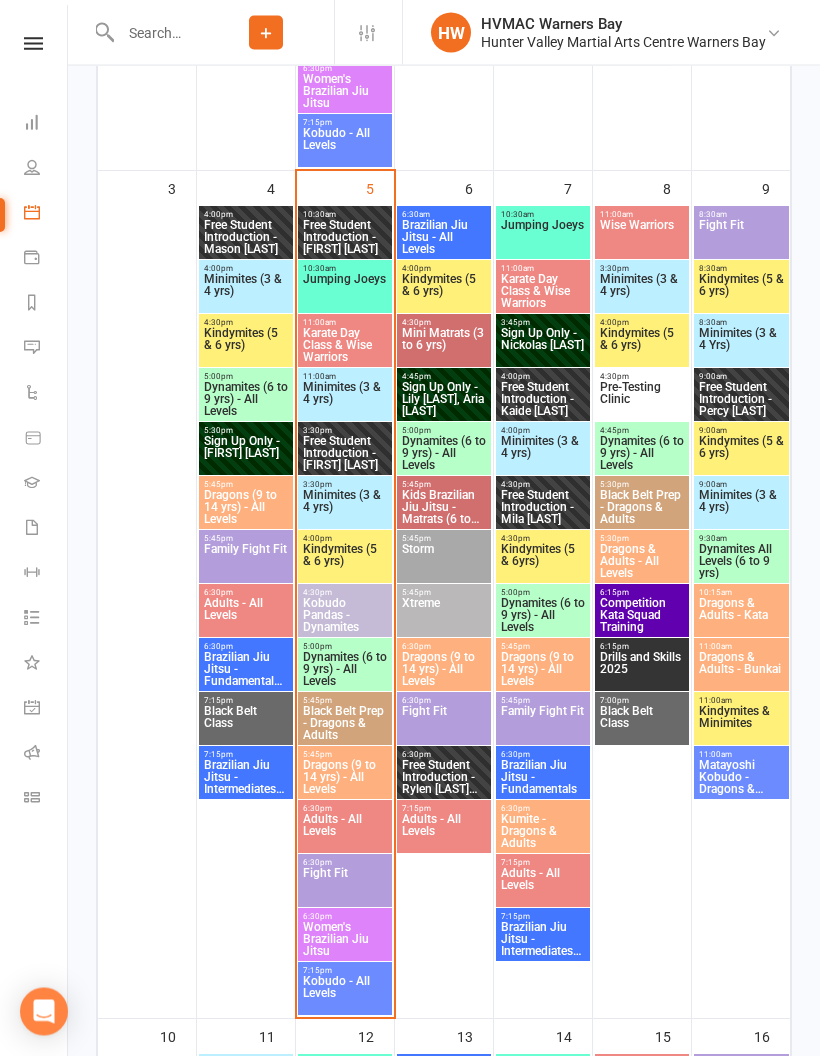 click on "Dynamites (6 to 9 yrs) - All Levels" at bounding box center [345, 670] 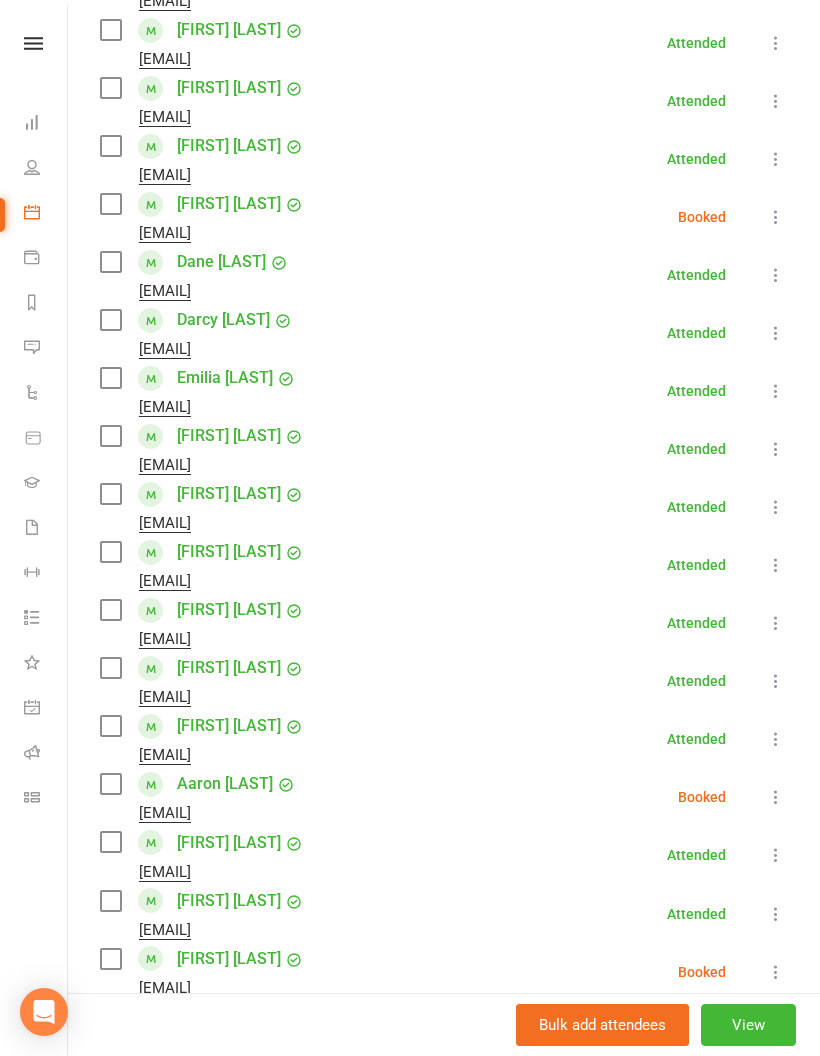 scroll, scrollTop: 509, scrollLeft: 0, axis: vertical 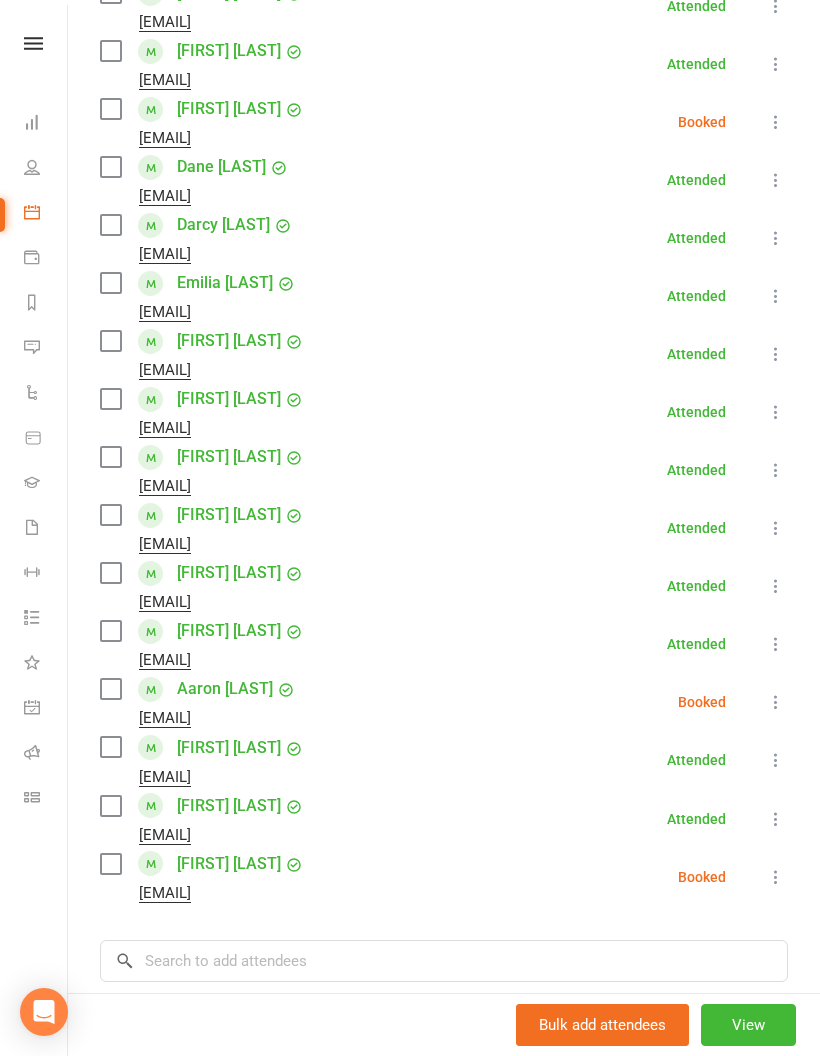 click at bounding box center [776, 877] 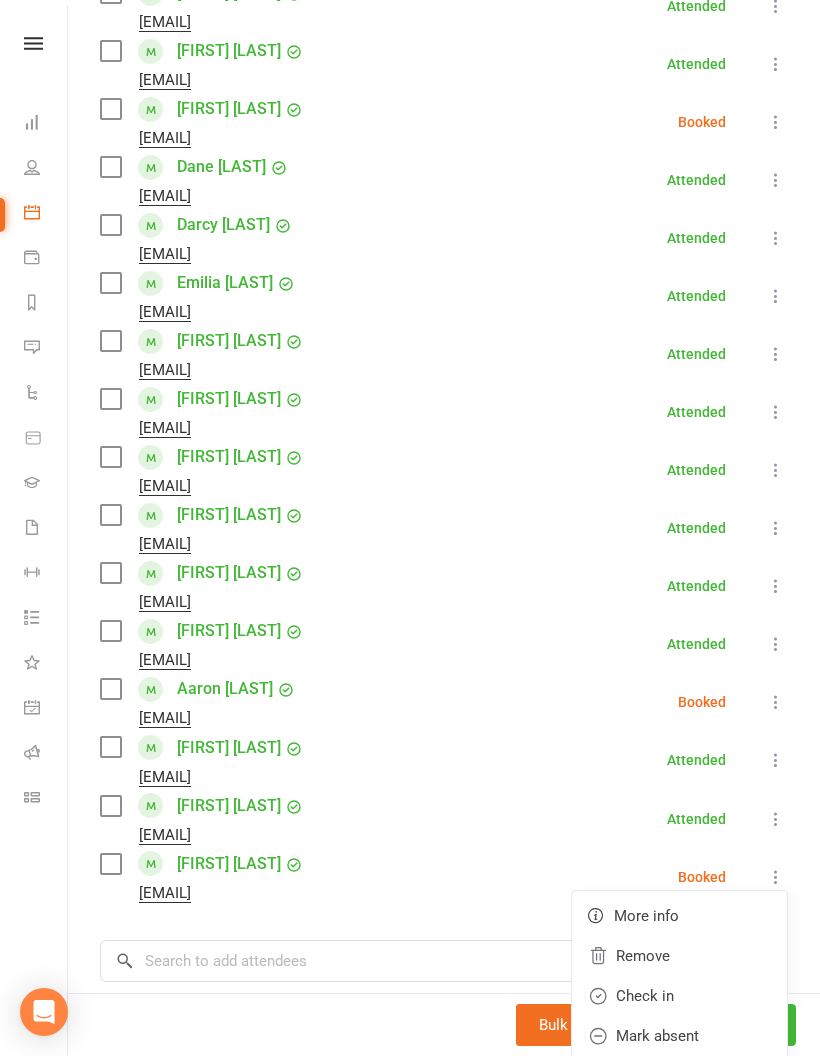 click on "Check in" at bounding box center [679, 996] 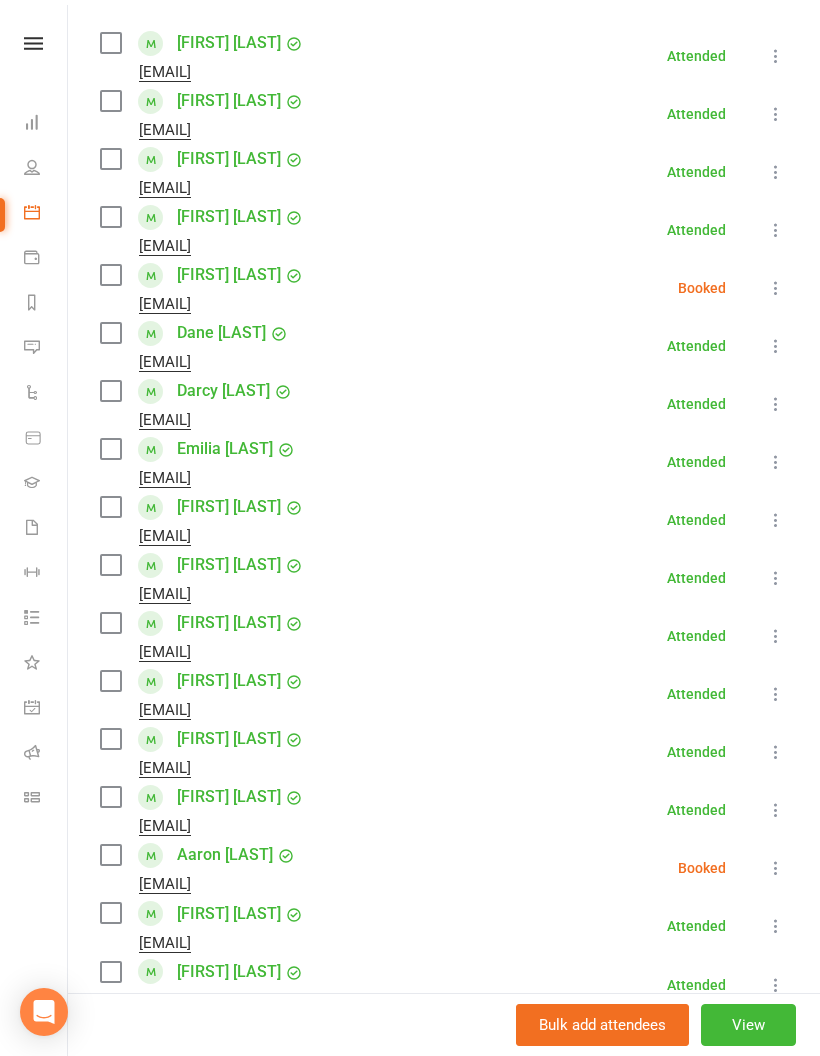scroll, scrollTop: 400, scrollLeft: 0, axis: vertical 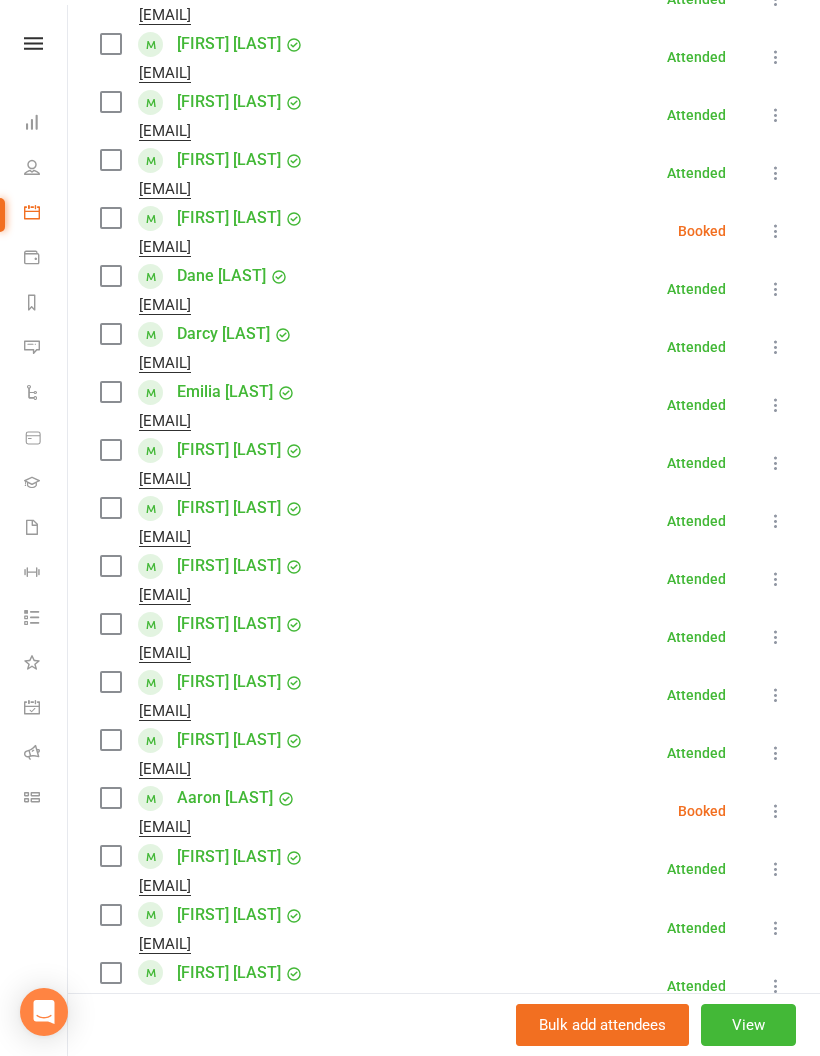 click at bounding box center [110, 973] 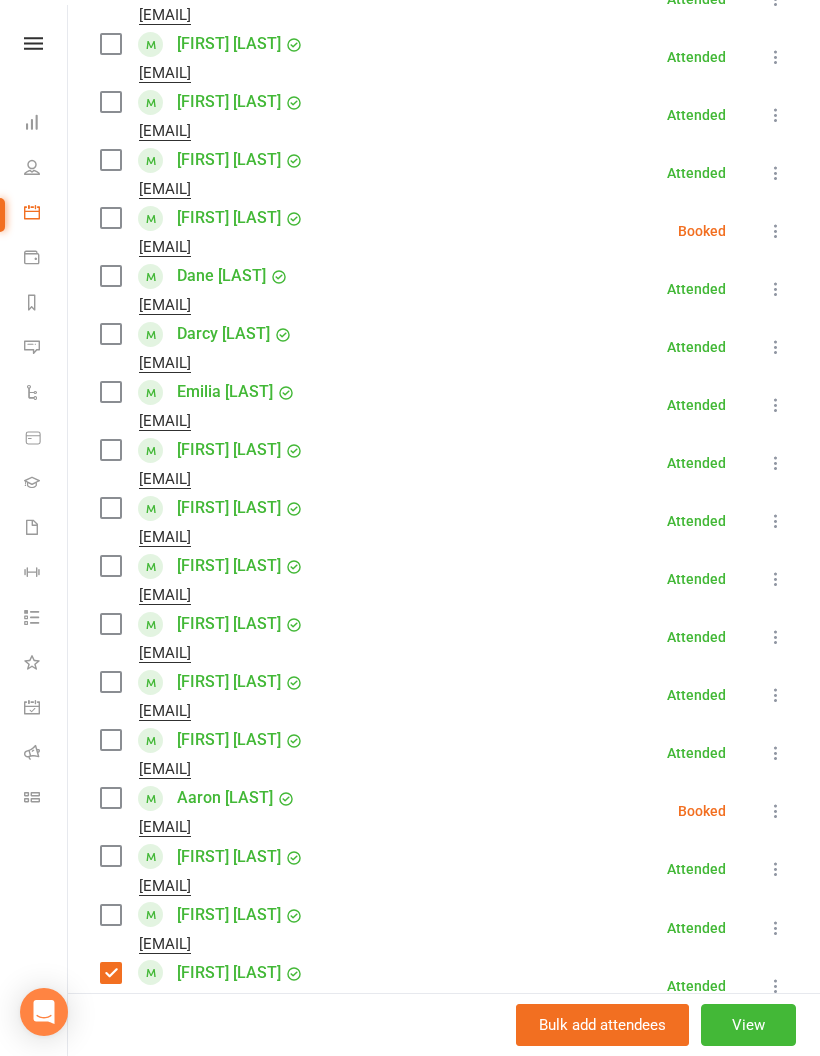 click at bounding box center (110, 624) 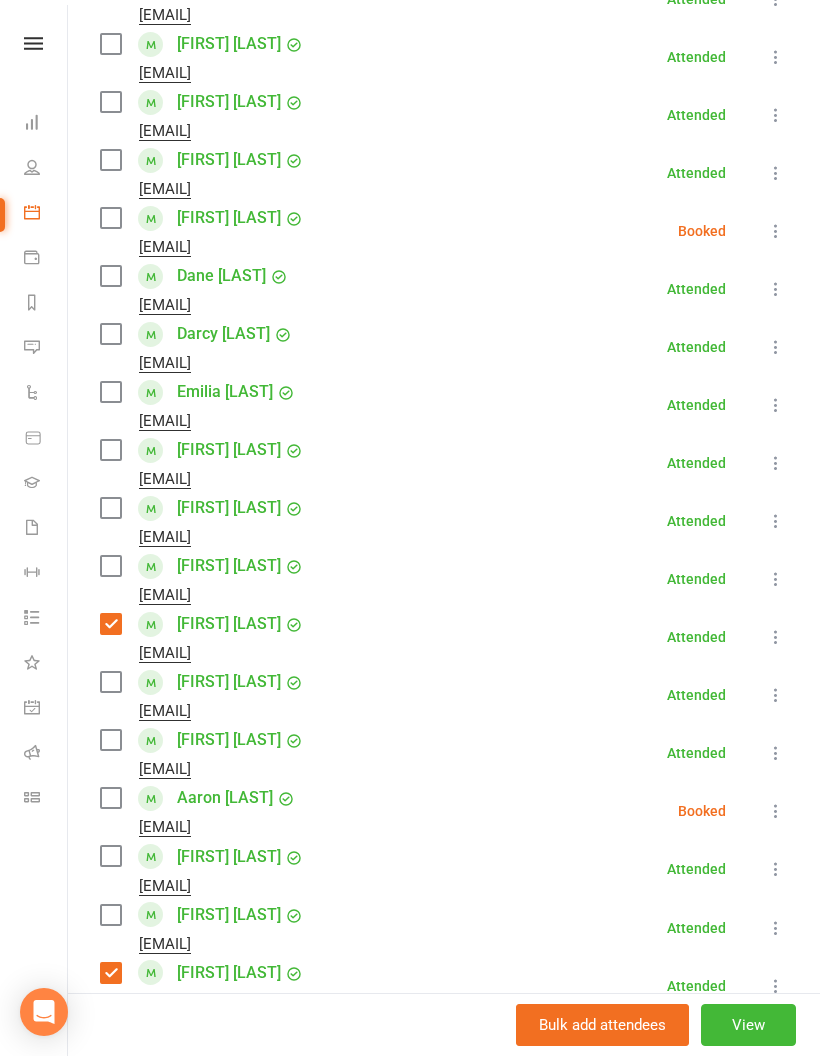 click at bounding box center [110, 566] 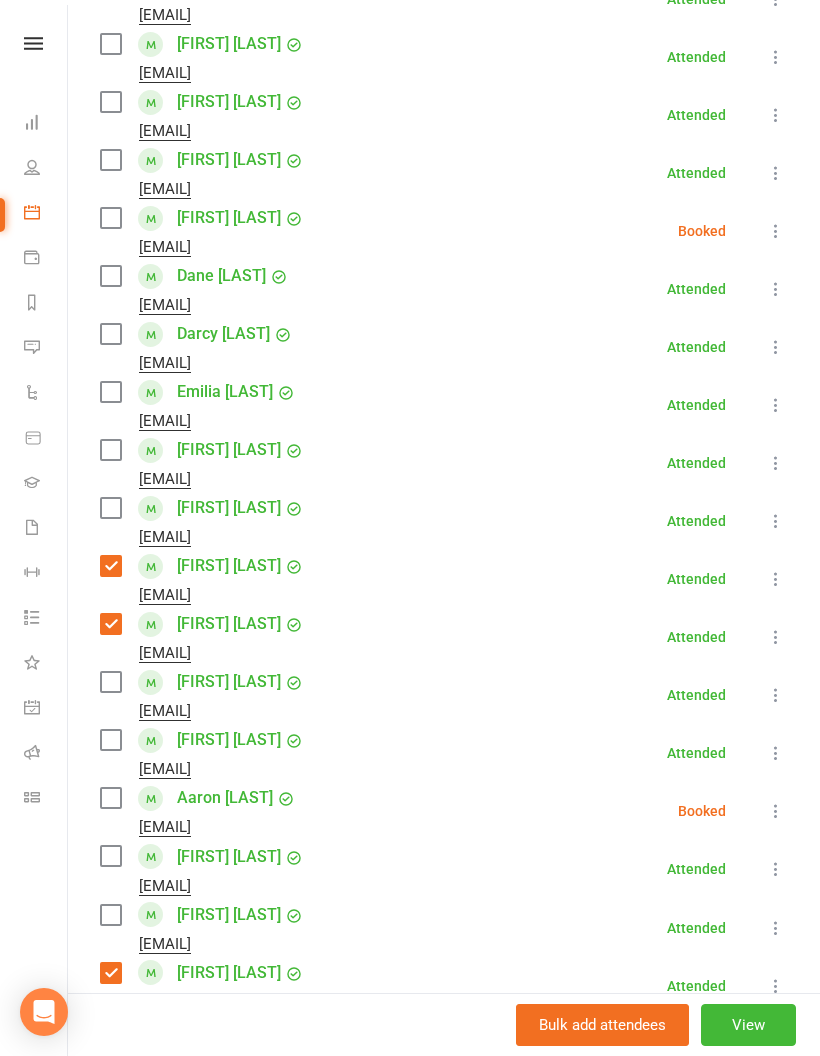 click at bounding box center (110, 624) 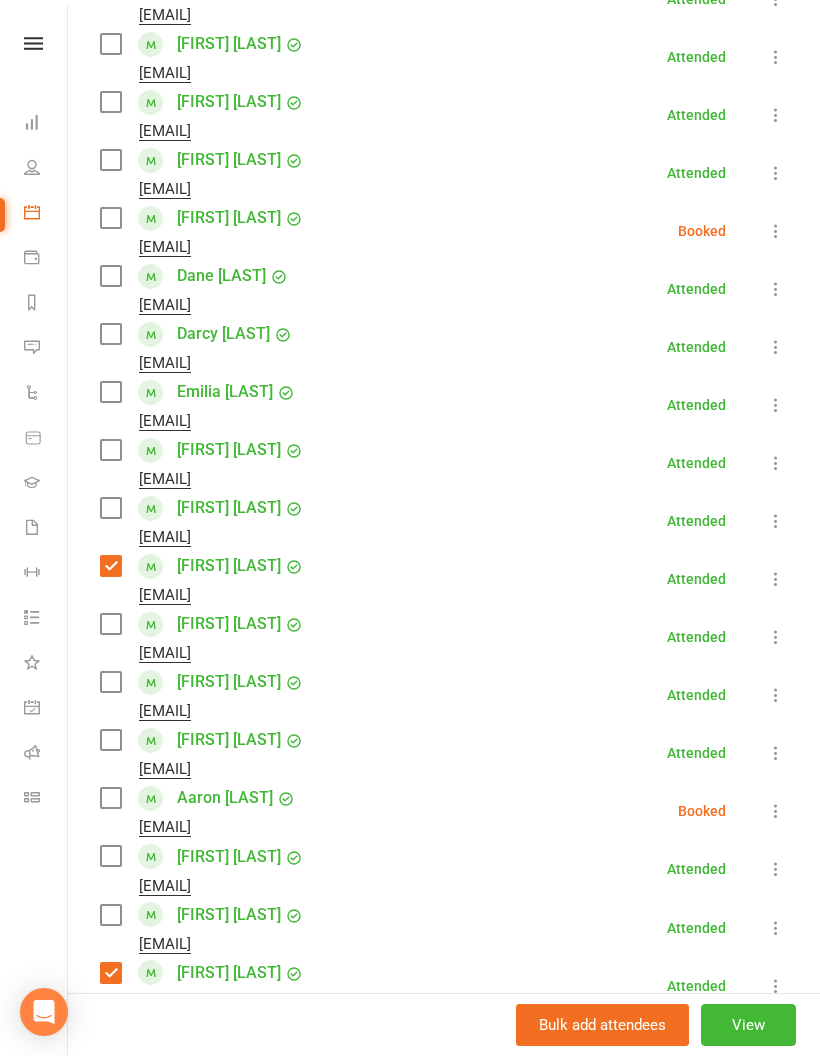 click on "Jess Lyons  Naomi.hoare@live.com.au" at bounding box center (206, 579) 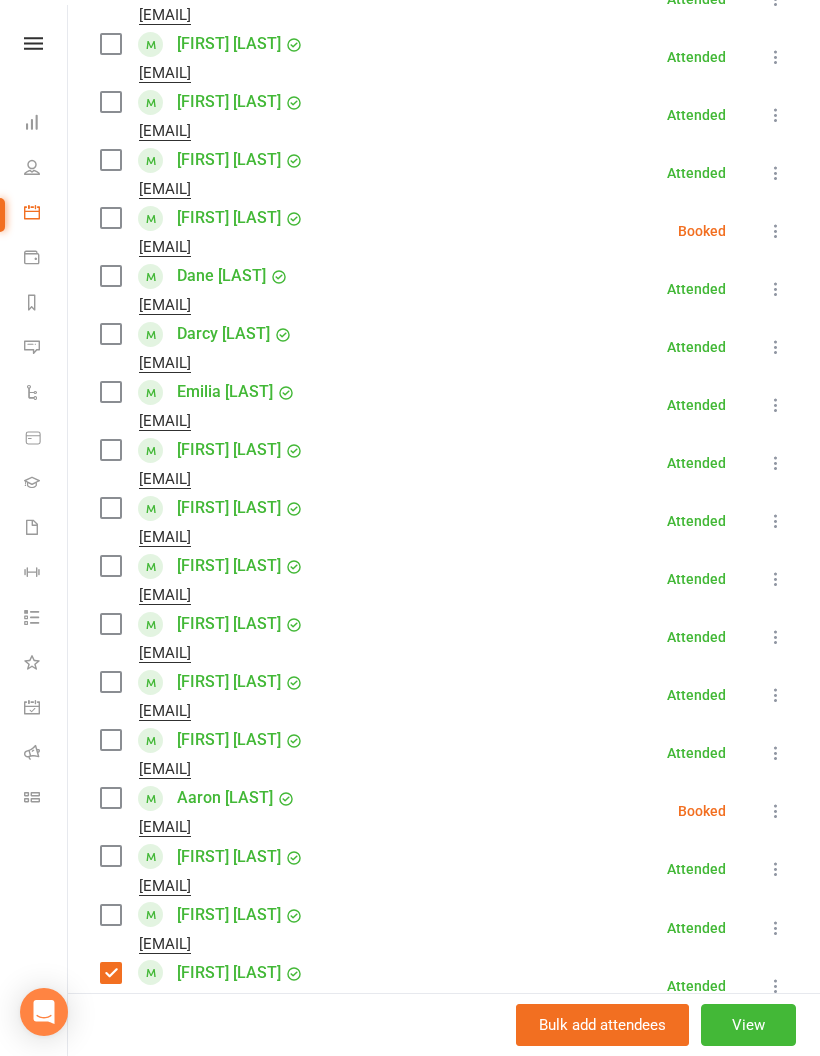click at bounding box center [110, 102] 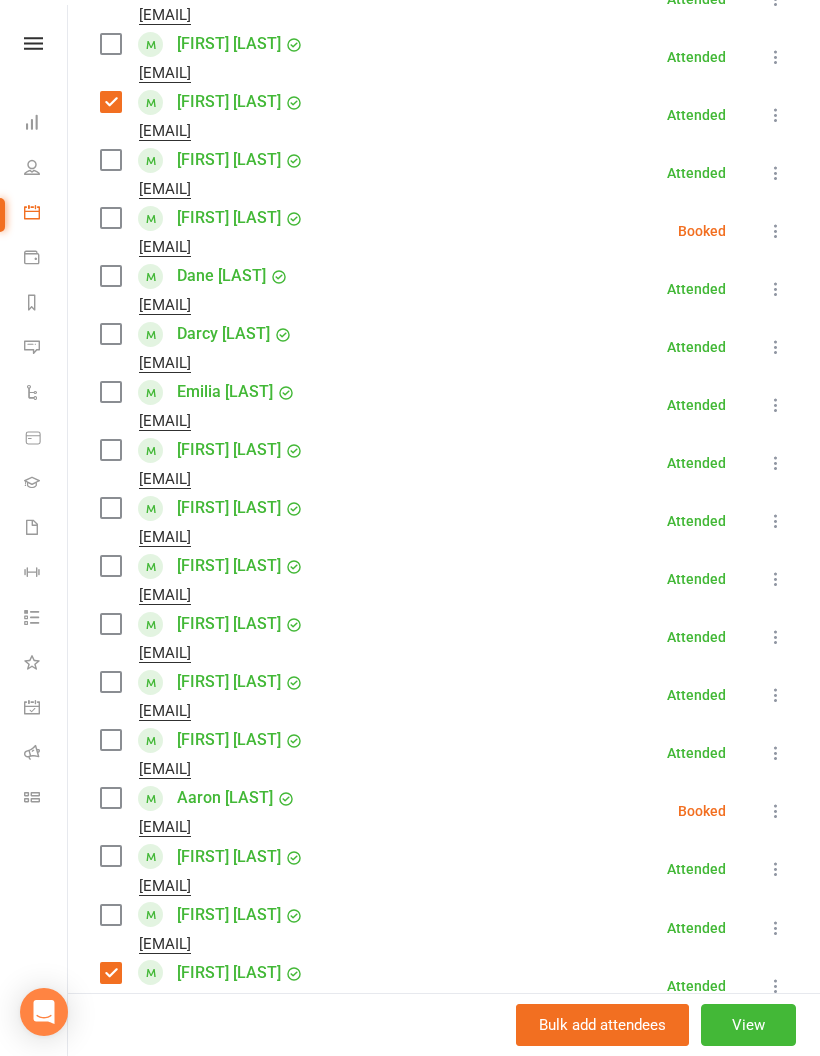 click at bounding box center (110, 160) 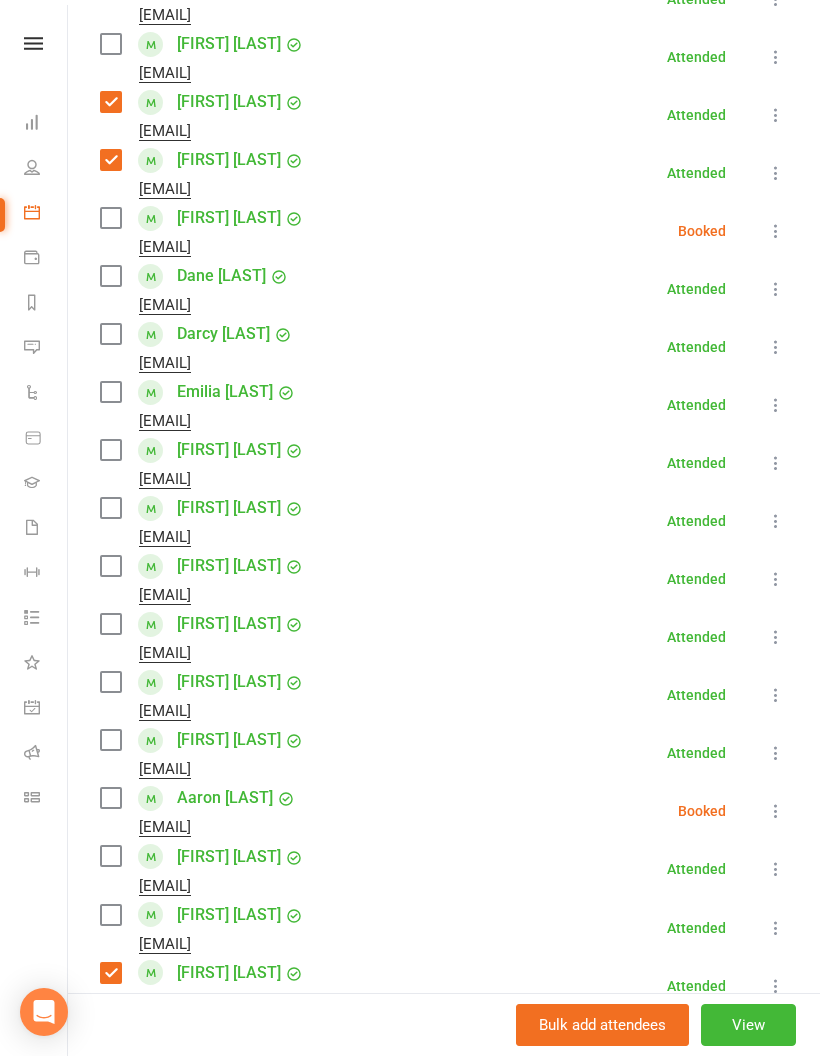 click at bounding box center (110, 682) 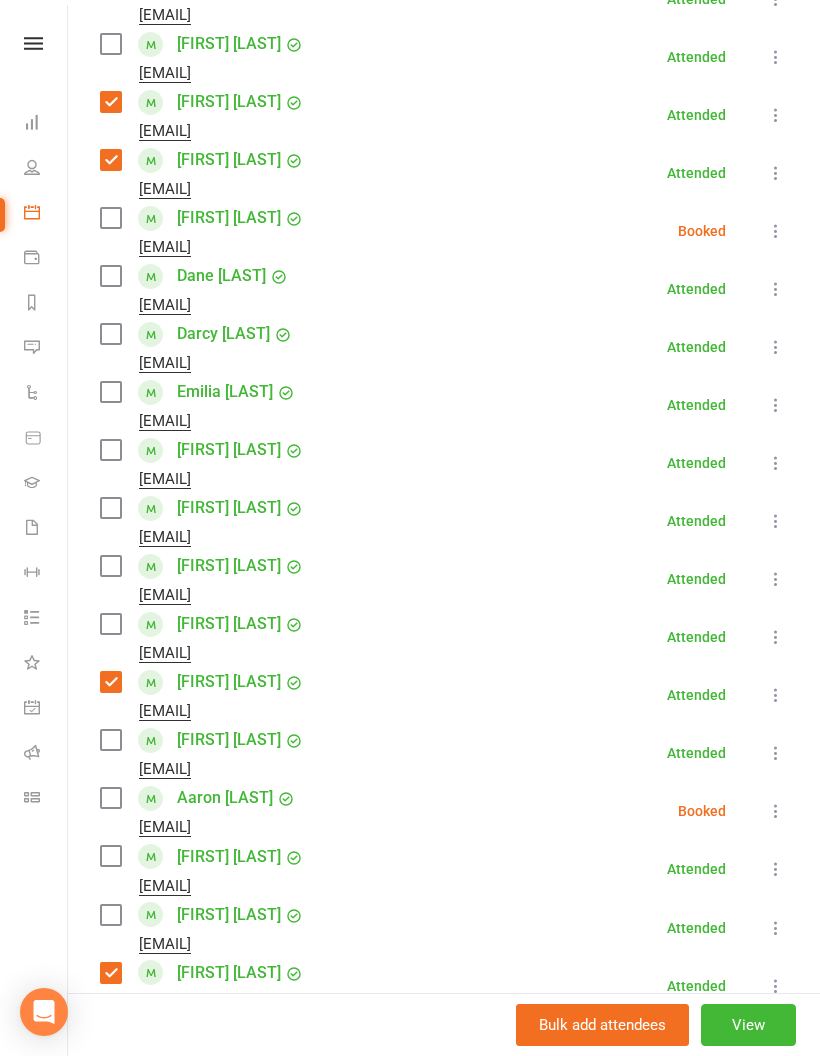 click at bounding box center (110, 915) 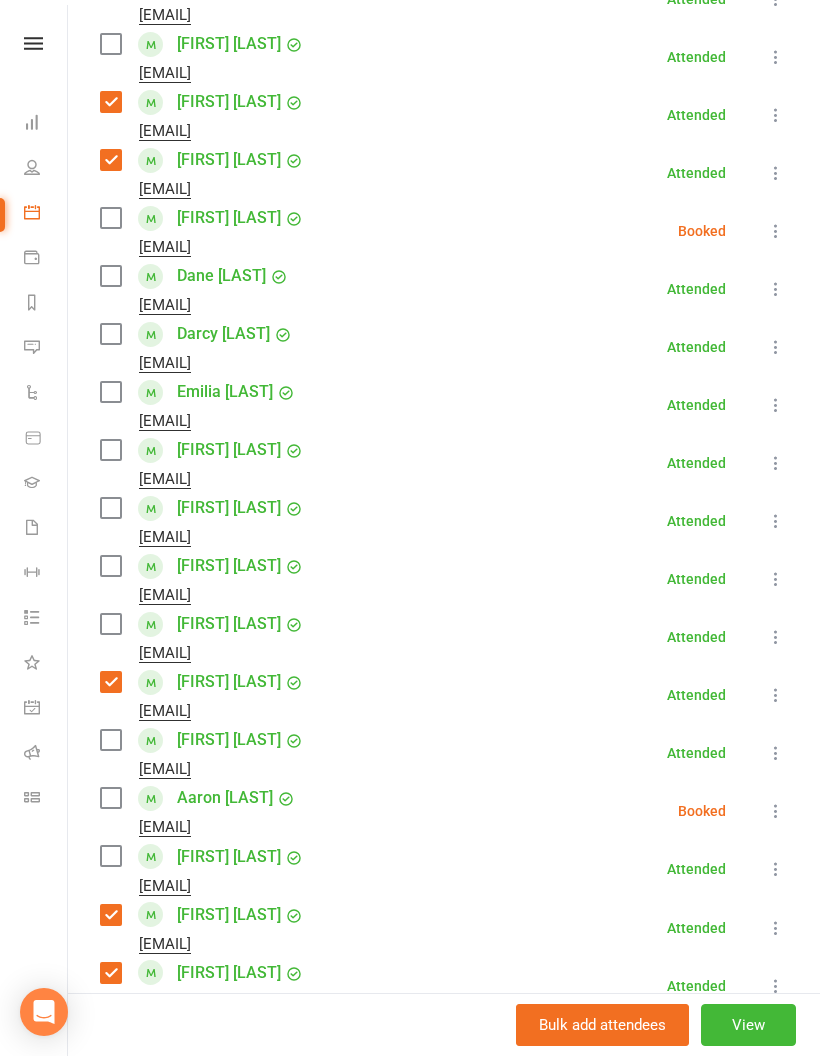 click at bounding box center (110, 798) 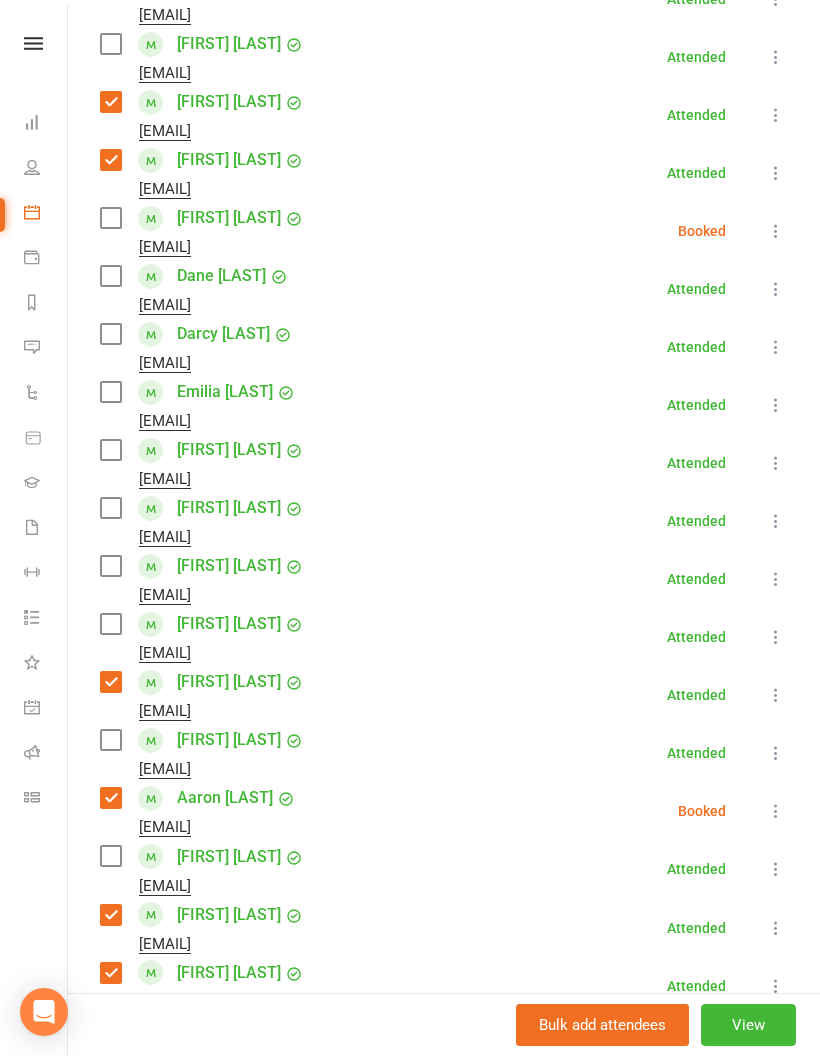 click at bounding box center [110, 392] 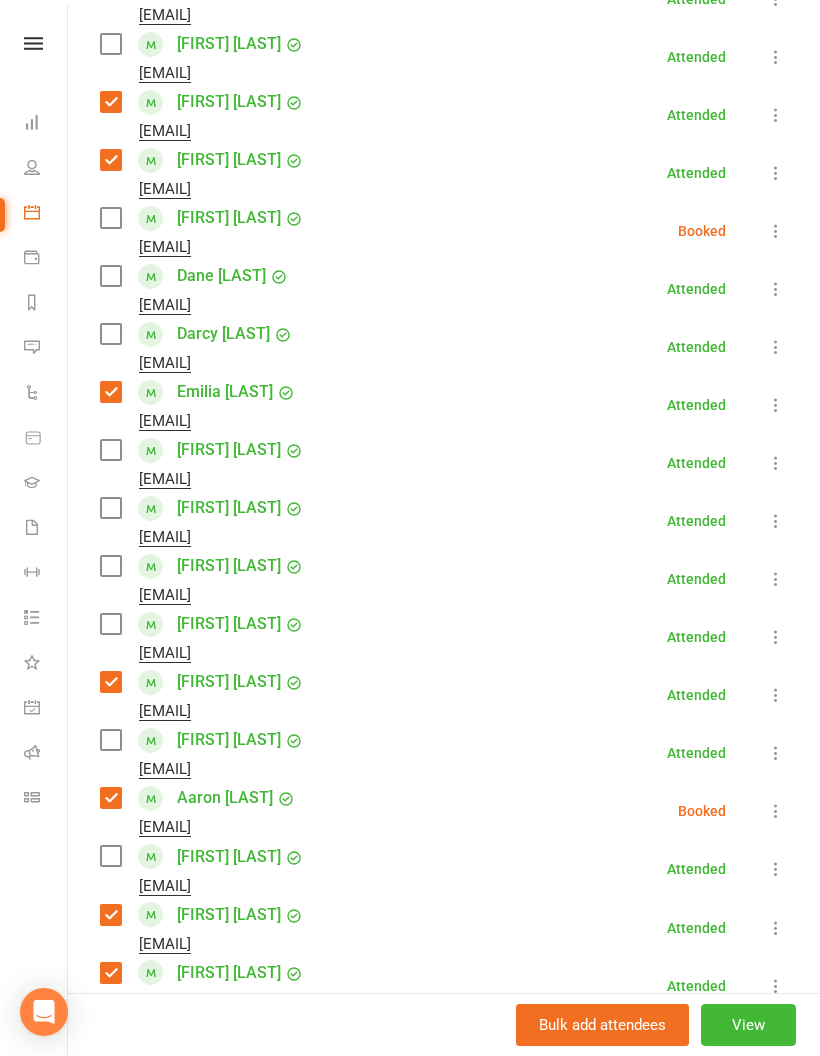 click at bounding box center [110, 450] 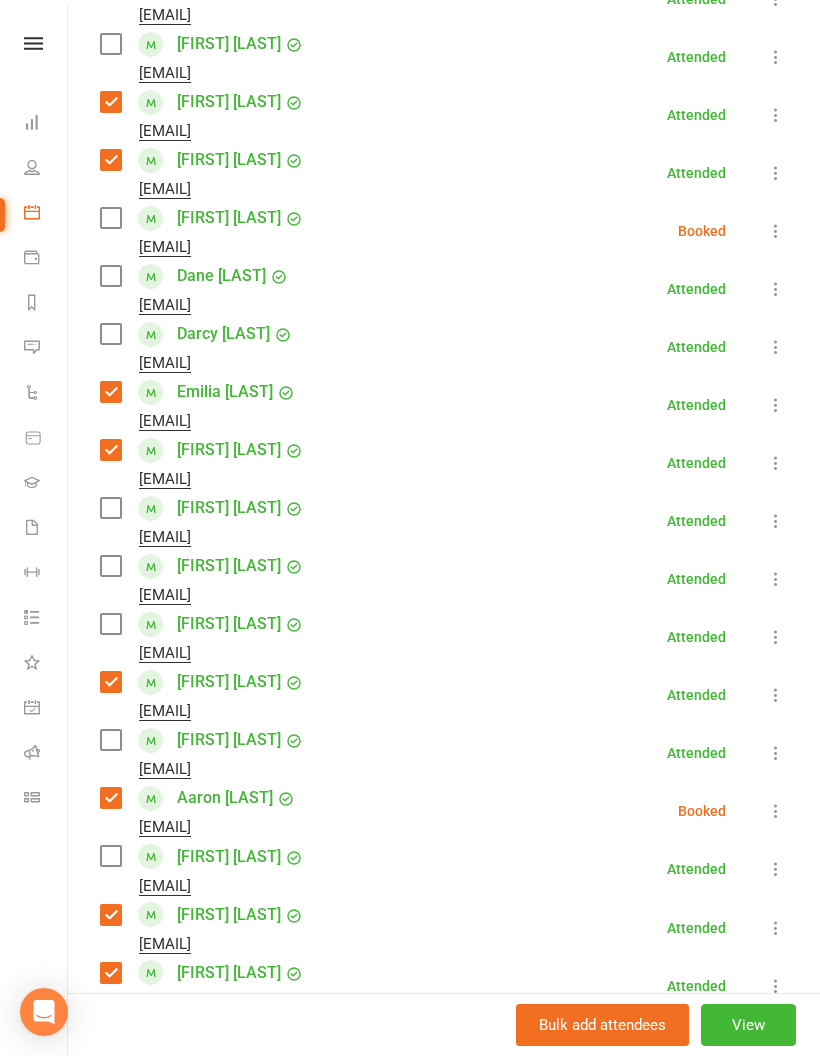 click at bounding box center [110, 566] 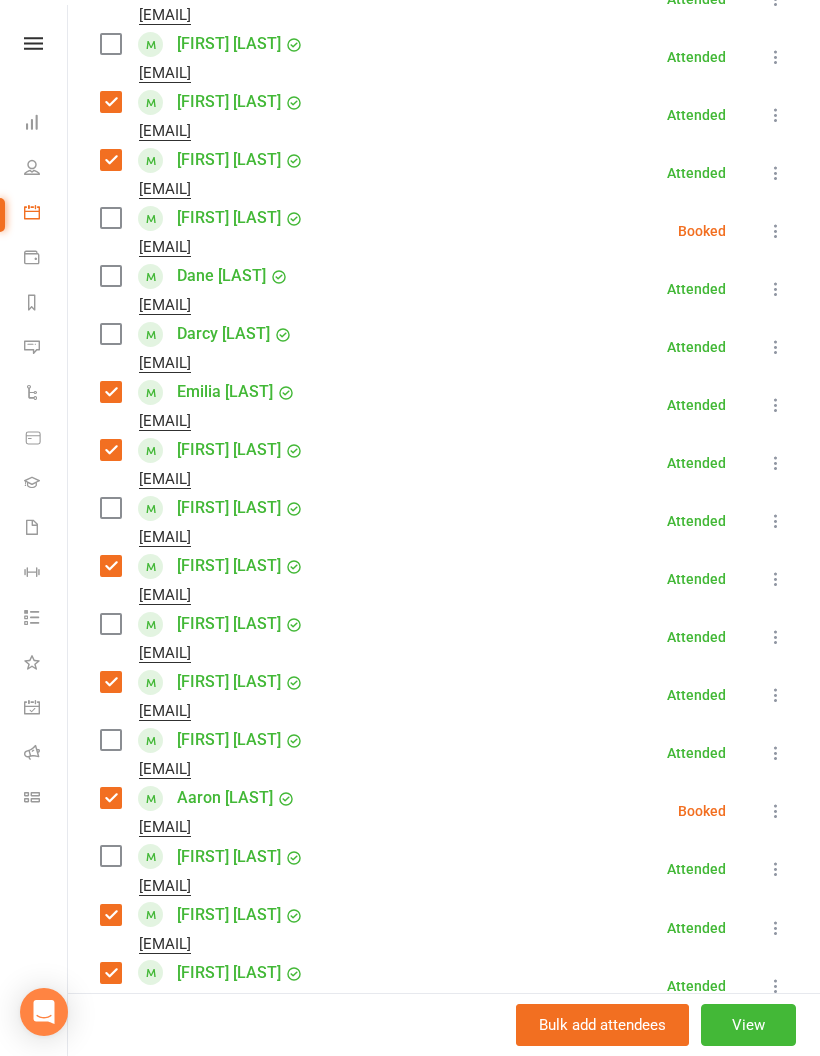 click at bounding box center [110, 276] 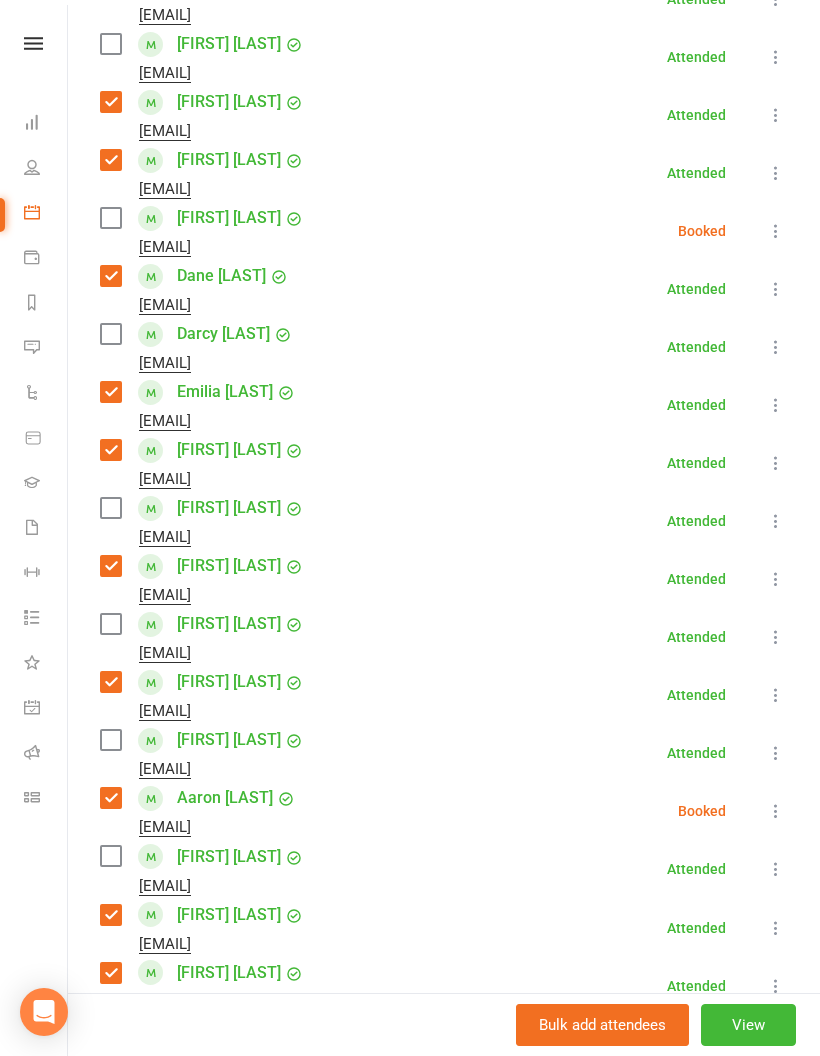 click at bounding box center [110, 334] 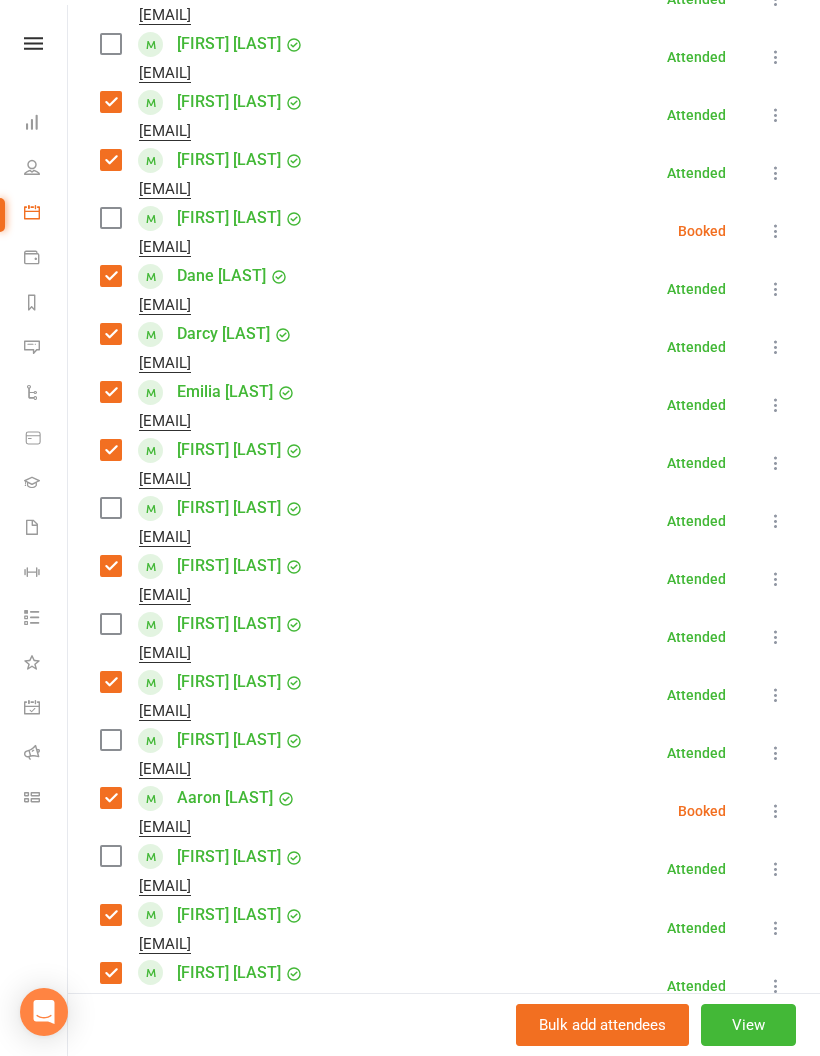 click at bounding box center (110, 218) 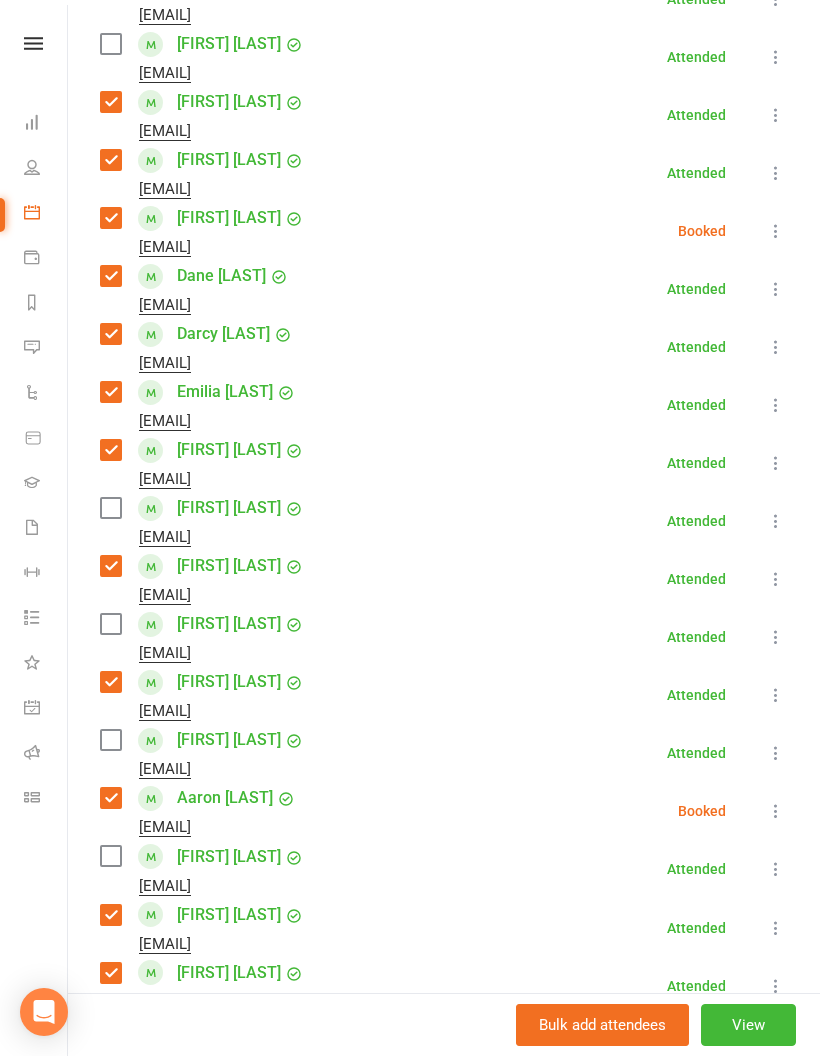 click at bounding box center [110, 624] 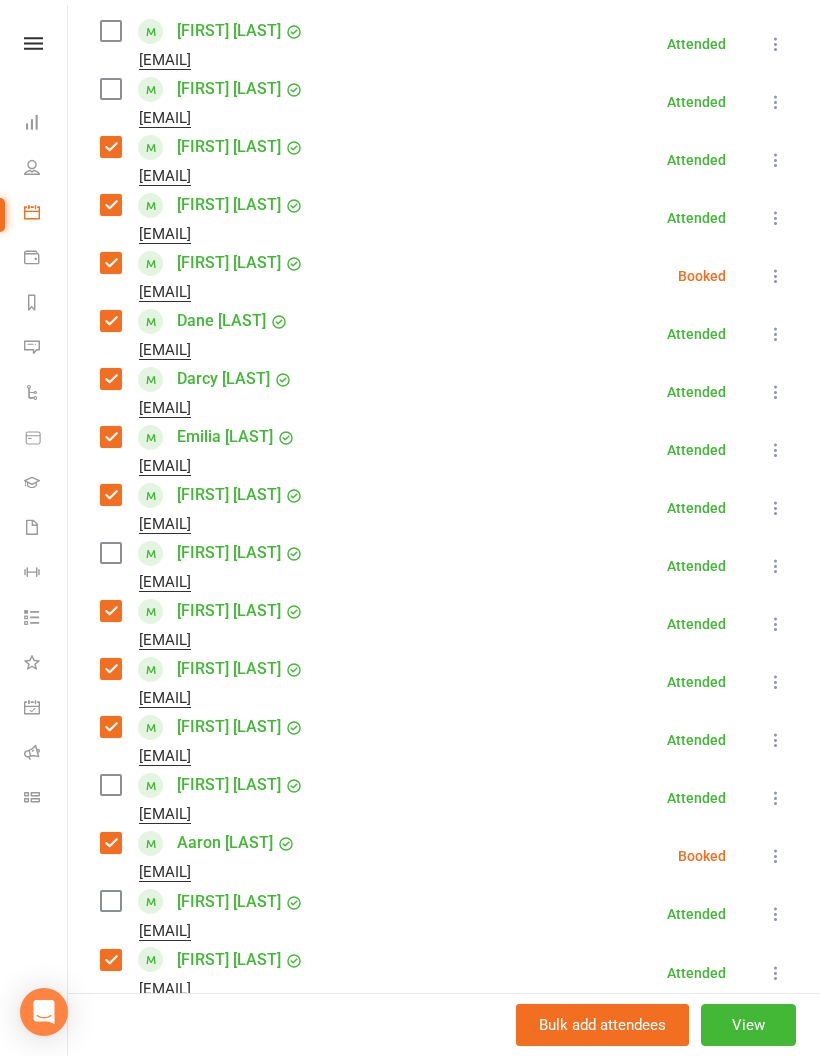 scroll, scrollTop: 260, scrollLeft: 0, axis: vertical 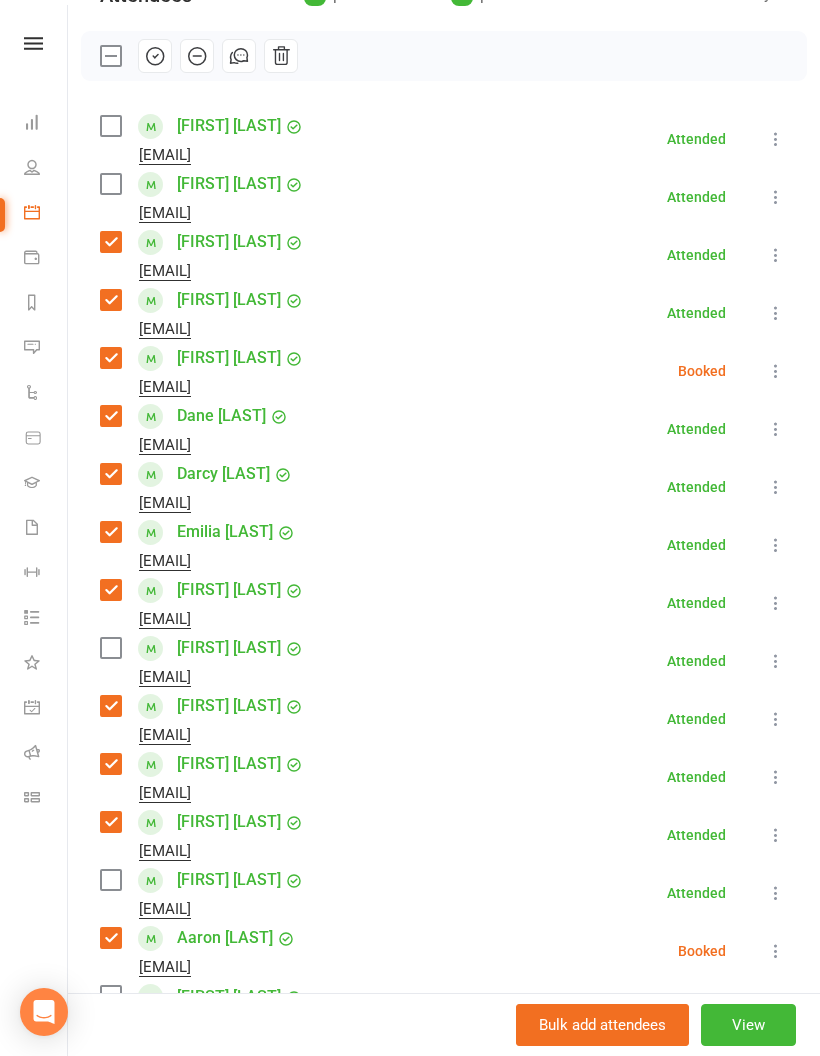 click at bounding box center [110, 126] 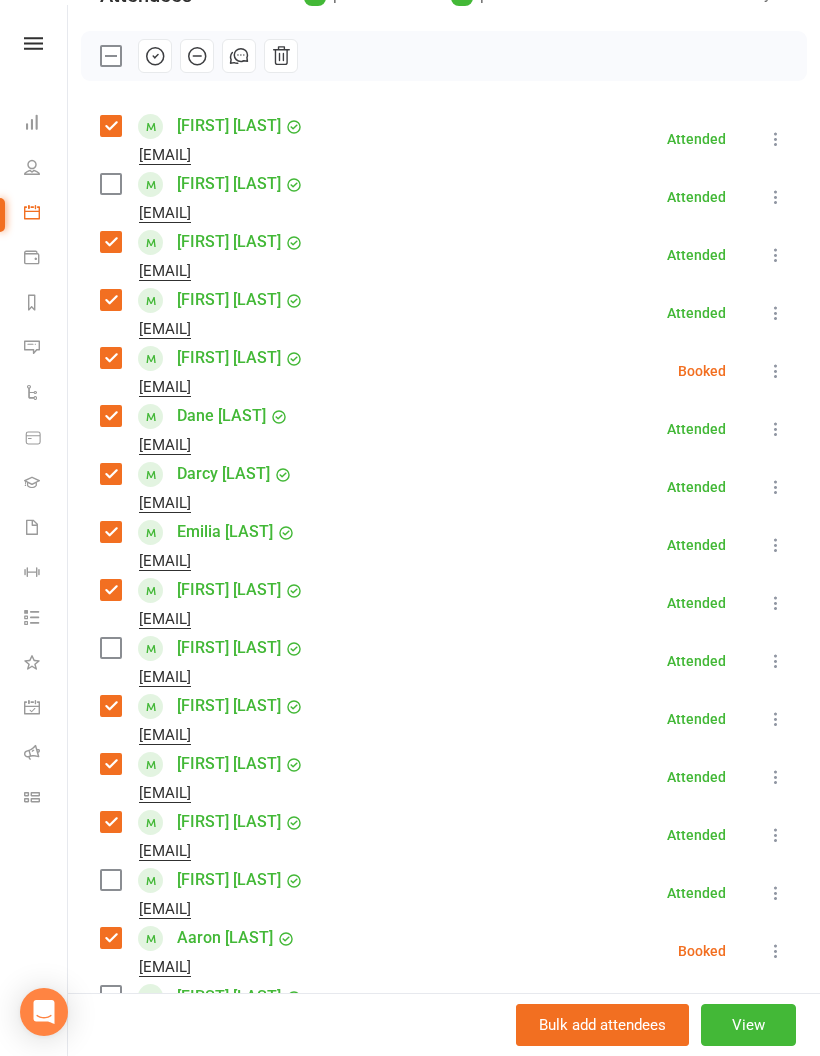 click at bounding box center [110, 184] 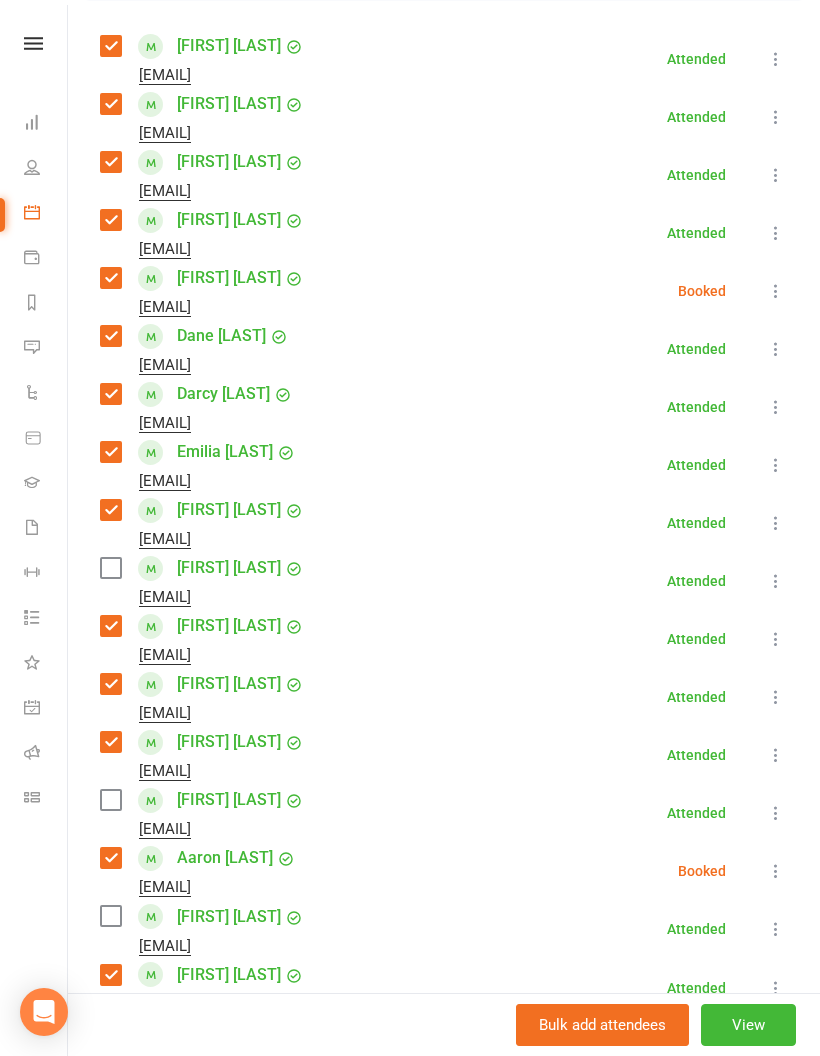 scroll, scrollTop: 379, scrollLeft: 0, axis: vertical 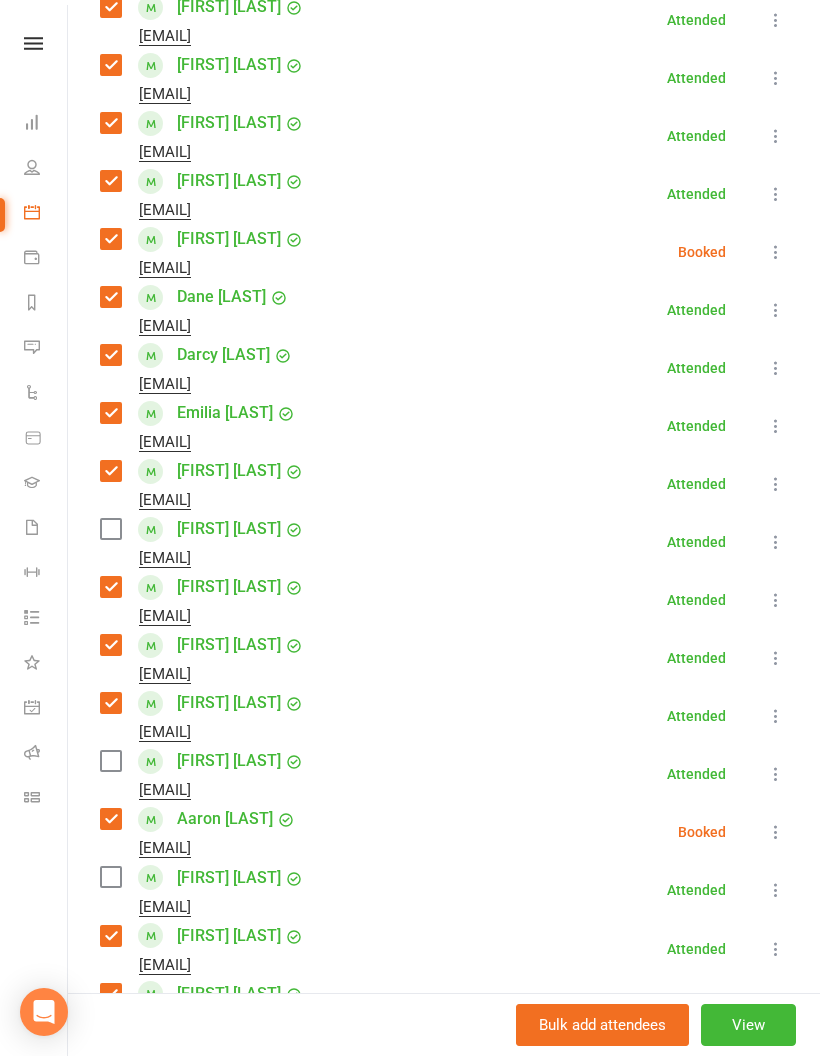 click at bounding box center (110, 529) 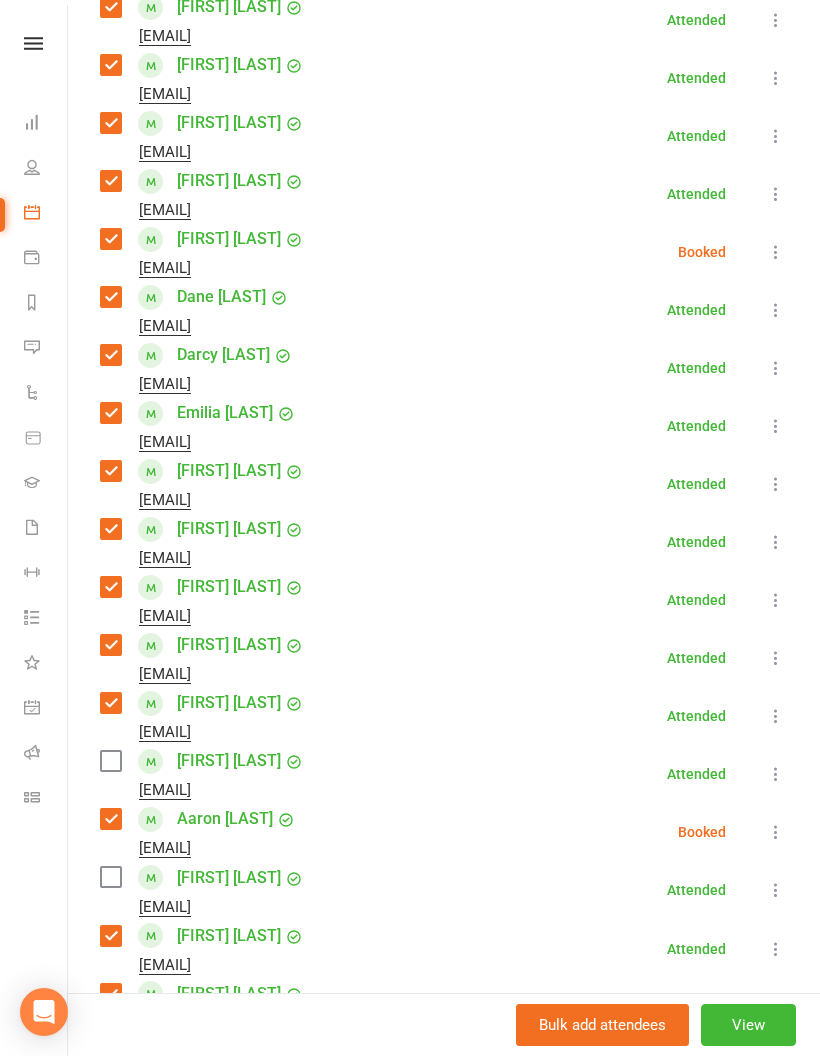 click at bounding box center [110, 761] 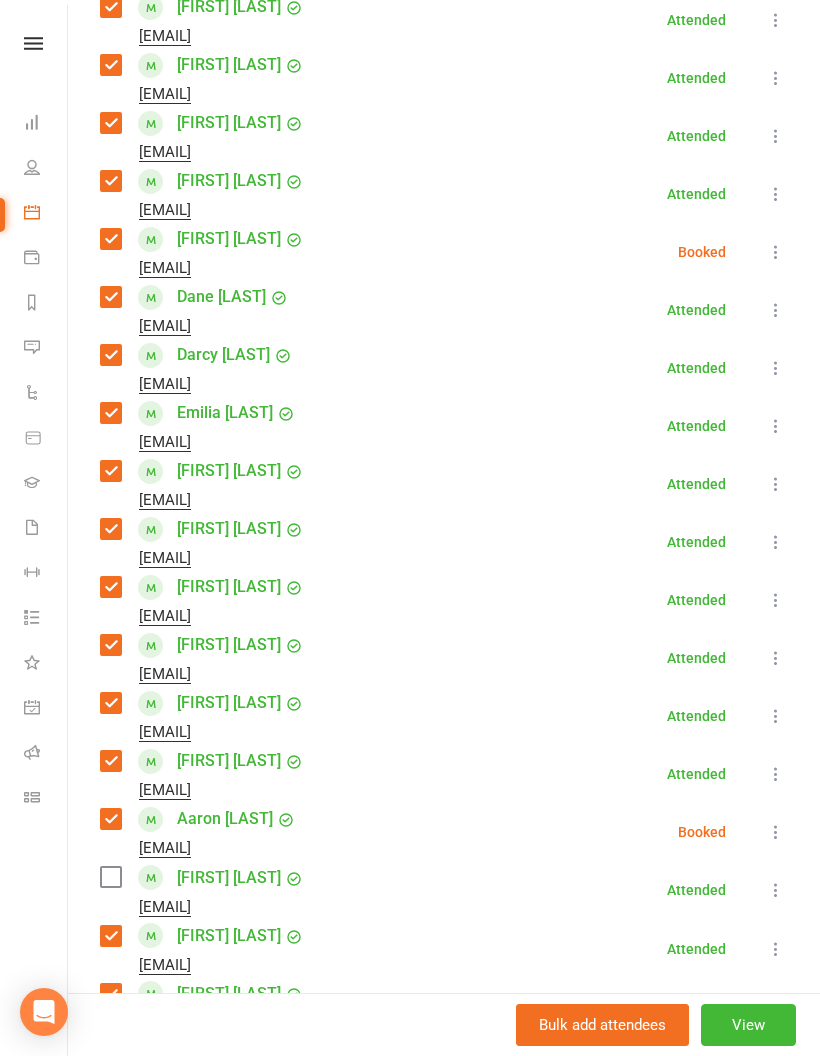 click at bounding box center (110, 877) 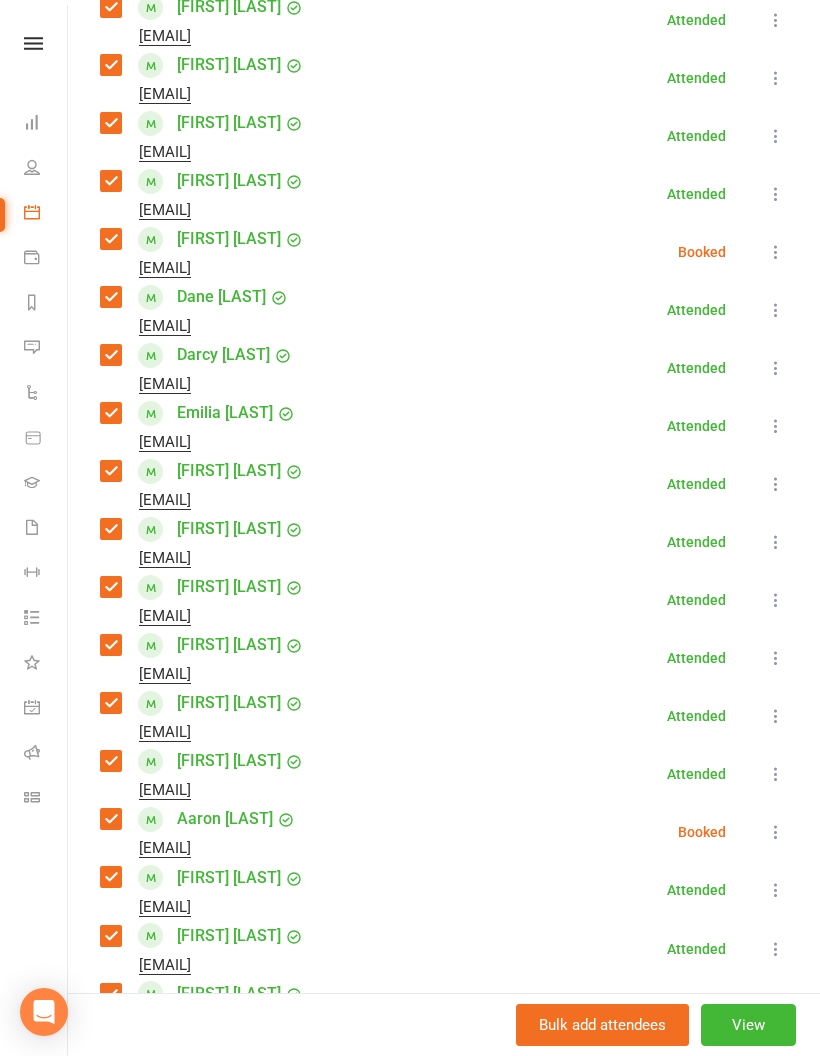 click on "View" at bounding box center (748, 1025) 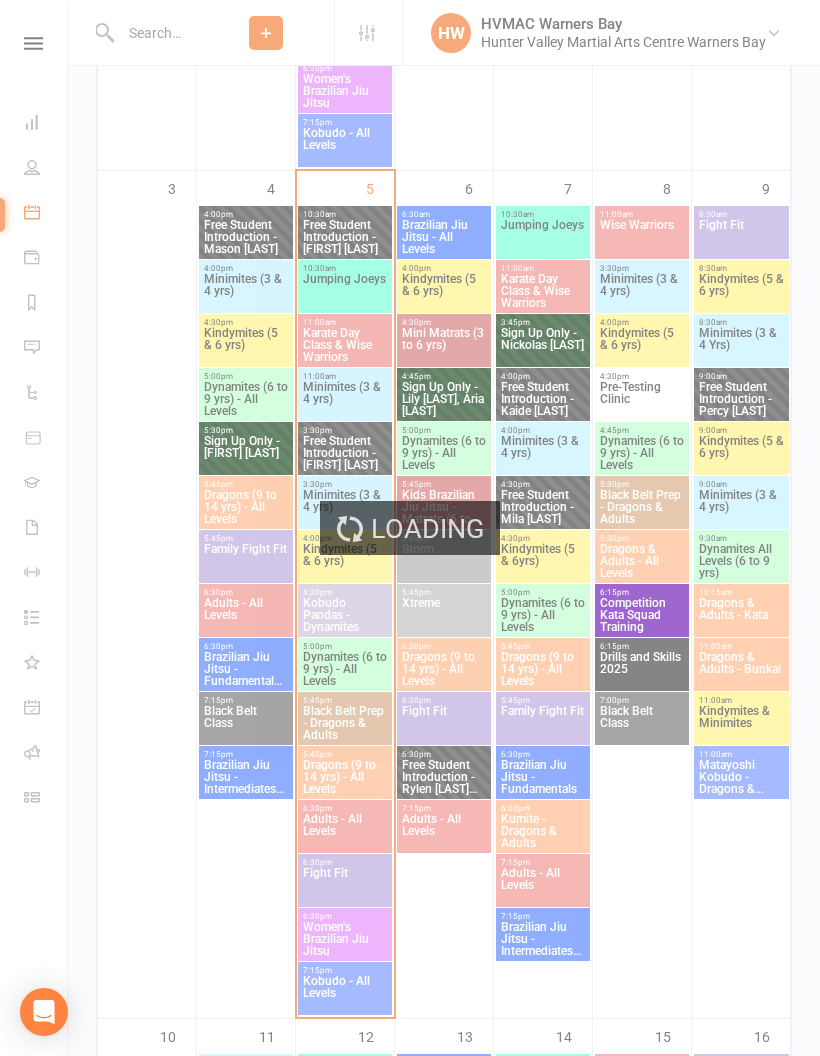 scroll, scrollTop: 0, scrollLeft: 0, axis: both 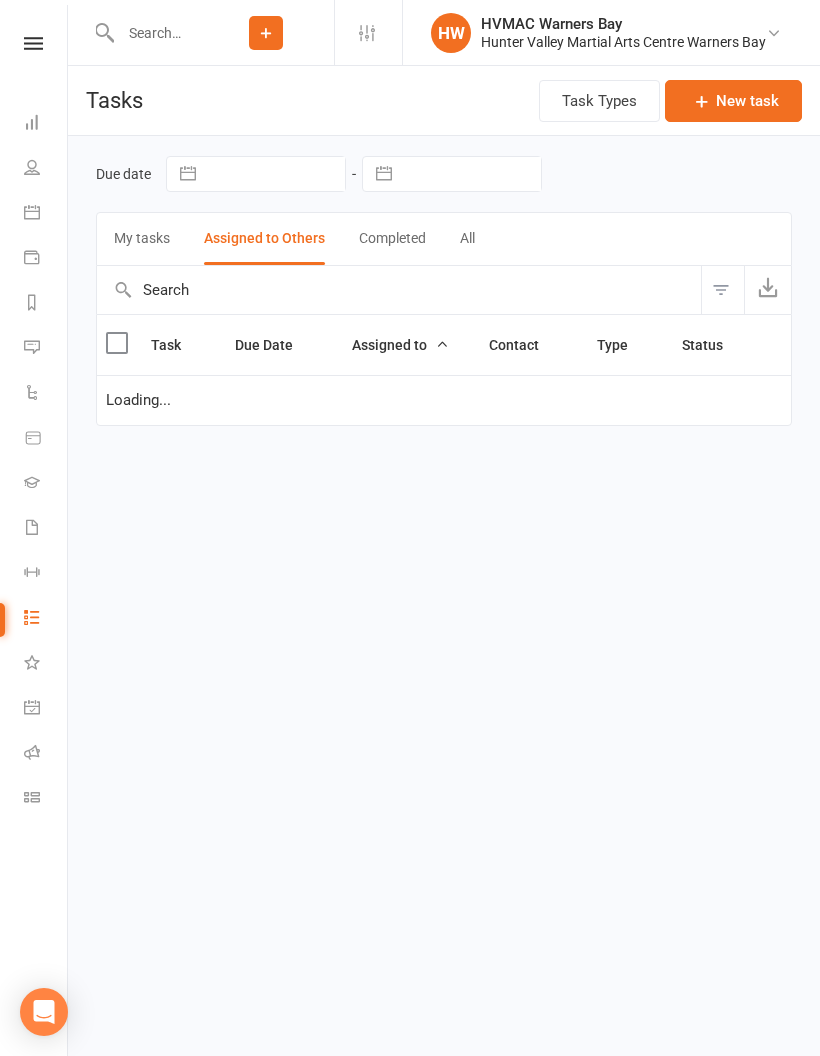 select on "started" 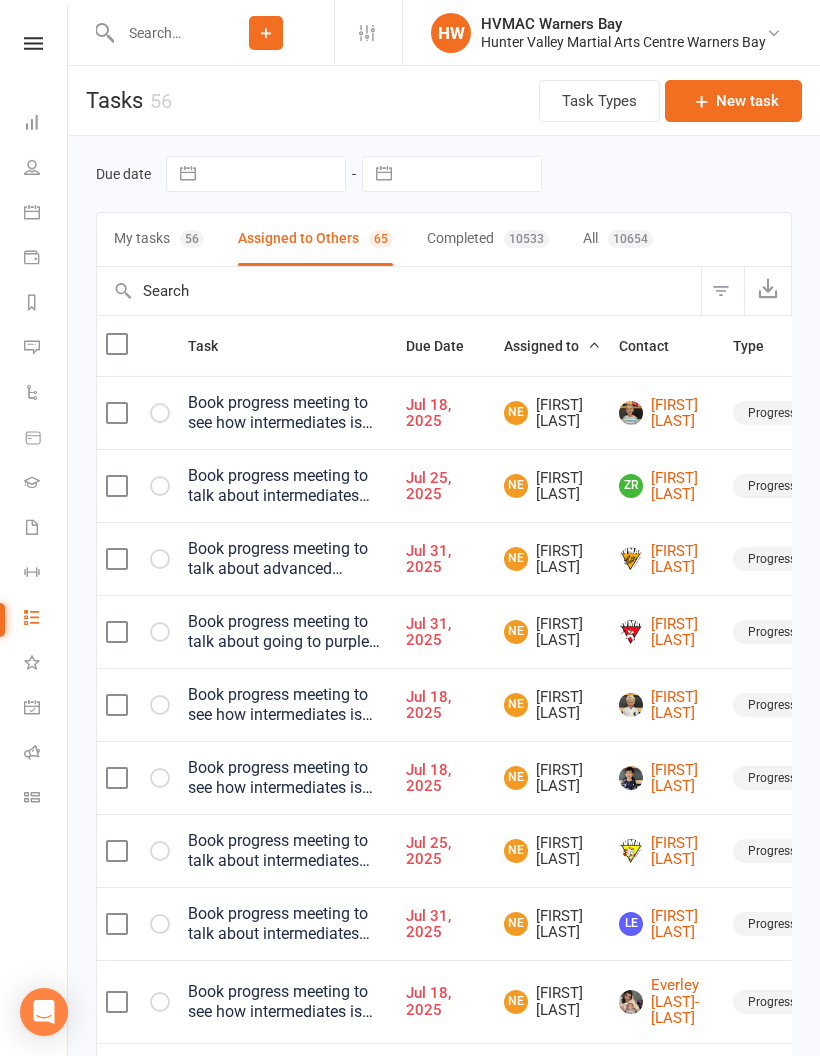 click at bounding box center (32, 212) 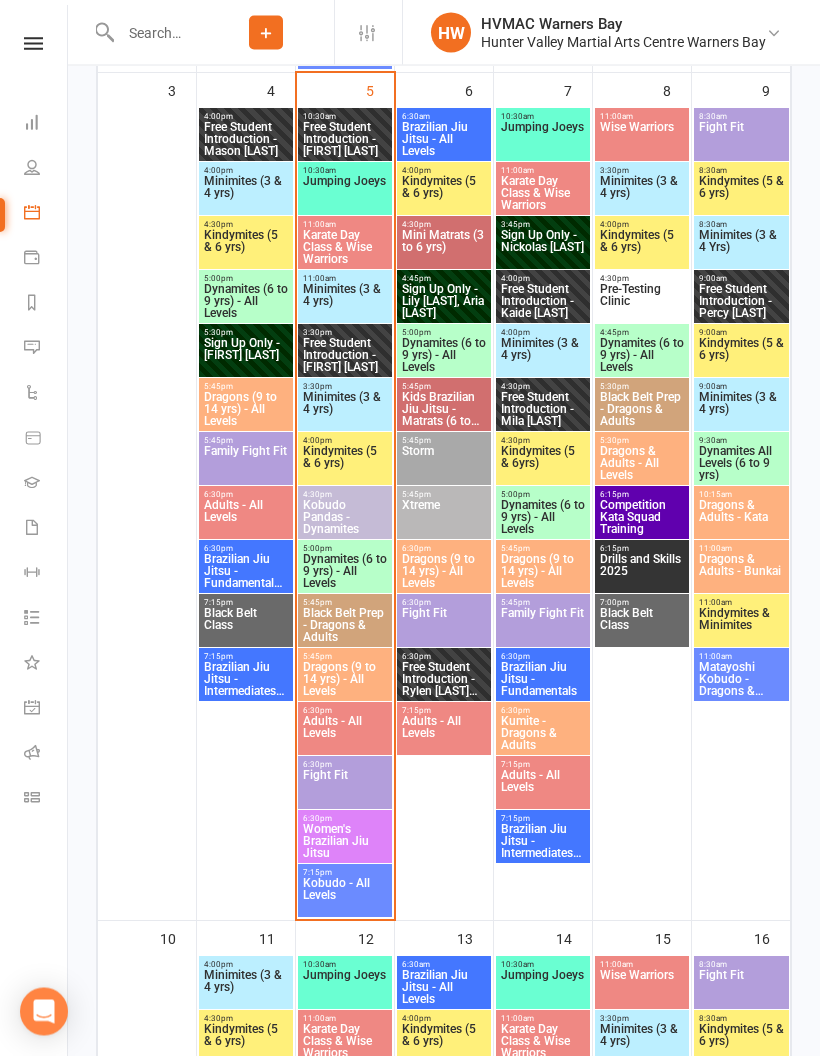 scroll, scrollTop: 1604, scrollLeft: 0, axis: vertical 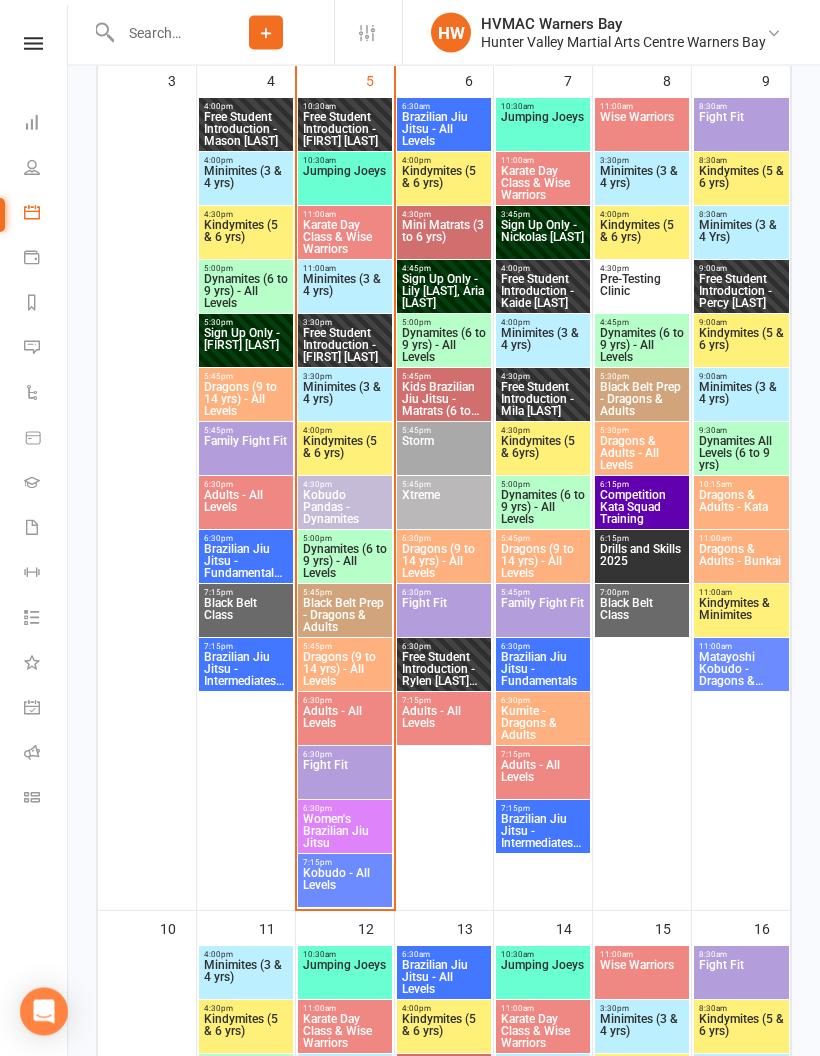 click on "Dynamites (6 to 9 yrs) - All Levels" at bounding box center (345, 562) 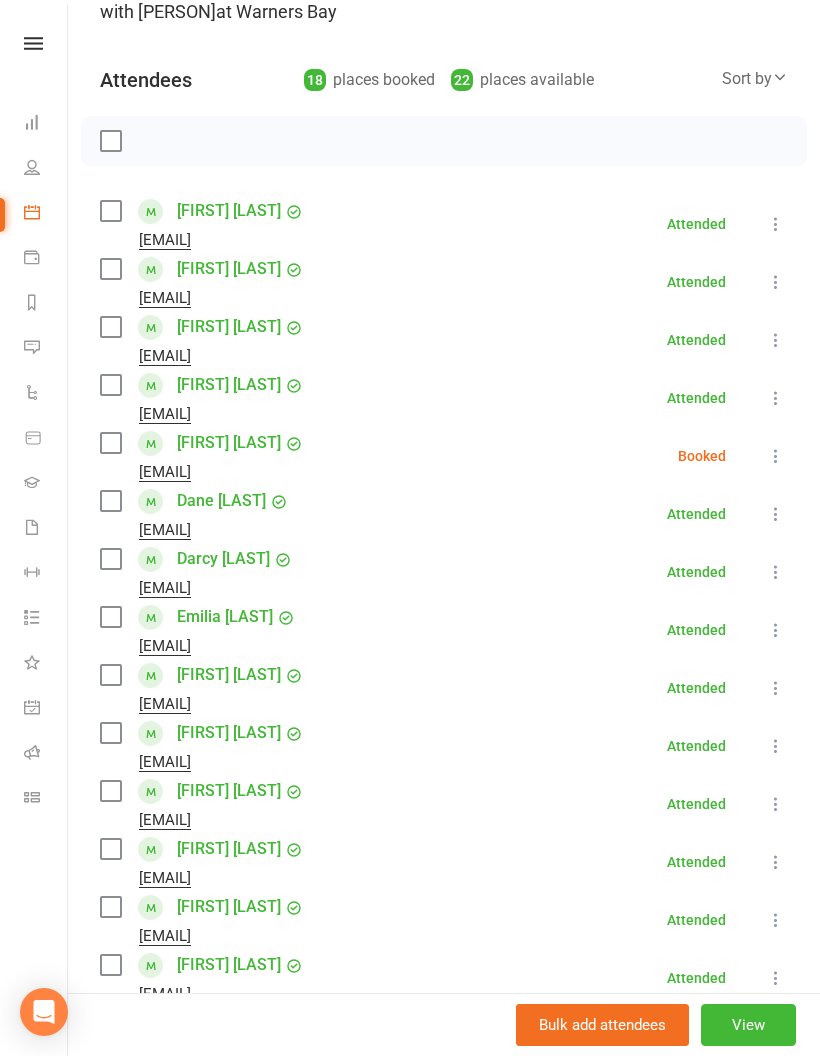 scroll, scrollTop: 213, scrollLeft: 0, axis: vertical 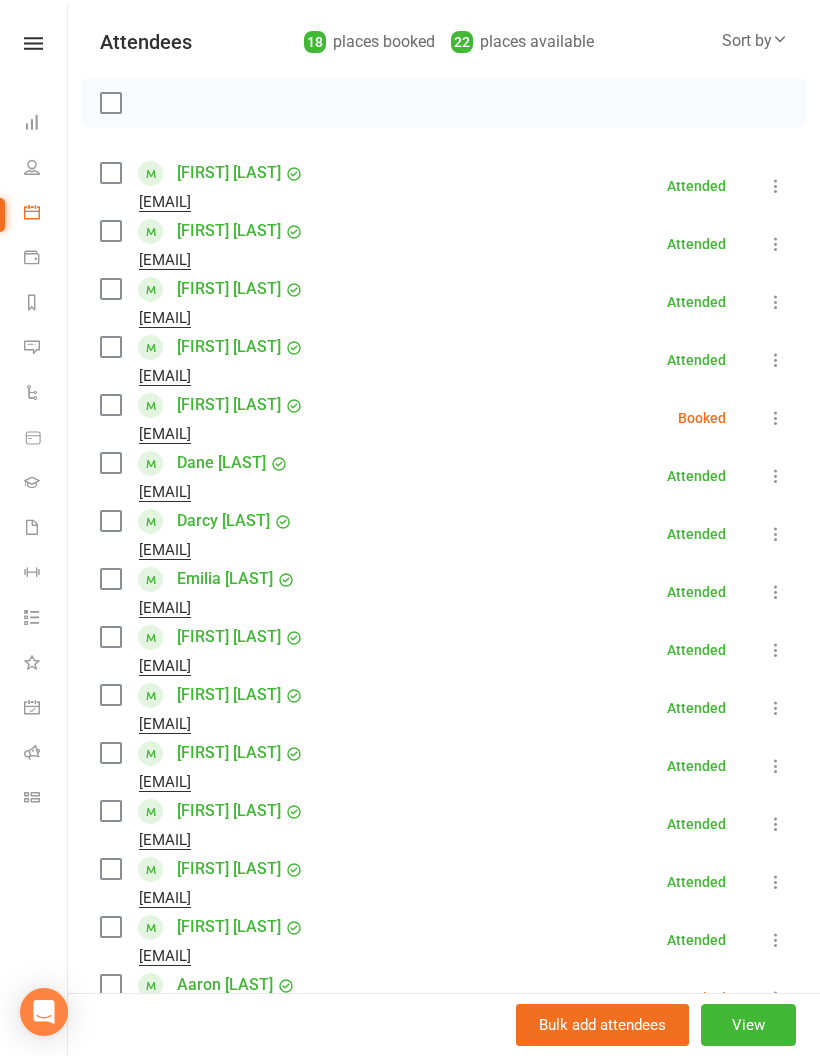 click at bounding box center [776, 418] 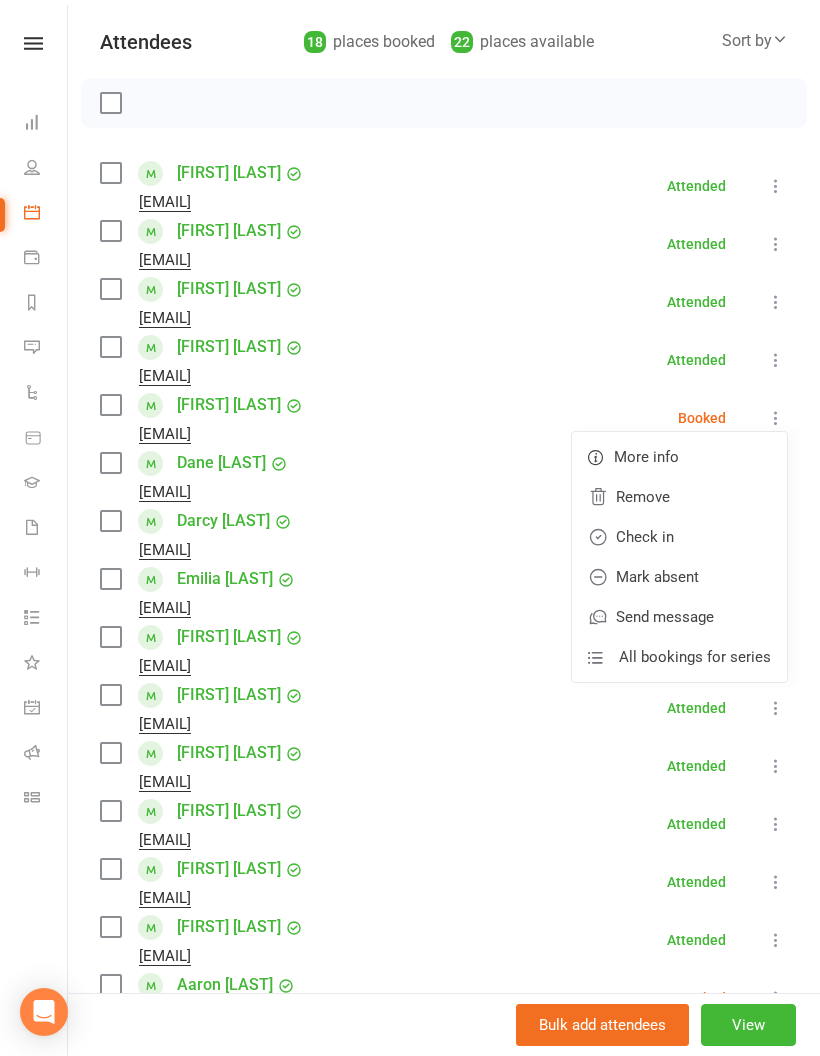 click on "Check in" at bounding box center [679, 537] 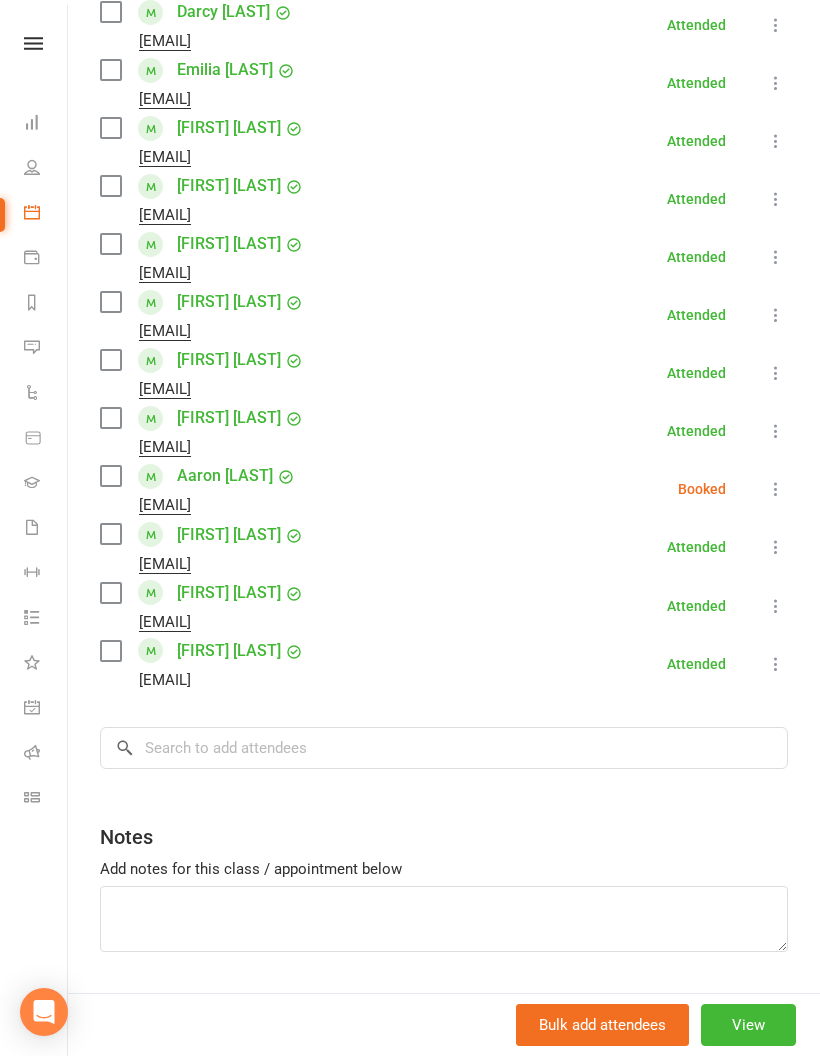 scroll, scrollTop: 701, scrollLeft: 0, axis: vertical 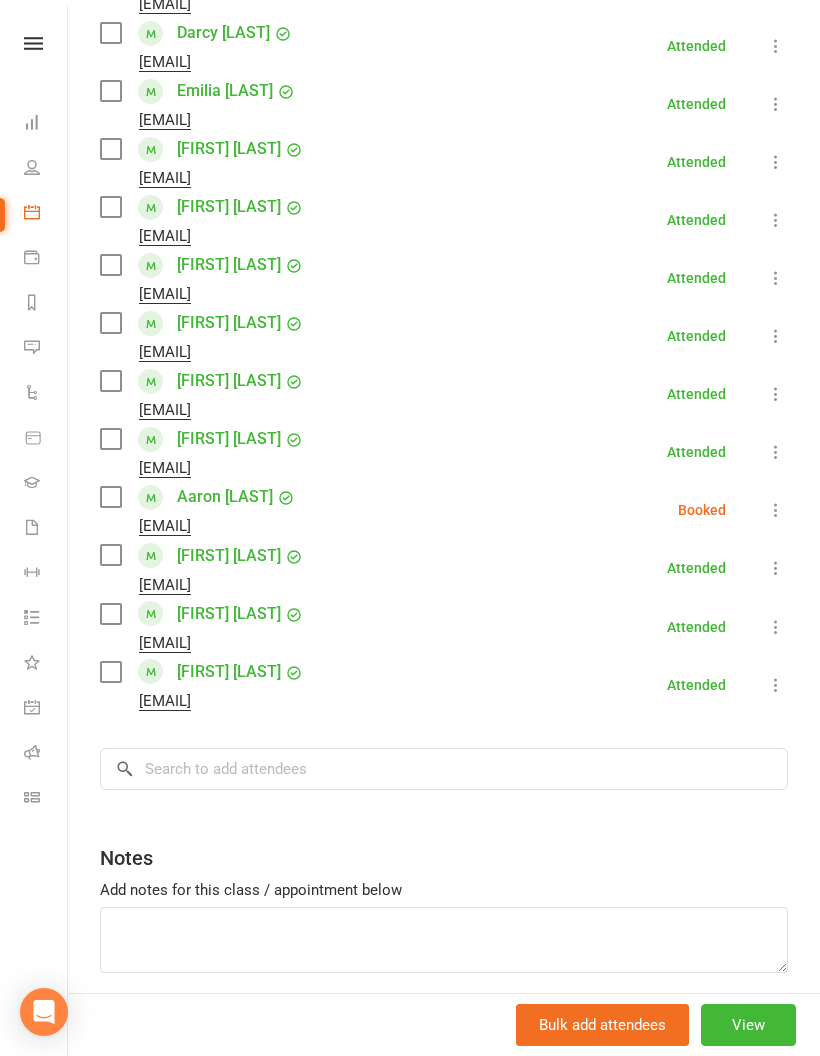 click at bounding box center (776, 510) 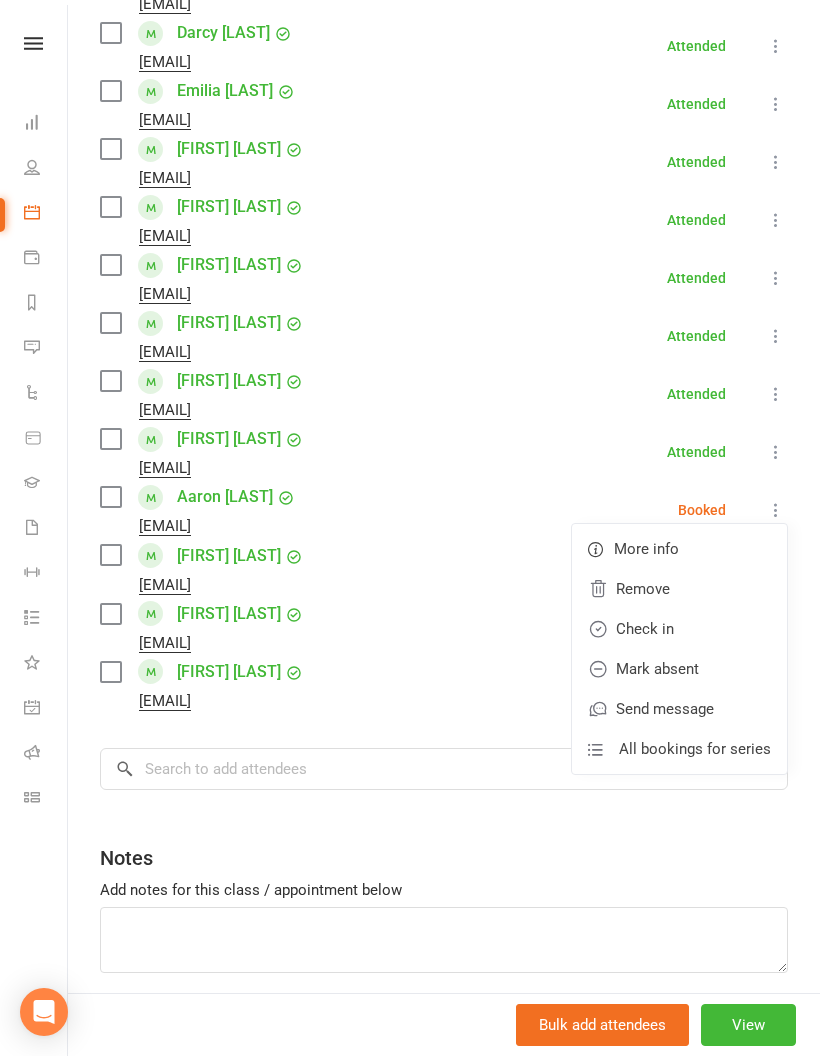 click on "Check in" at bounding box center (679, 629) 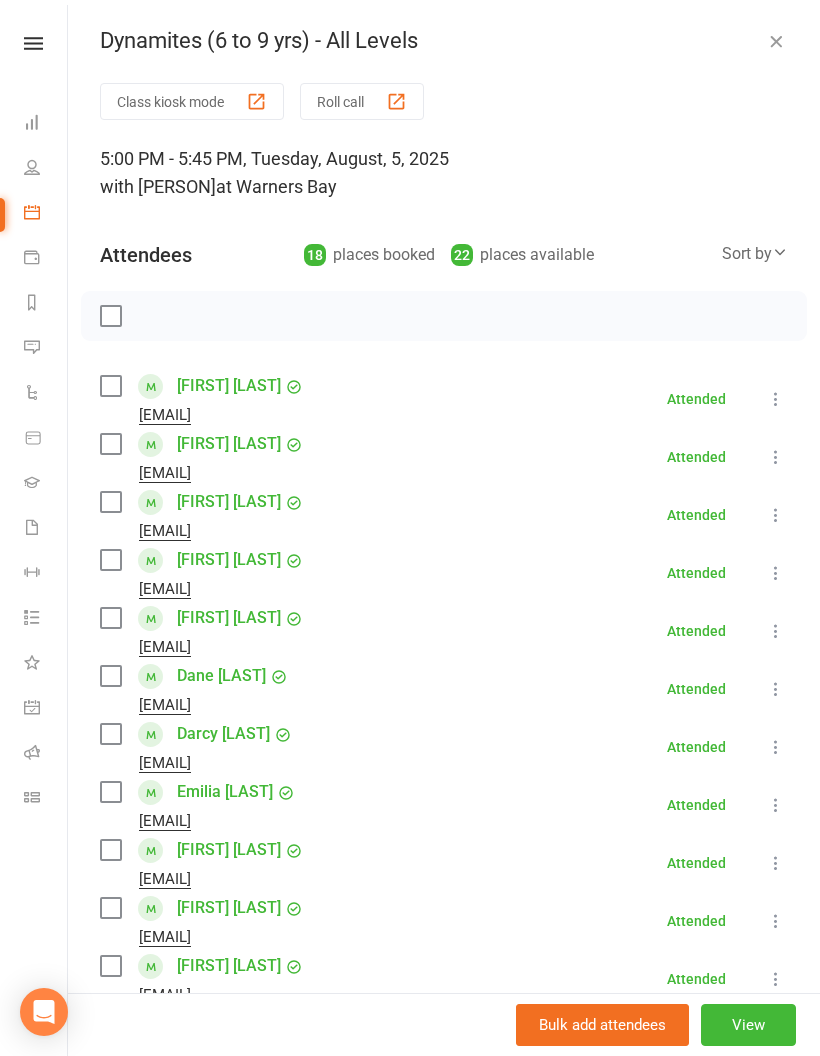 scroll, scrollTop: 0, scrollLeft: 0, axis: both 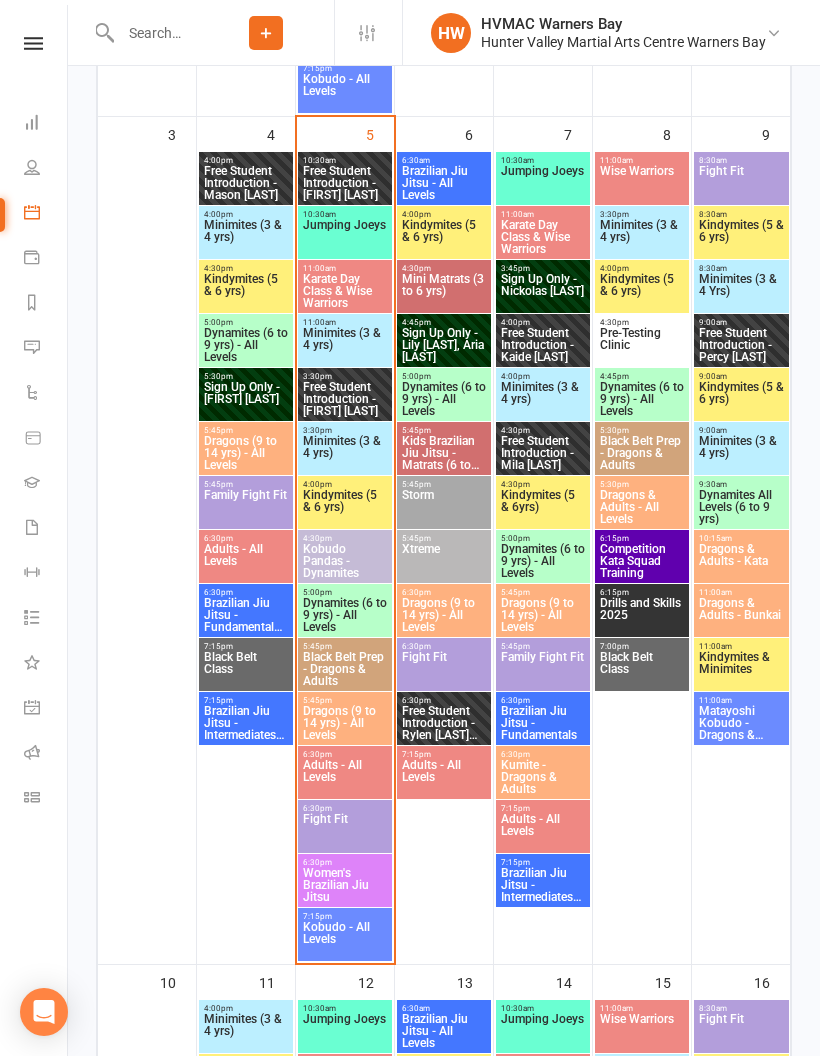 click on "Dragons (9 to 14 yrs) - All Levels" at bounding box center (345, 723) 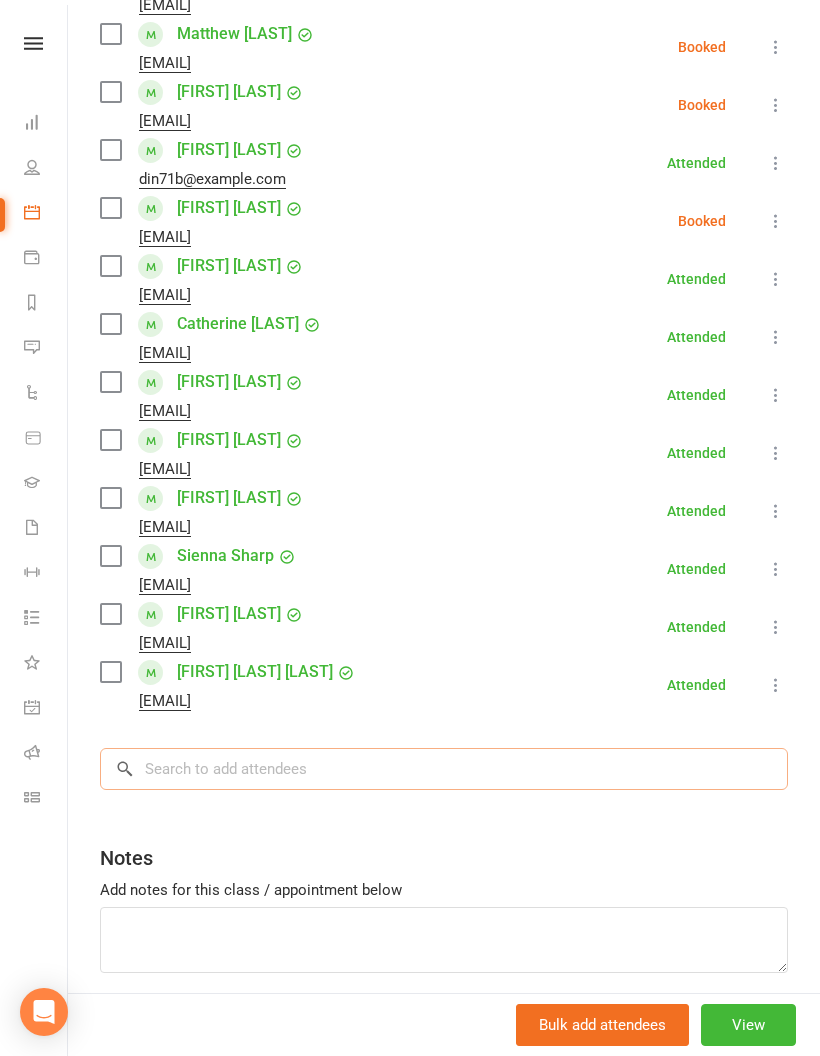 click at bounding box center [444, 769] 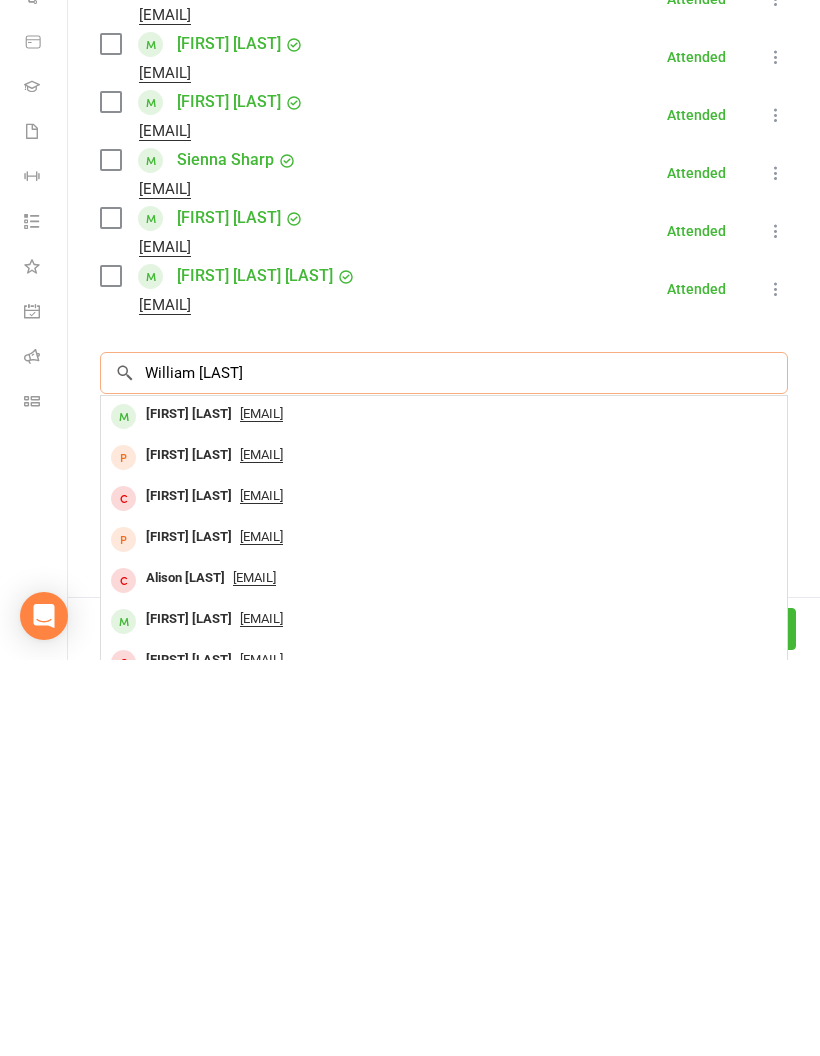 type on "William re" 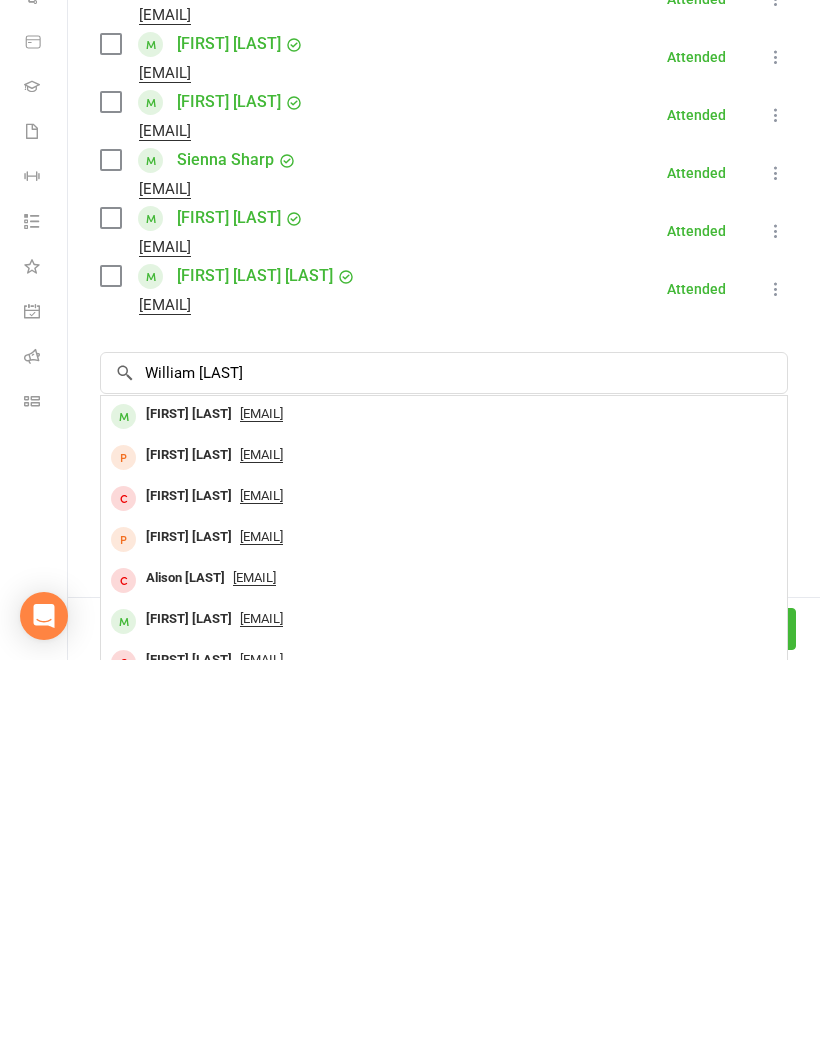 click on "mark_rembish@hotmail.com" at bounding box center [444, 810] 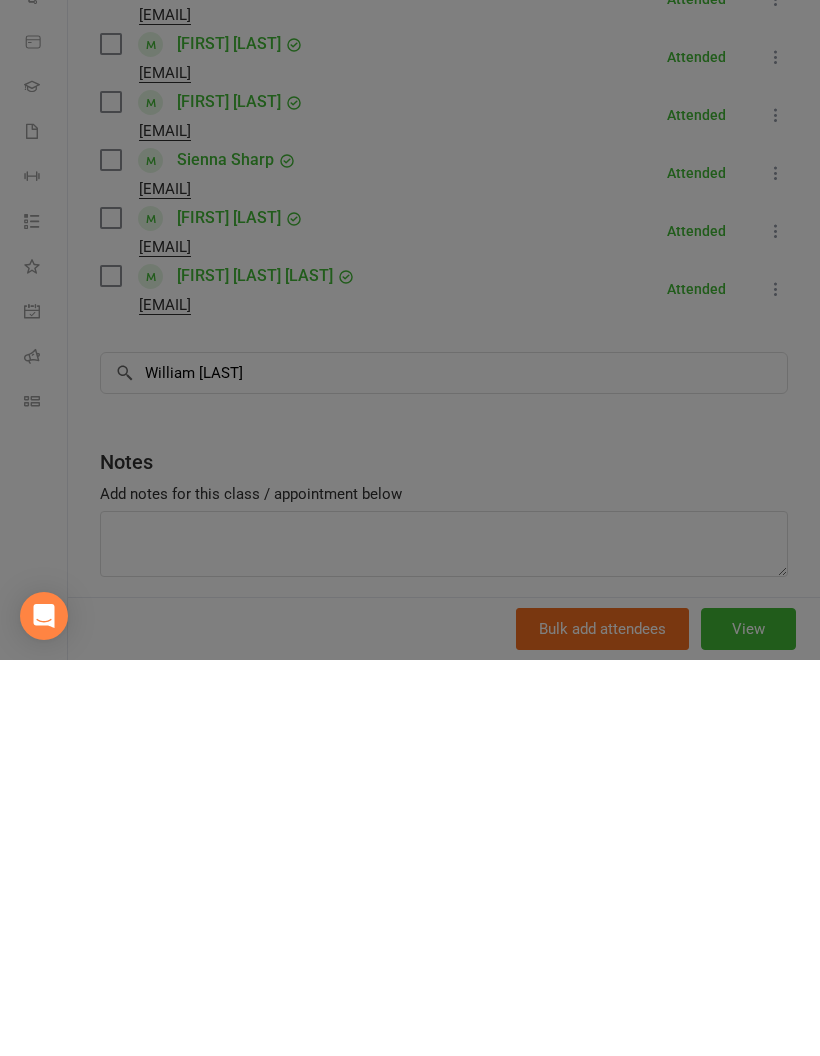 type 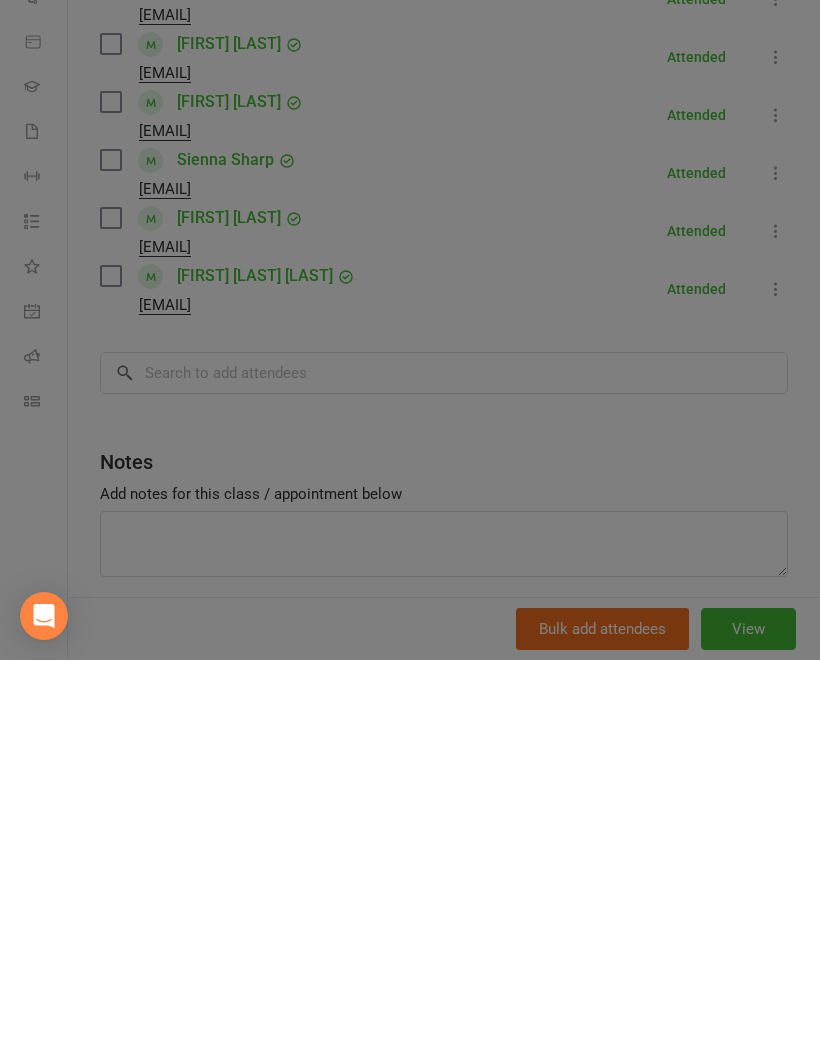 scroll, scrollTop: 1951, scrollLeft: 0, axis: vertical 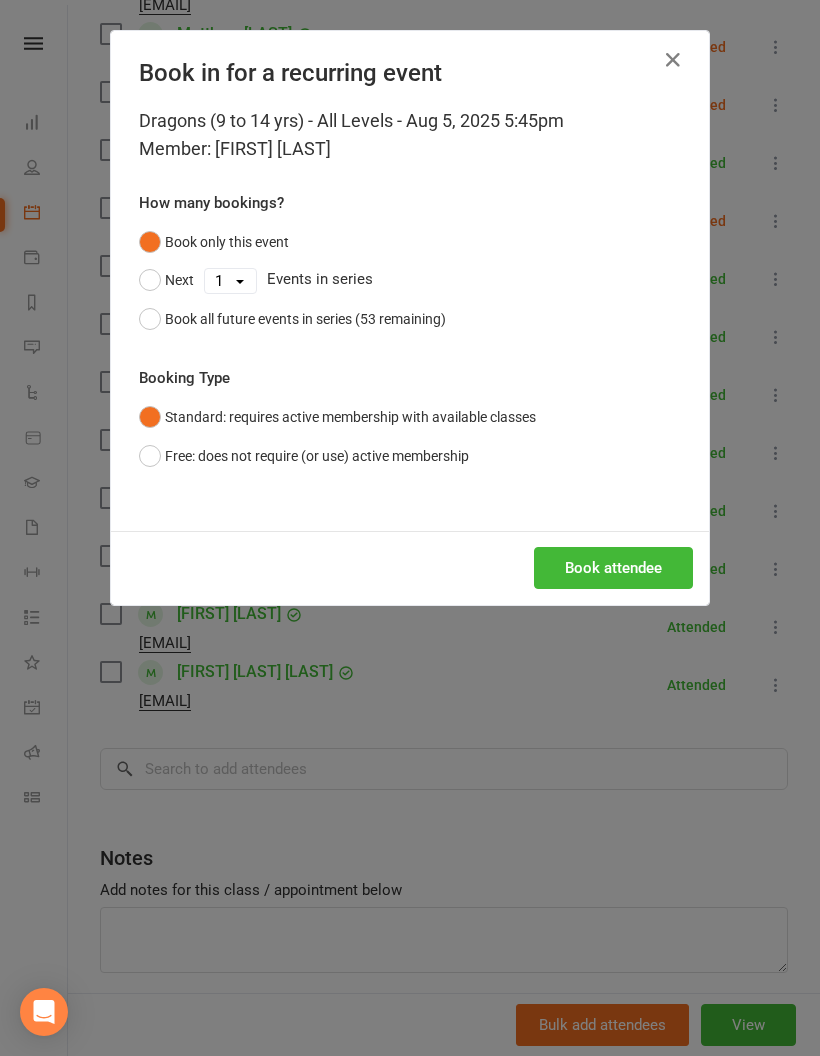 click on "Book attendee" at bounding box center [613, 568] 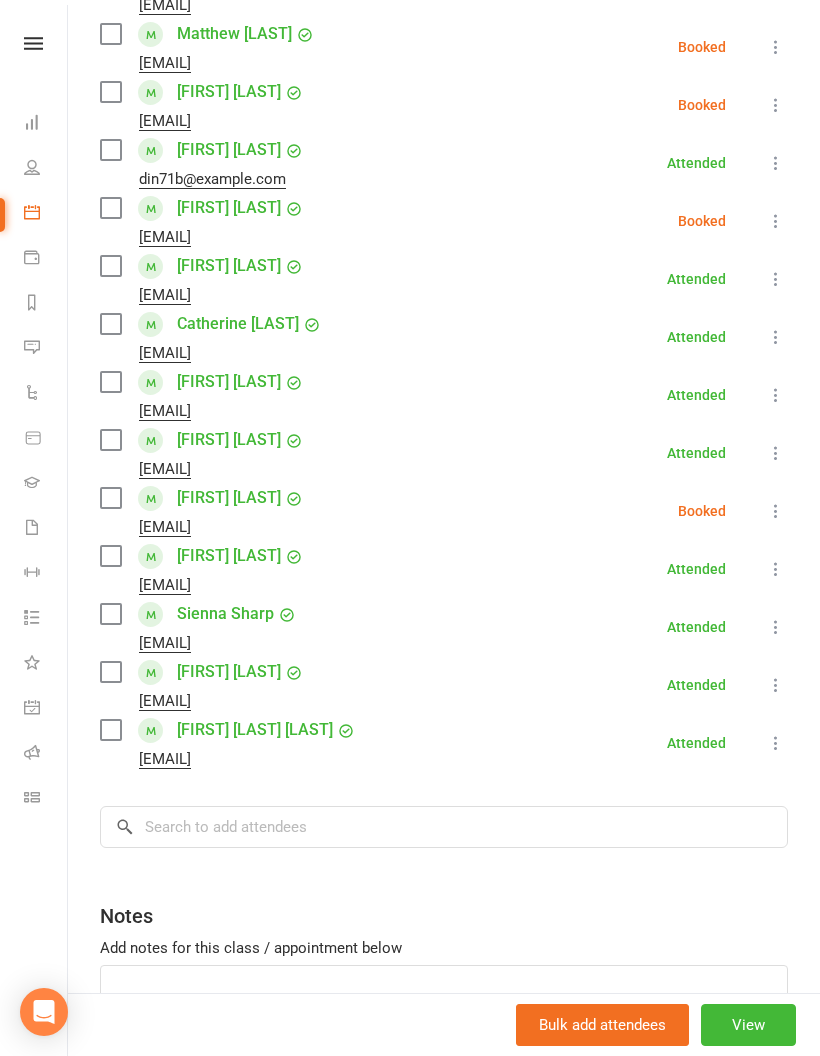 click at bounding box center [776, 511] 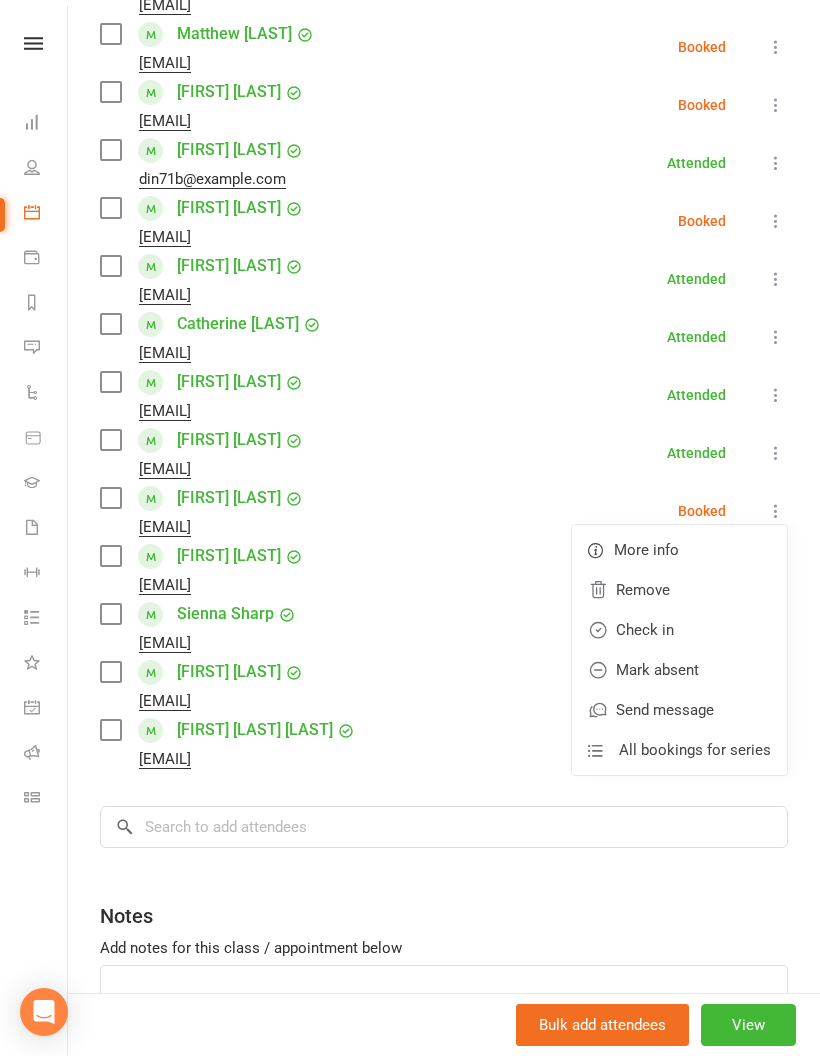 click on "Check in" at bounding box center [679, 630] 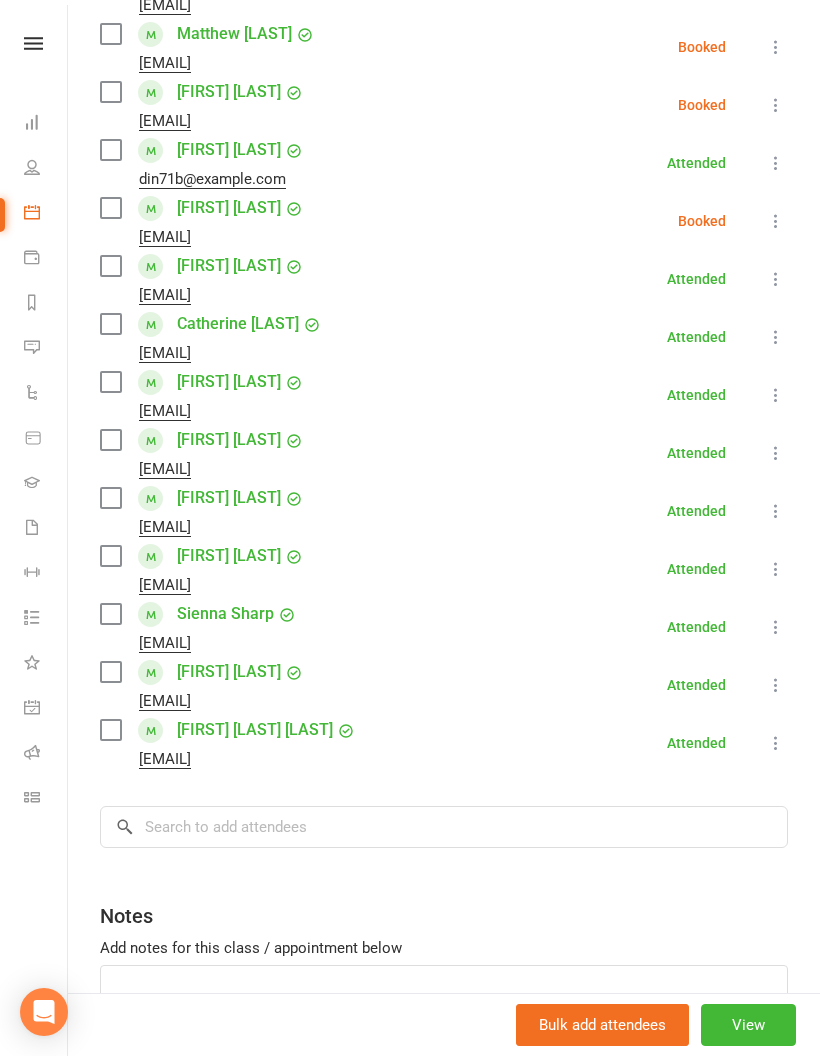 scroll, scrollTop: 2031, scrollLeft: 0, axis: vertical 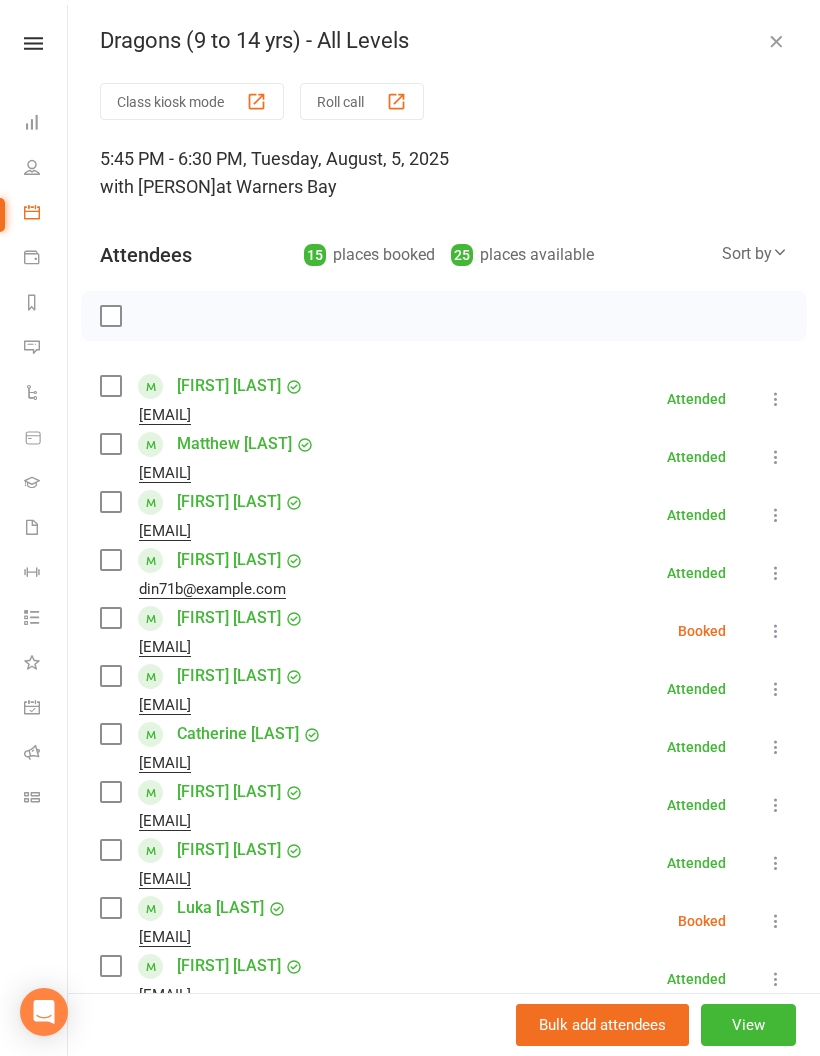 click at bounding box center (776, 41) 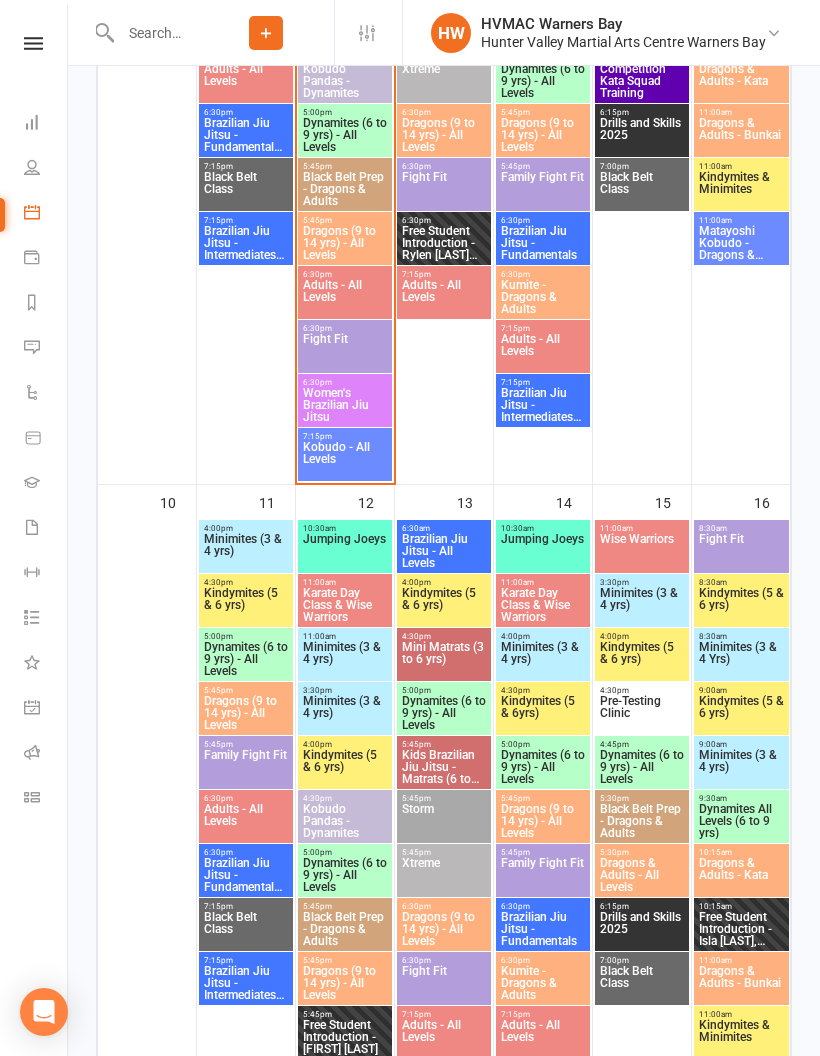click at bounding box center (32, 617) 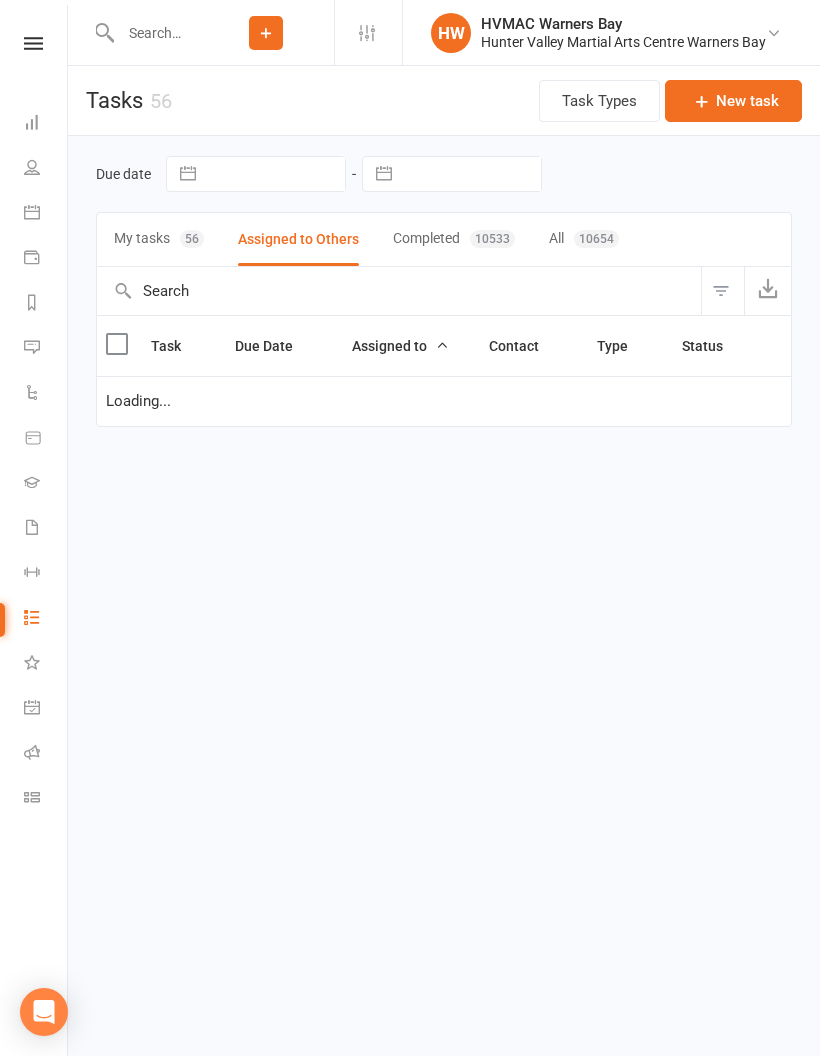 select on "started" 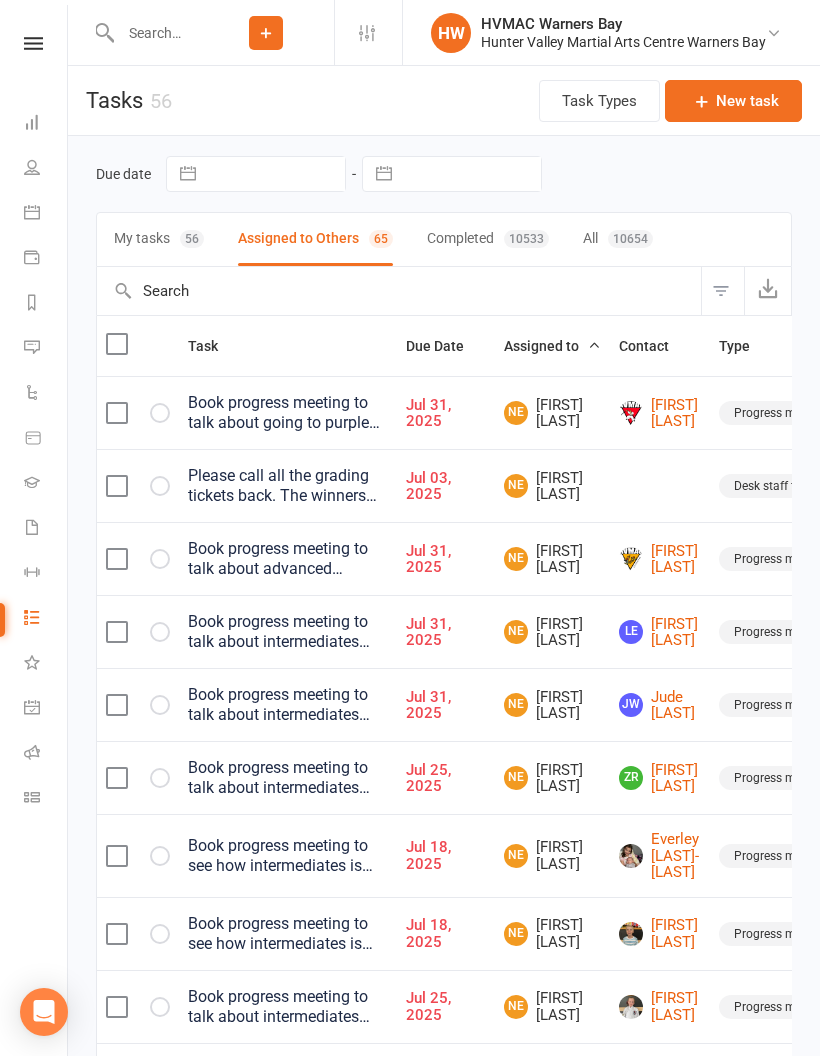 scroll, scrollTop: 0, scrollLeft: 0, axis: both 